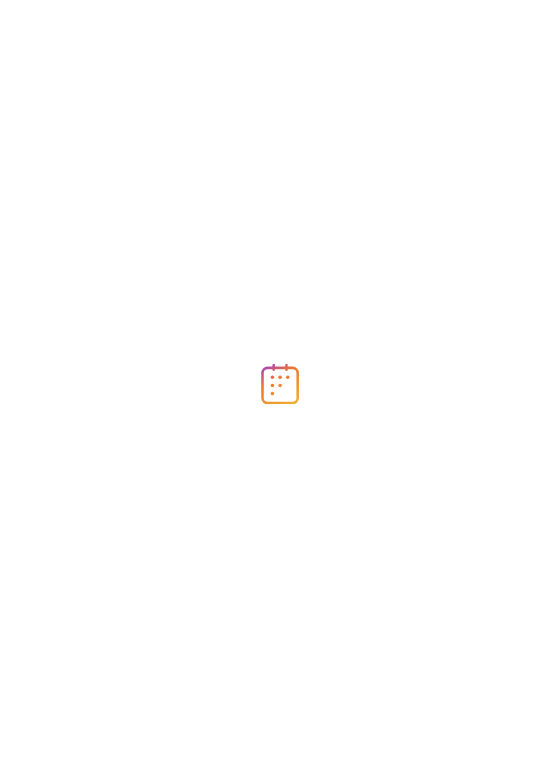 scroll, scrollTop: 0, scrollLeft: 0, axis: both 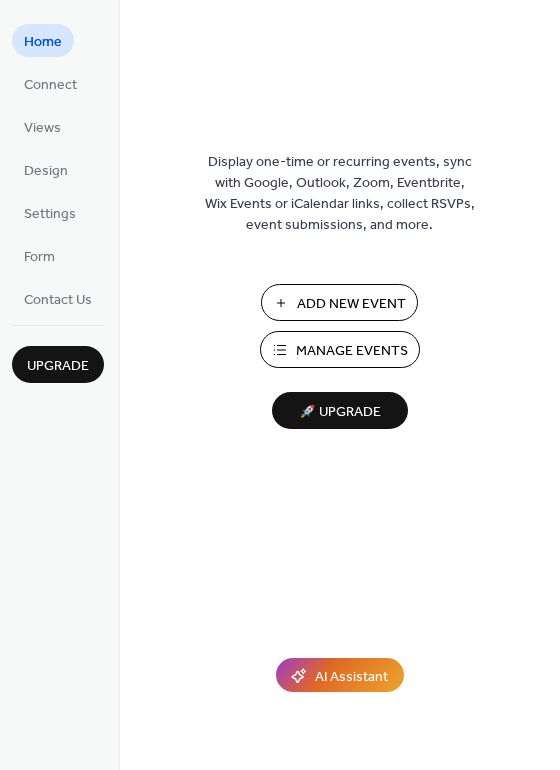 click on "Add New Event" at bounding box center [351, 304] 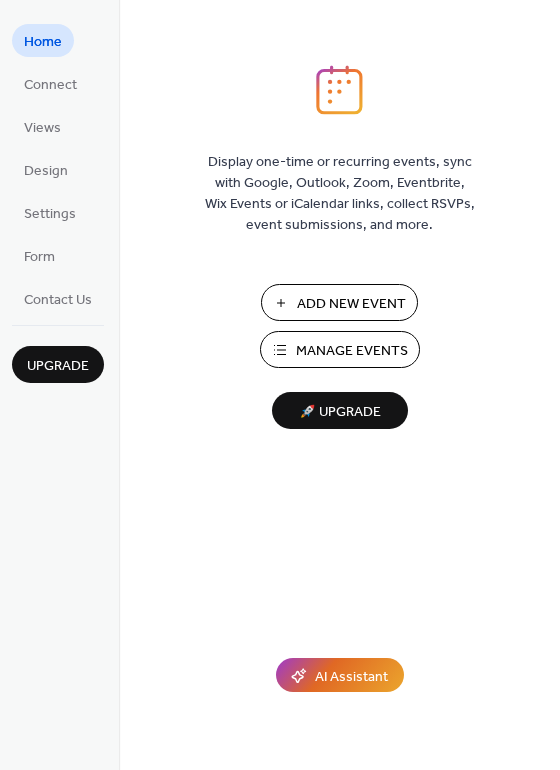 click on "Add New Event" at bounding box center [351, 304] 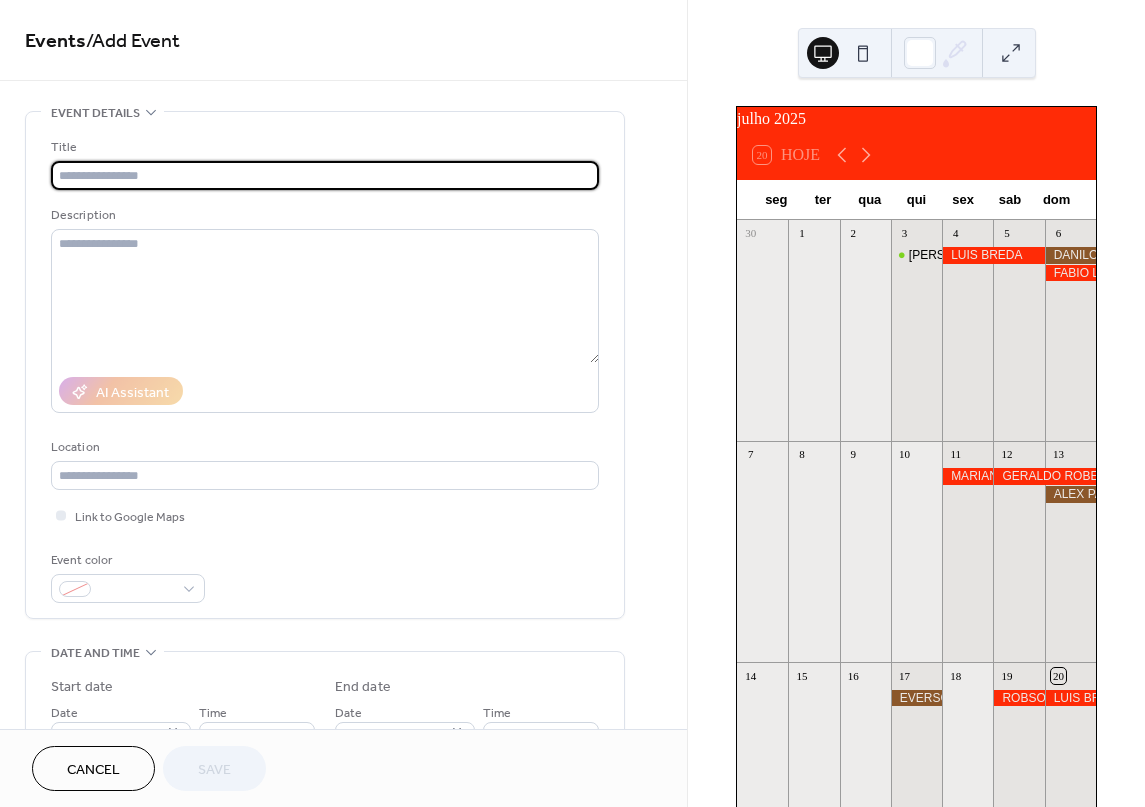 scroll, scrollTop: 0, scrollLeft: 0, axis: both 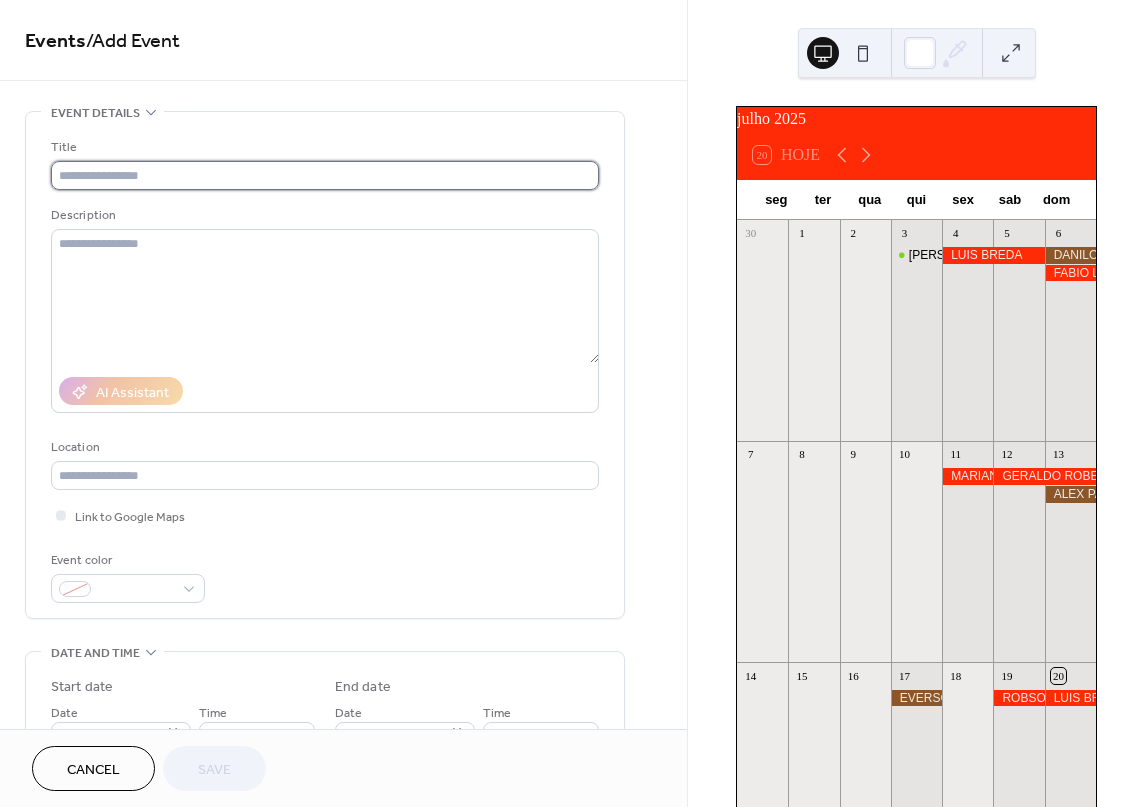 click at bounding box center (325, 175) 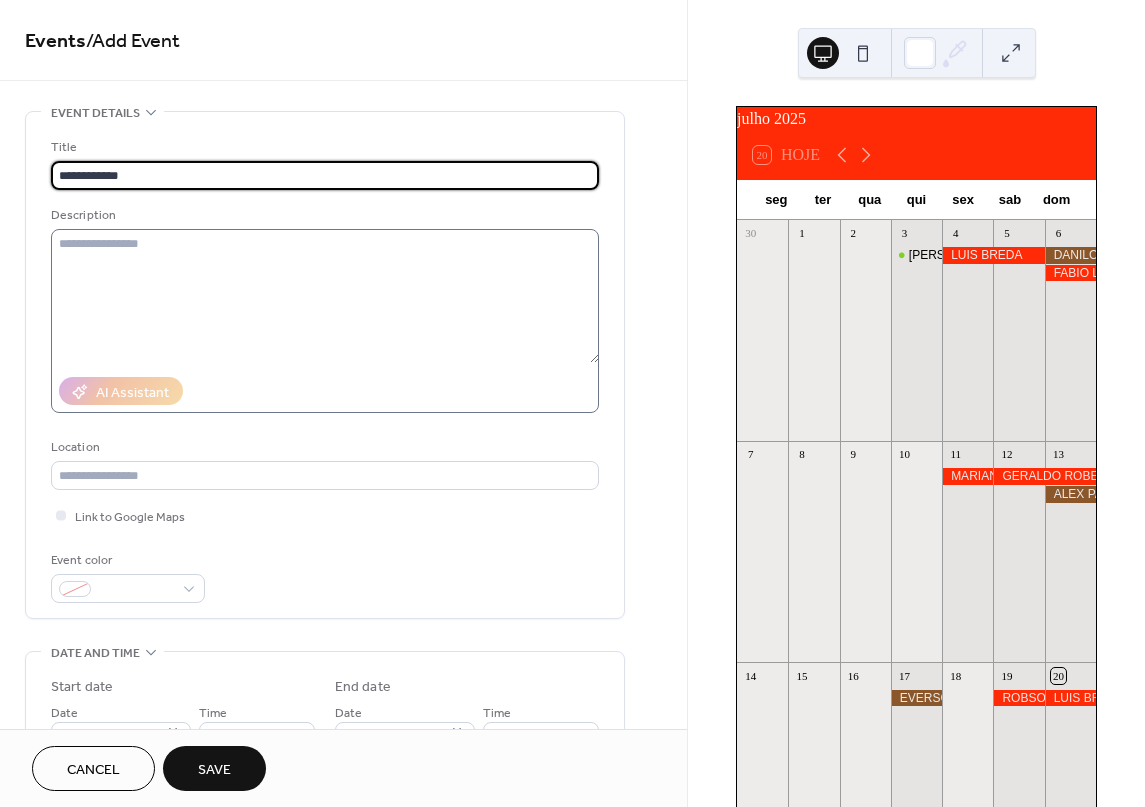 type on "**********" 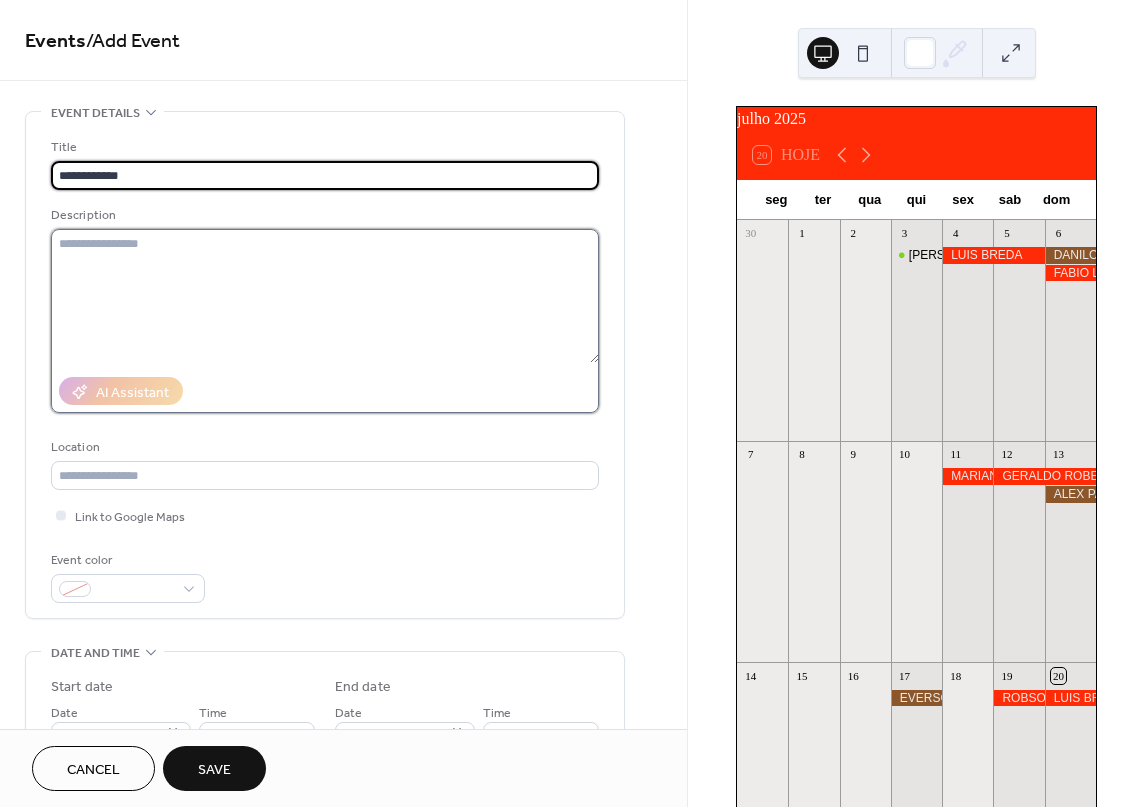click at bounding box center [325, 296] 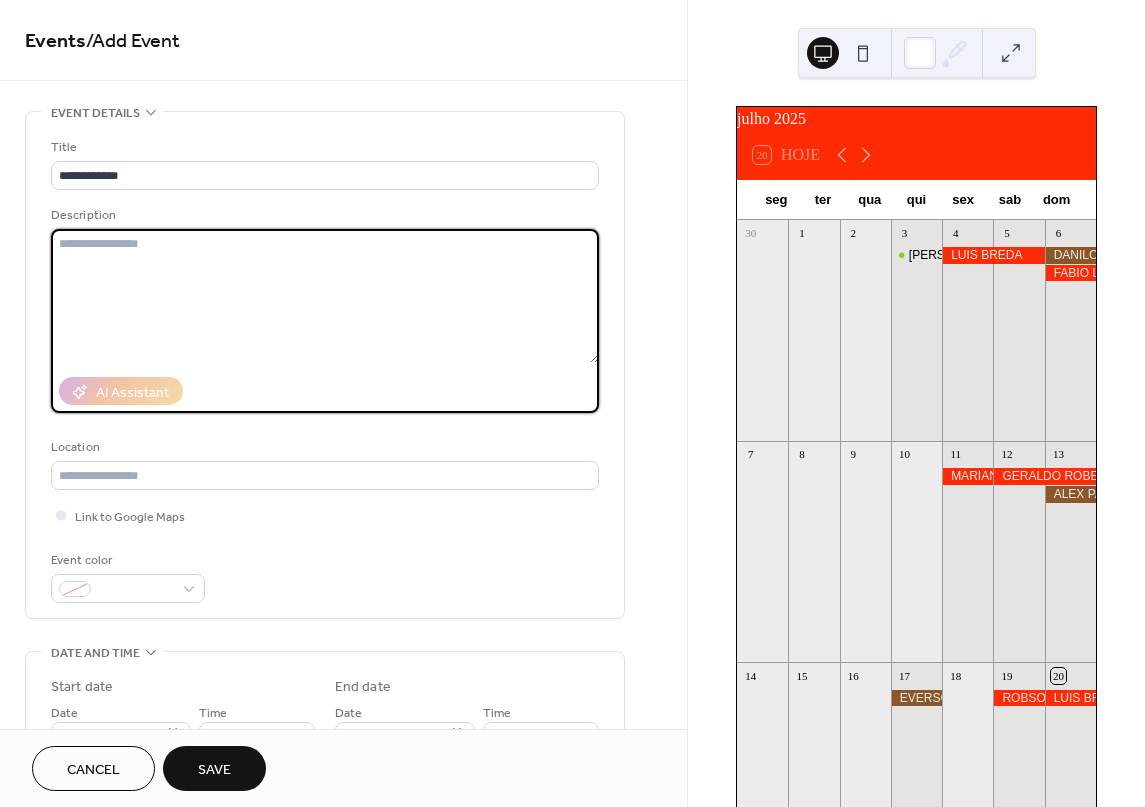paste on "**********" 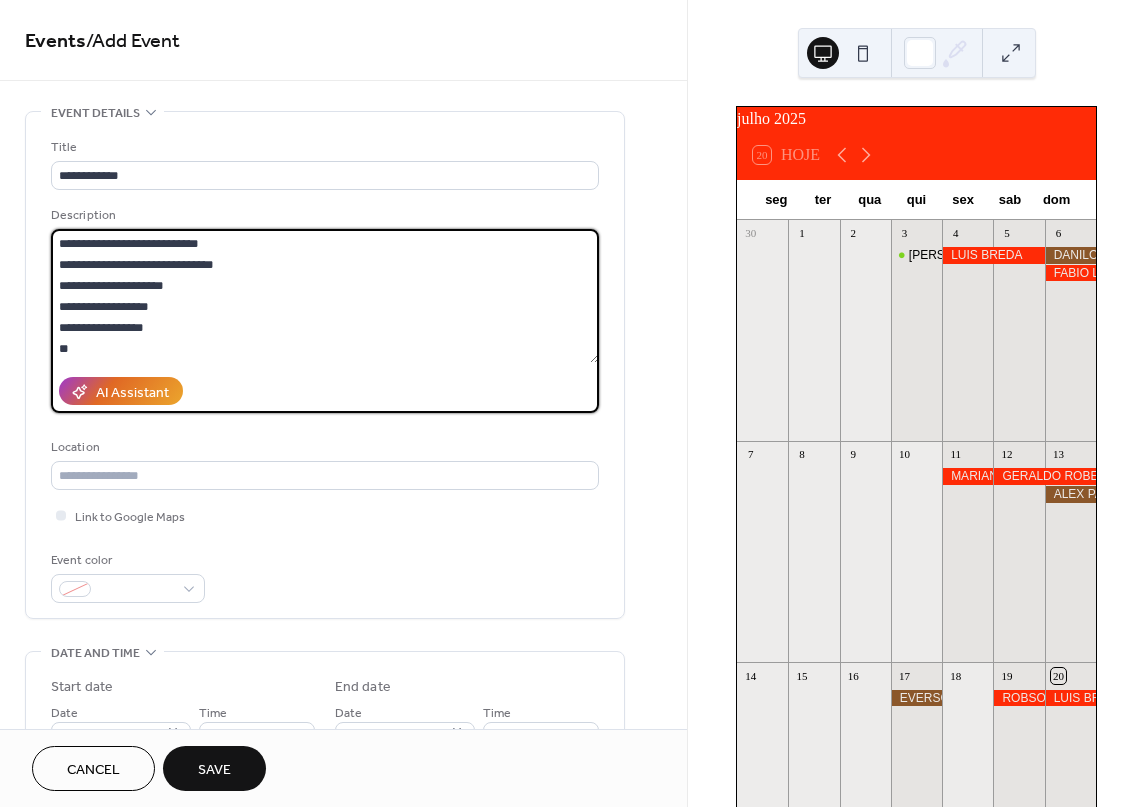 scroll, scrollTop: 39, scrollLeft: 0, axis: vertical 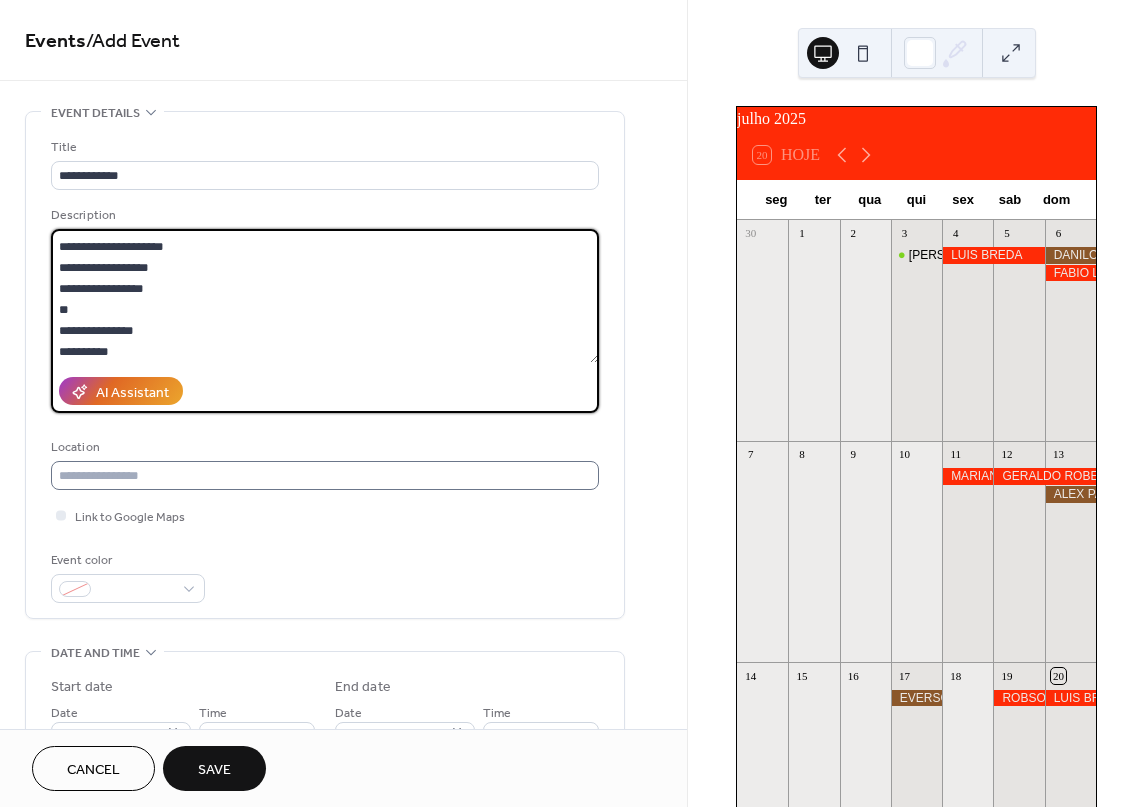 type on "**********" 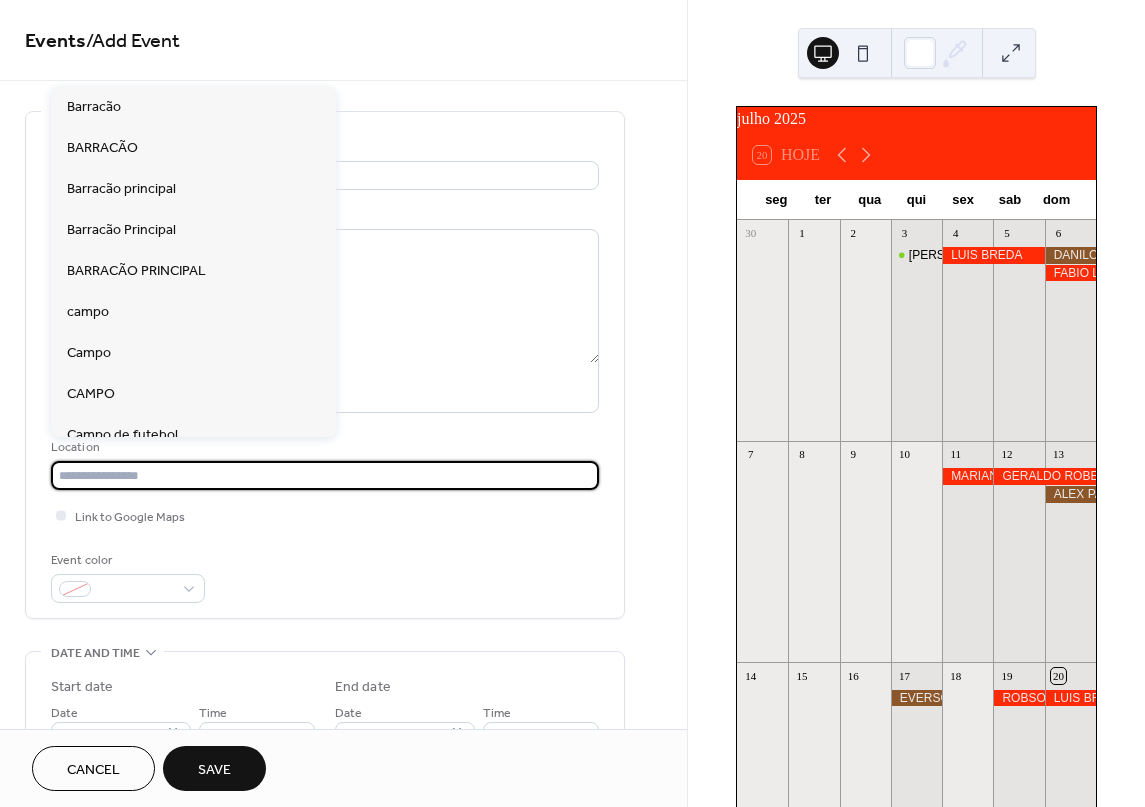 click at bounding box center (325, 475) 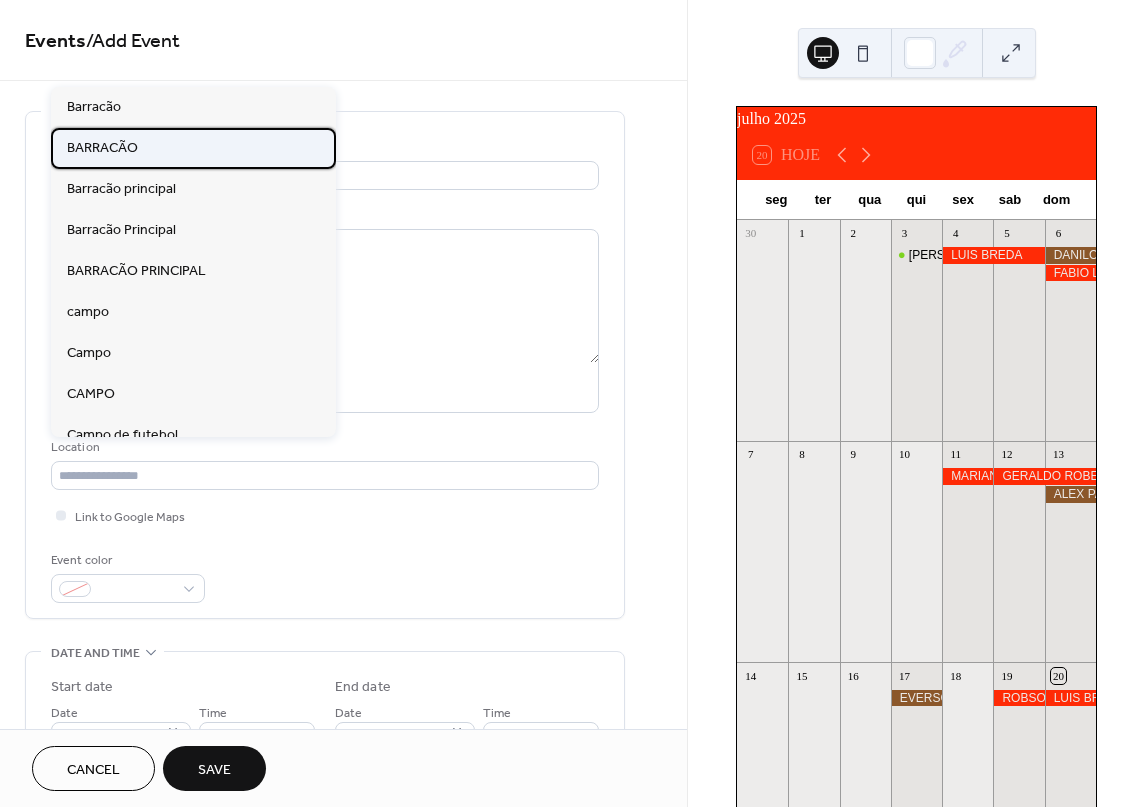 click on "BARRACÃO" at bounding box center (102, 148) 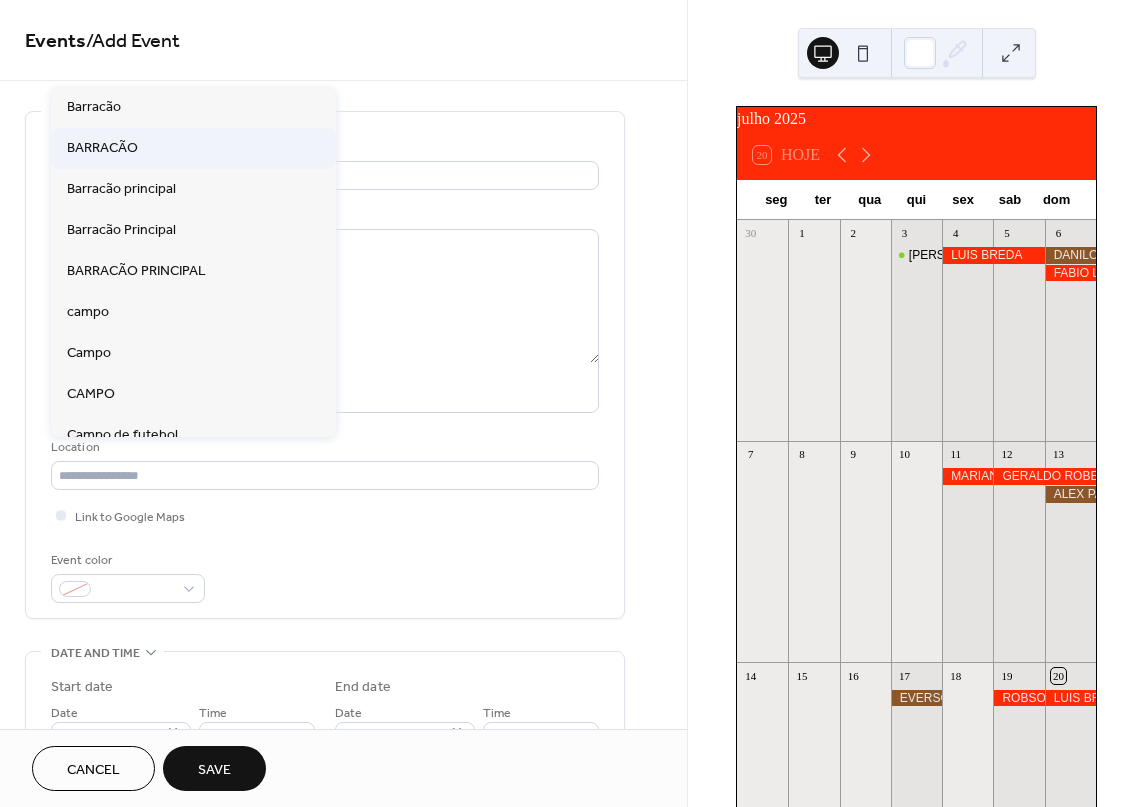 type on "********" 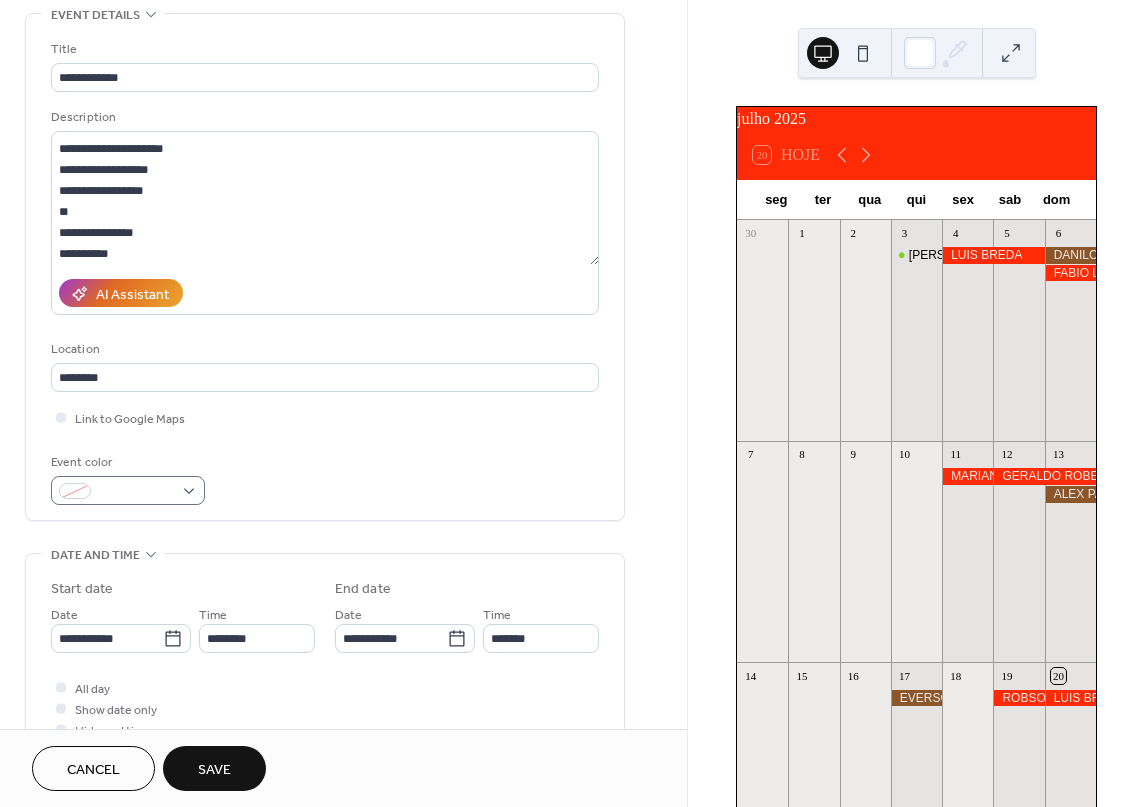 scroll, scrollTop: 100, scrollLeft: 0, axis: vertical 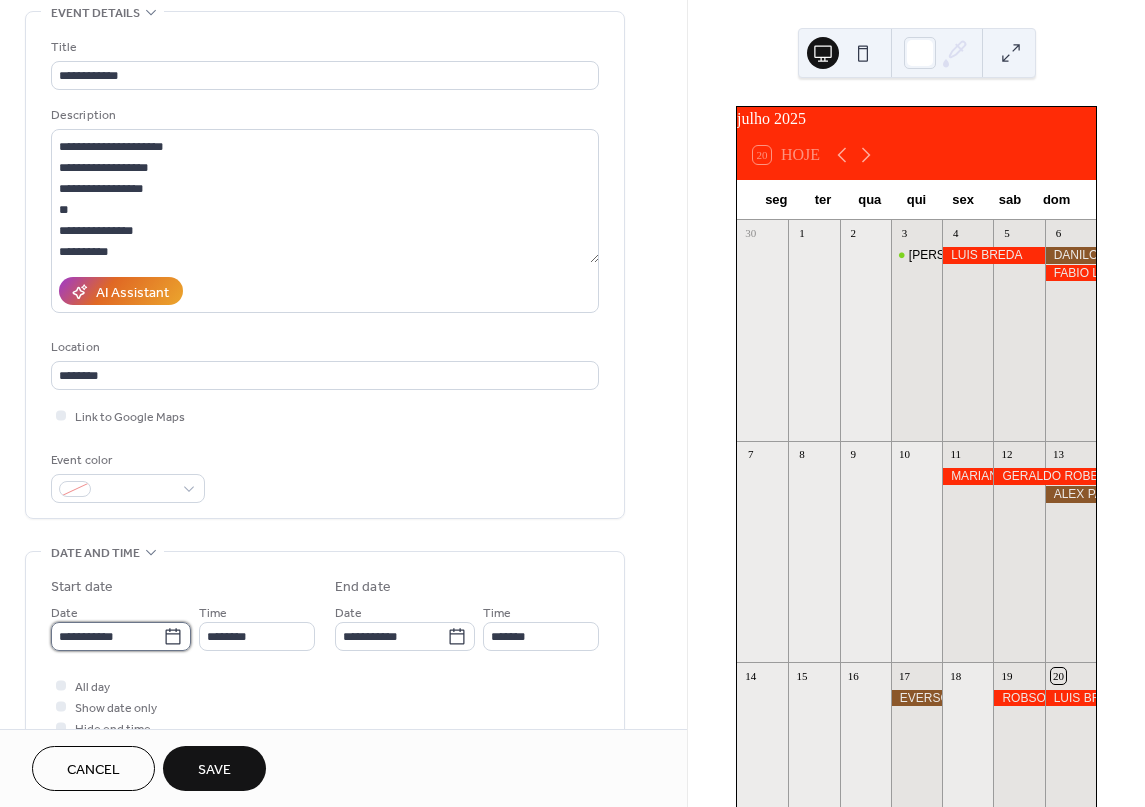 click on "**********" at bounding box center [107, 636] 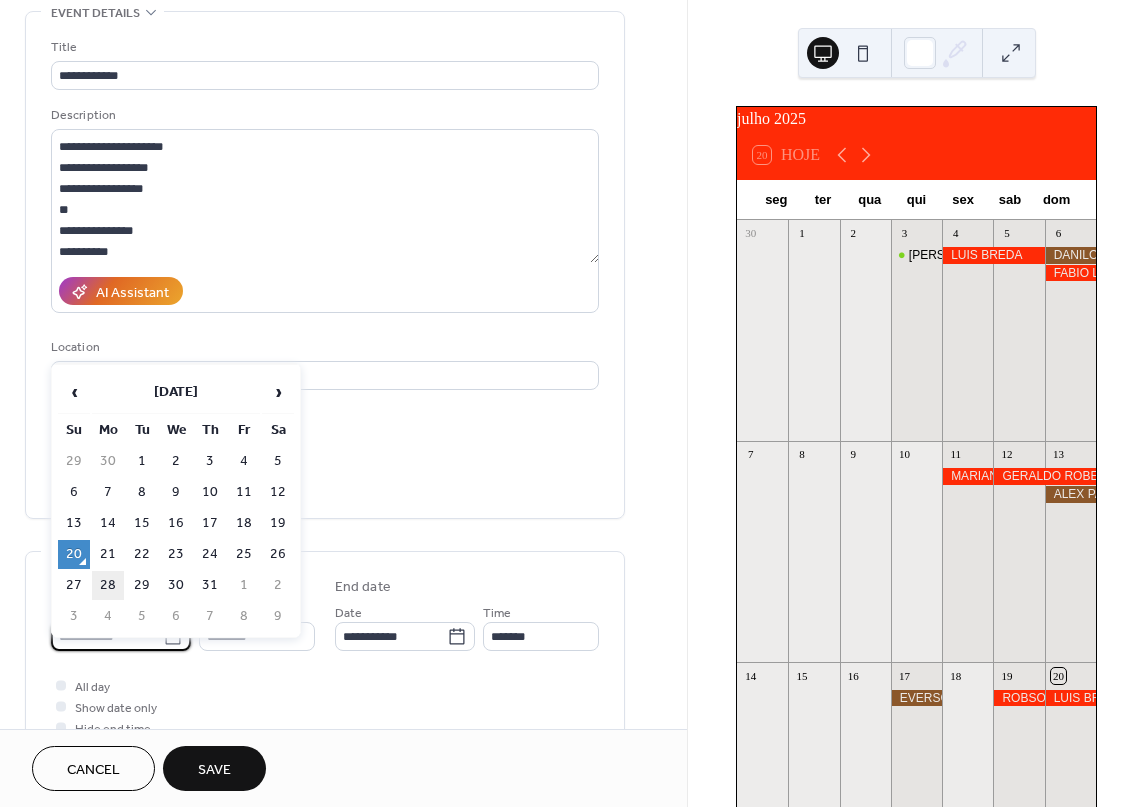 click on "28" at bounding box center (108, 585) 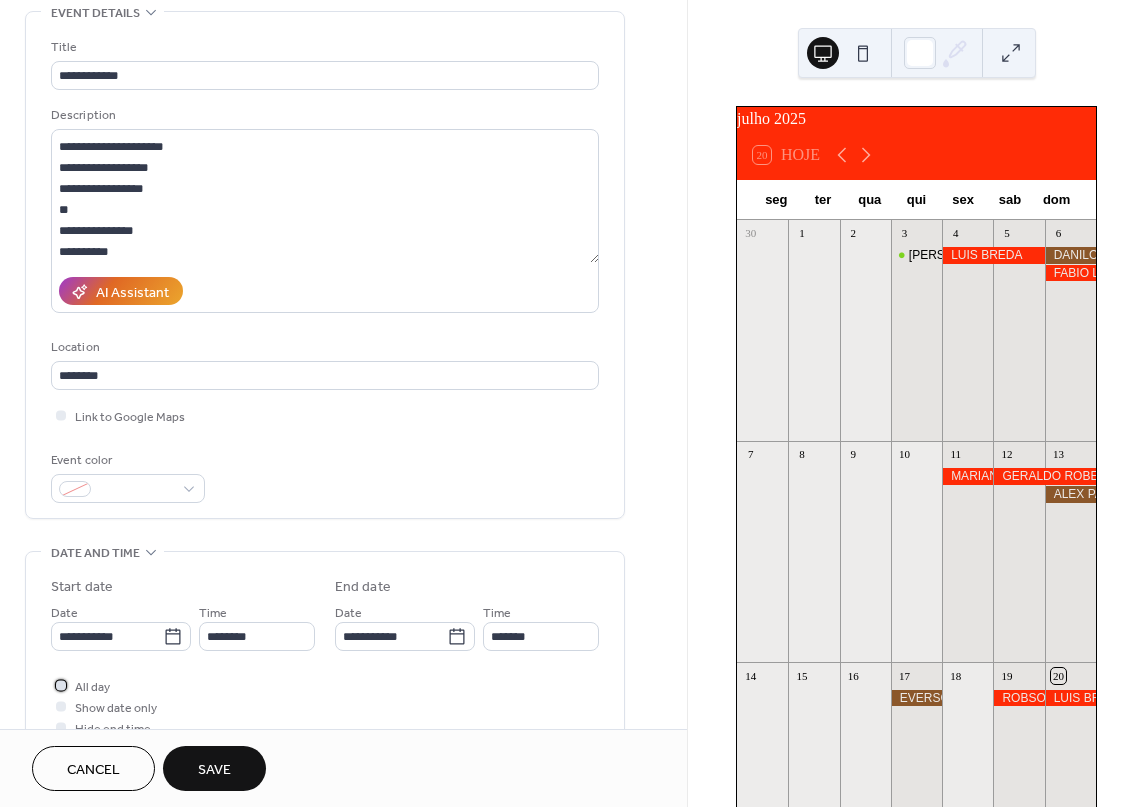 click at bounding box center [61, 685] 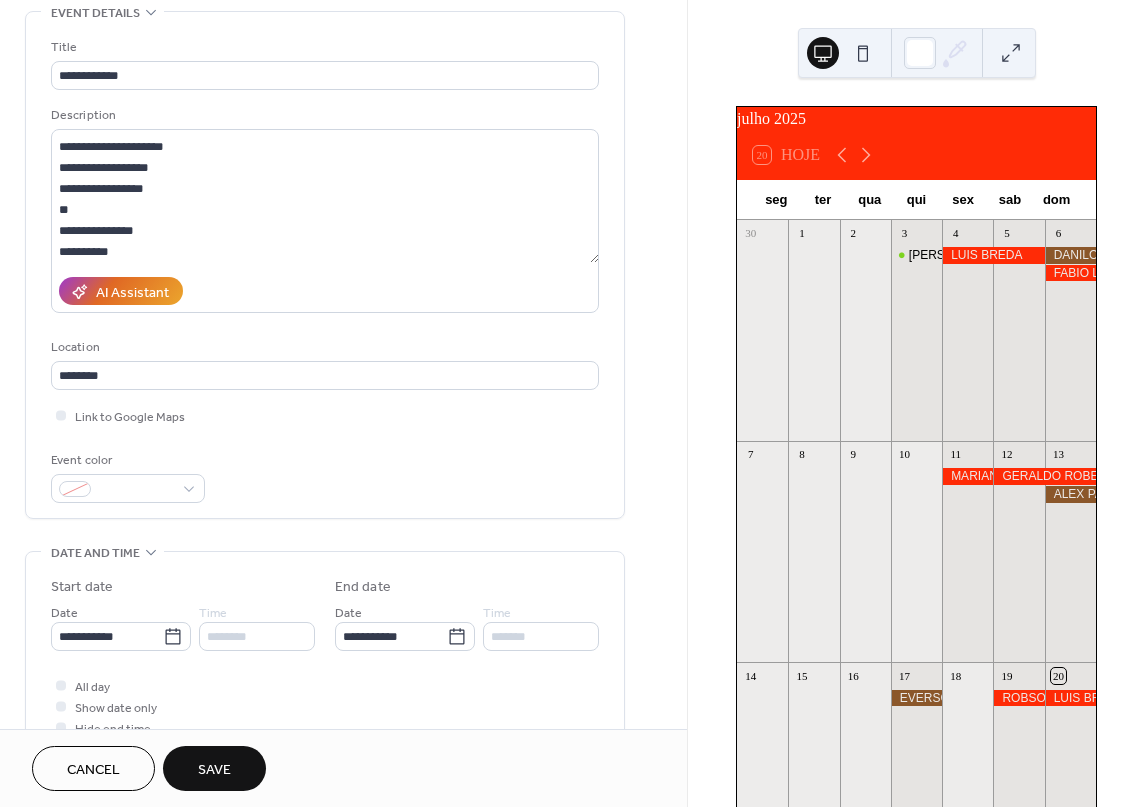 click on "Save" at bounding box center (214, 770) 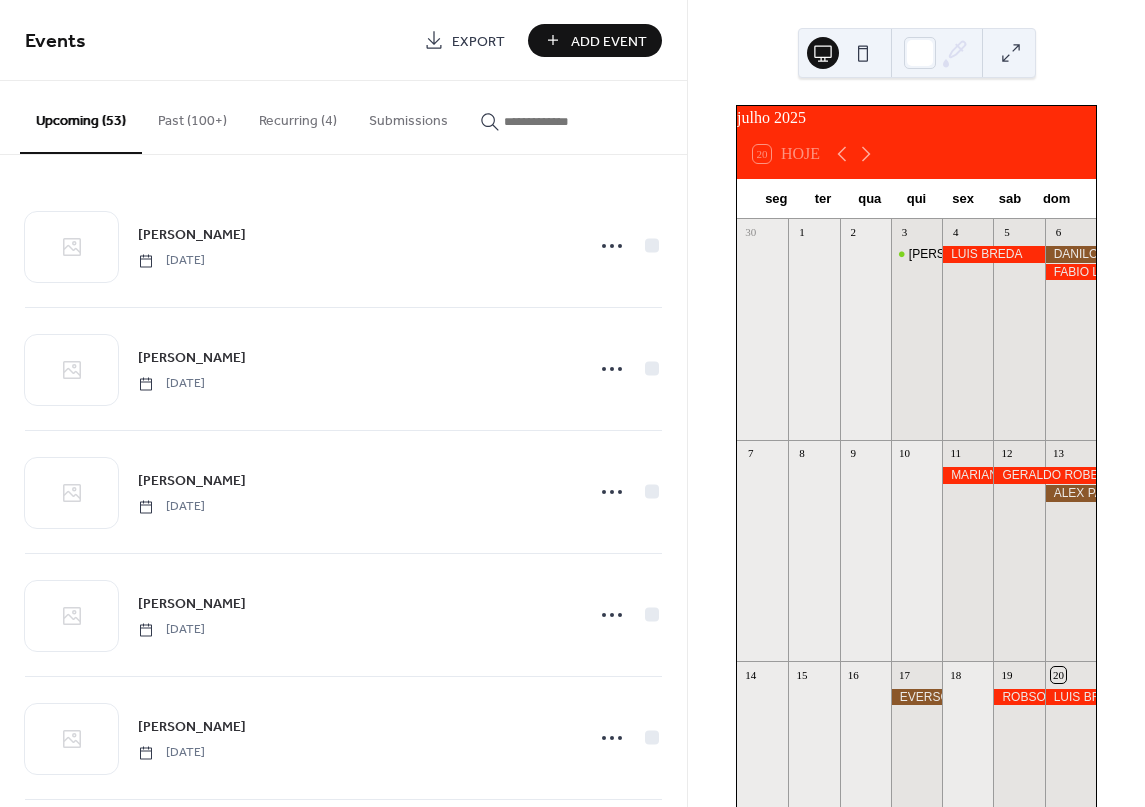 scroll, scrollTop: 0, scrollLeft: 0, axis: both 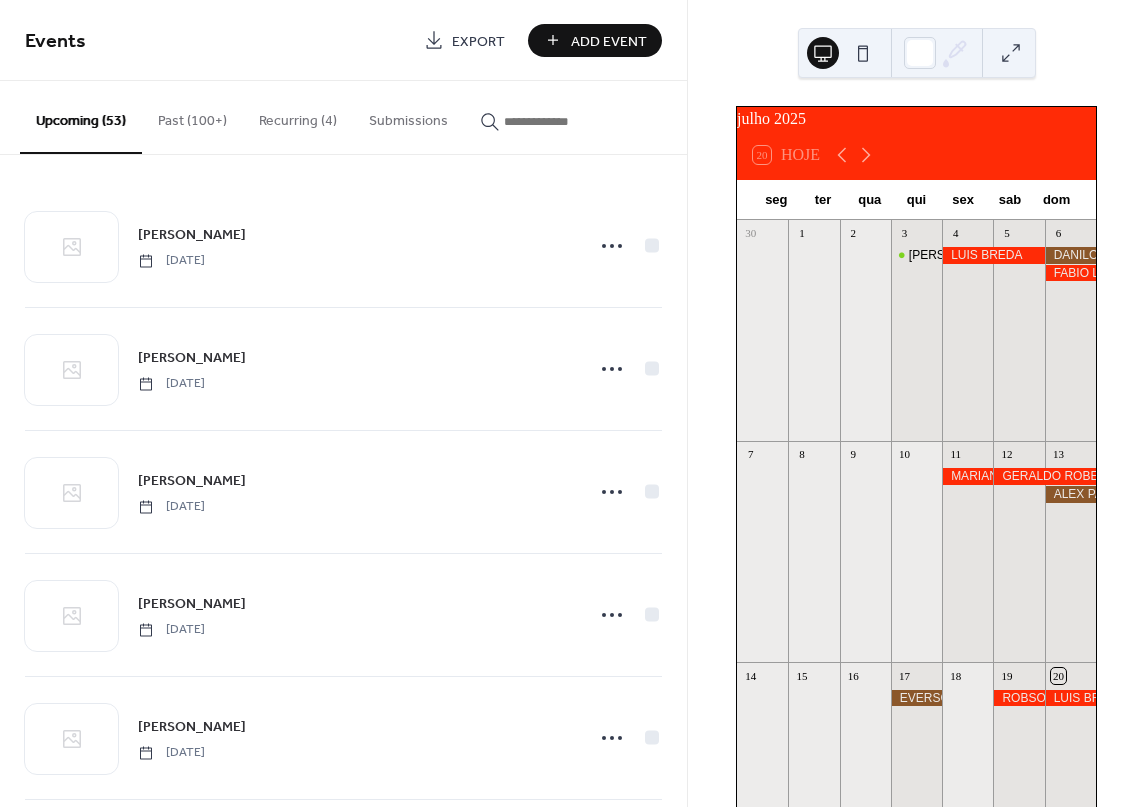 click on "Add Event" at bounding box center (609, 41) 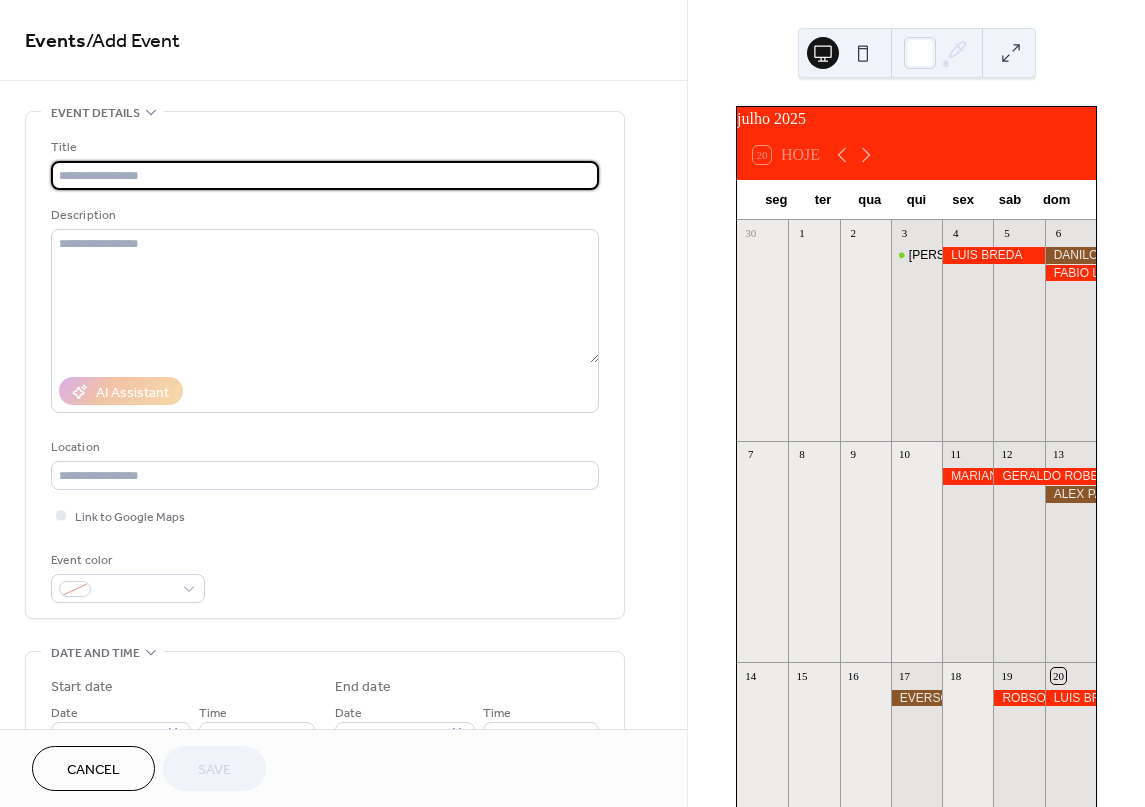 click at bounding box center [325, 175] 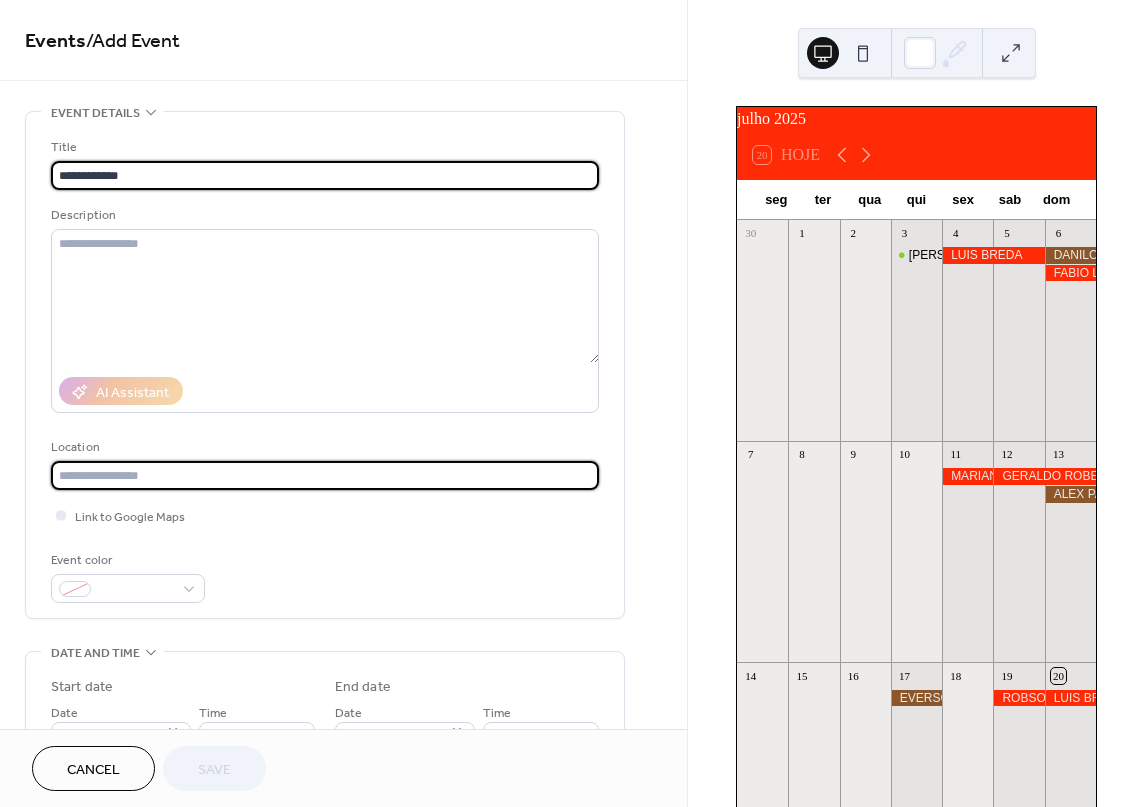 type on "********" 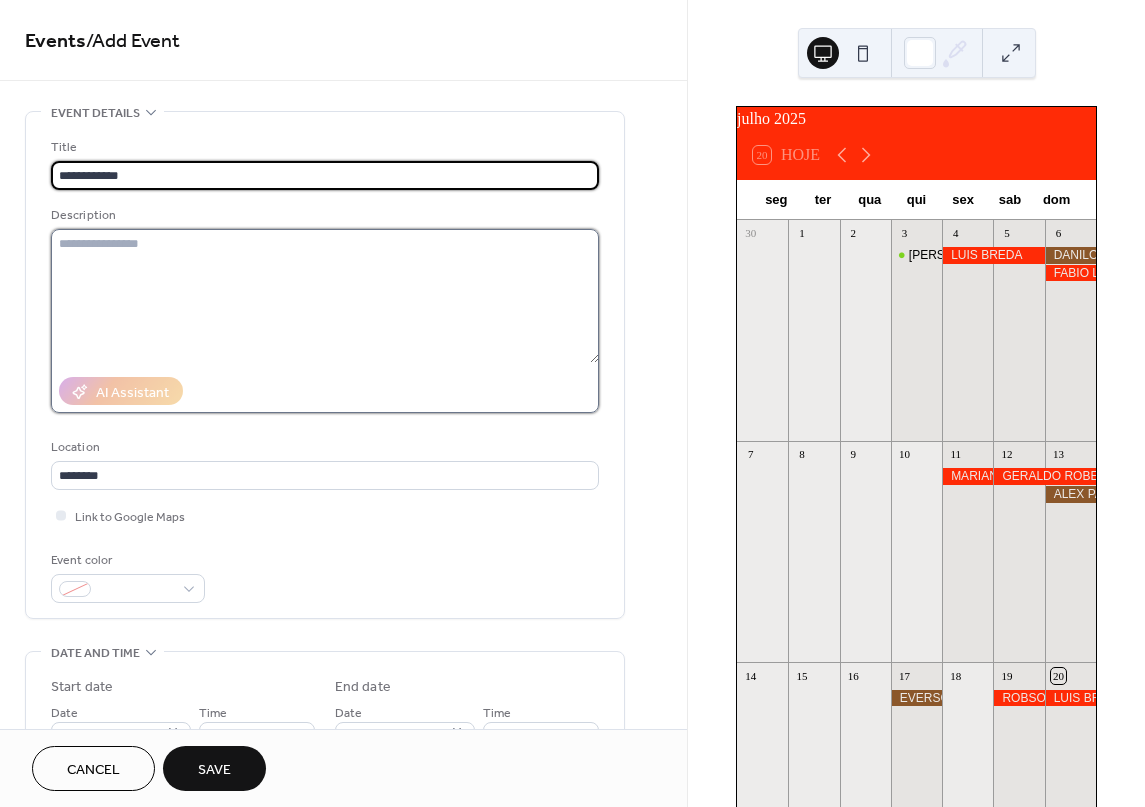 click at bounding box center (325, 296) 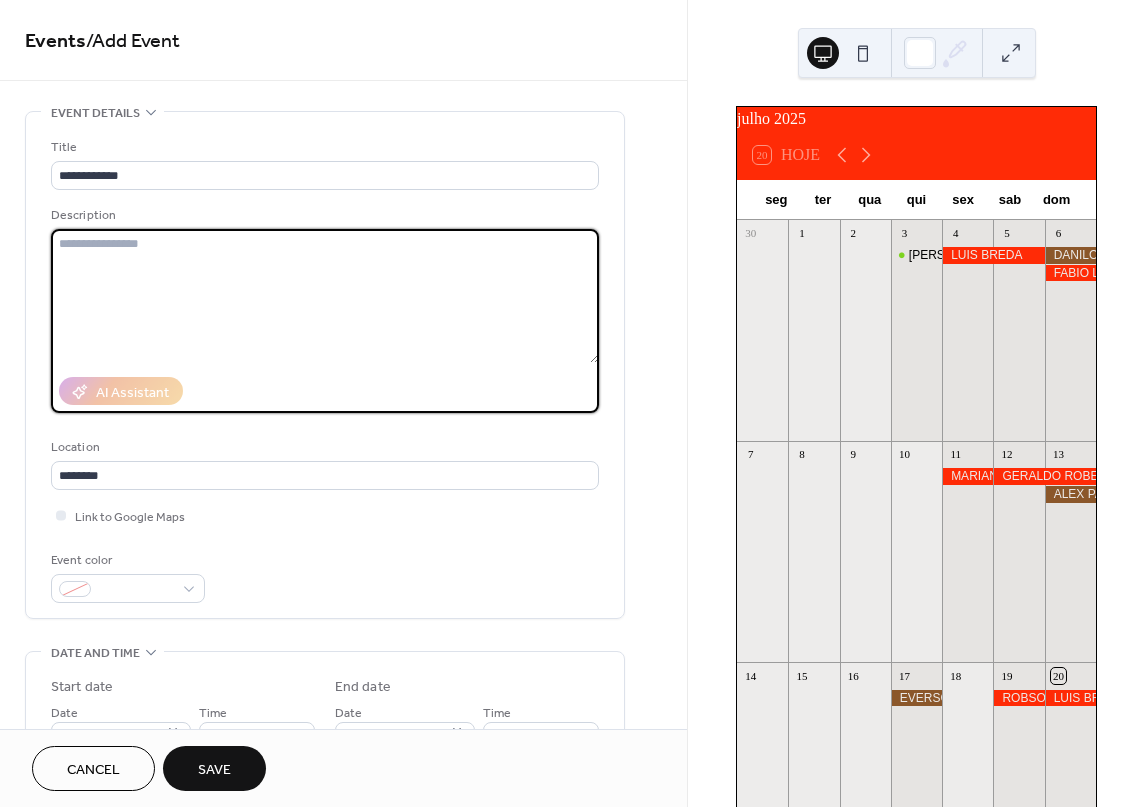 paste on "**********" 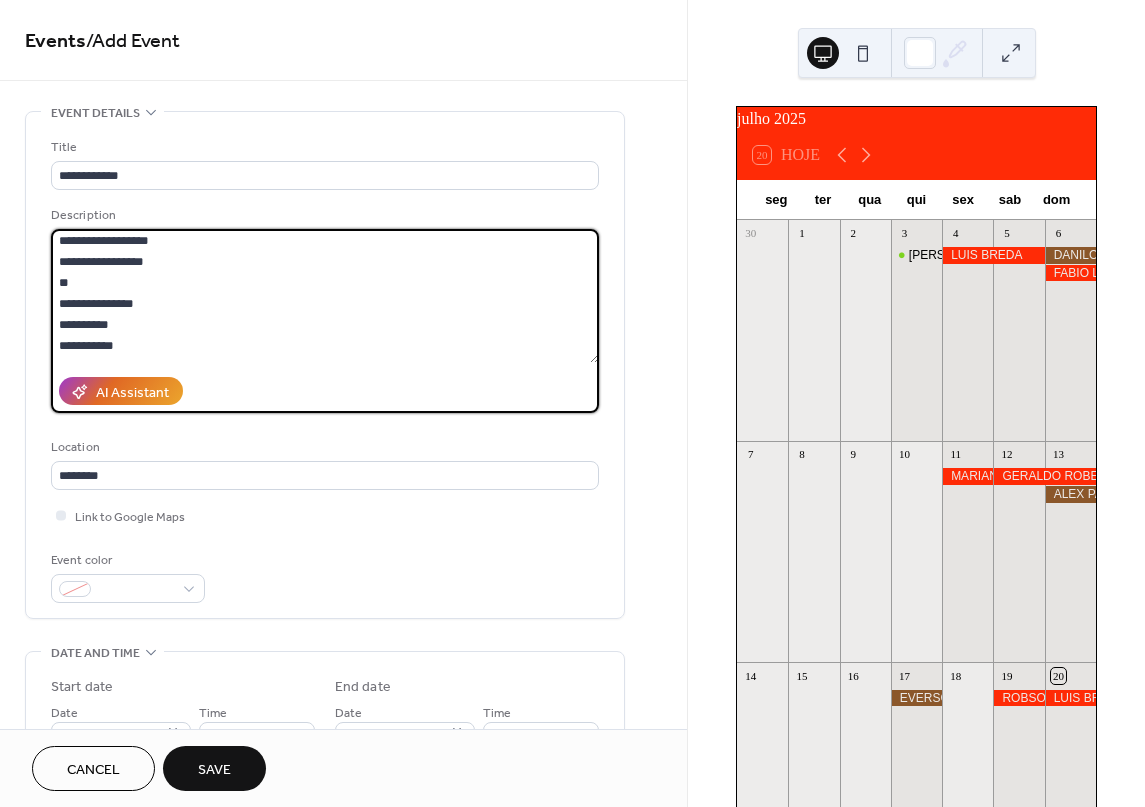 scroll, scrollTop: 1073, scrollLeft: 0, axis: vertical 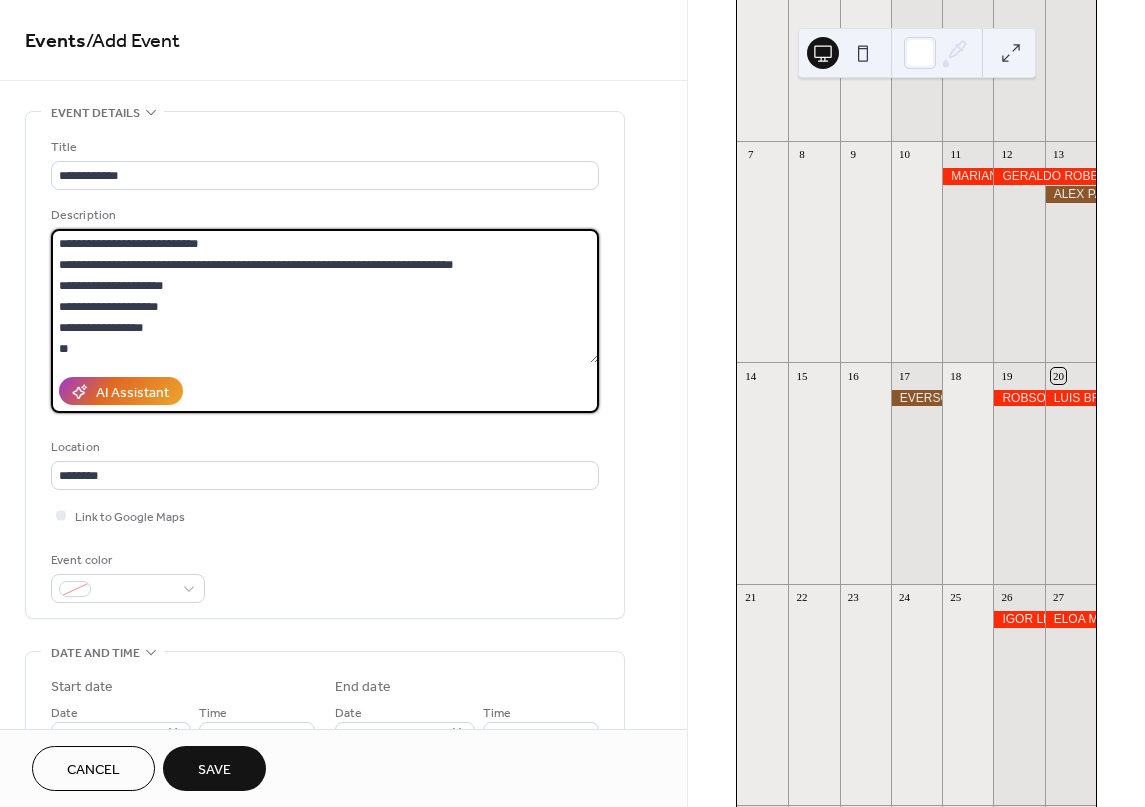 drag, startPoint x: 175, startPoint y: 345, endPoint x: 31, endPoint y: 178, distance: 220.51077 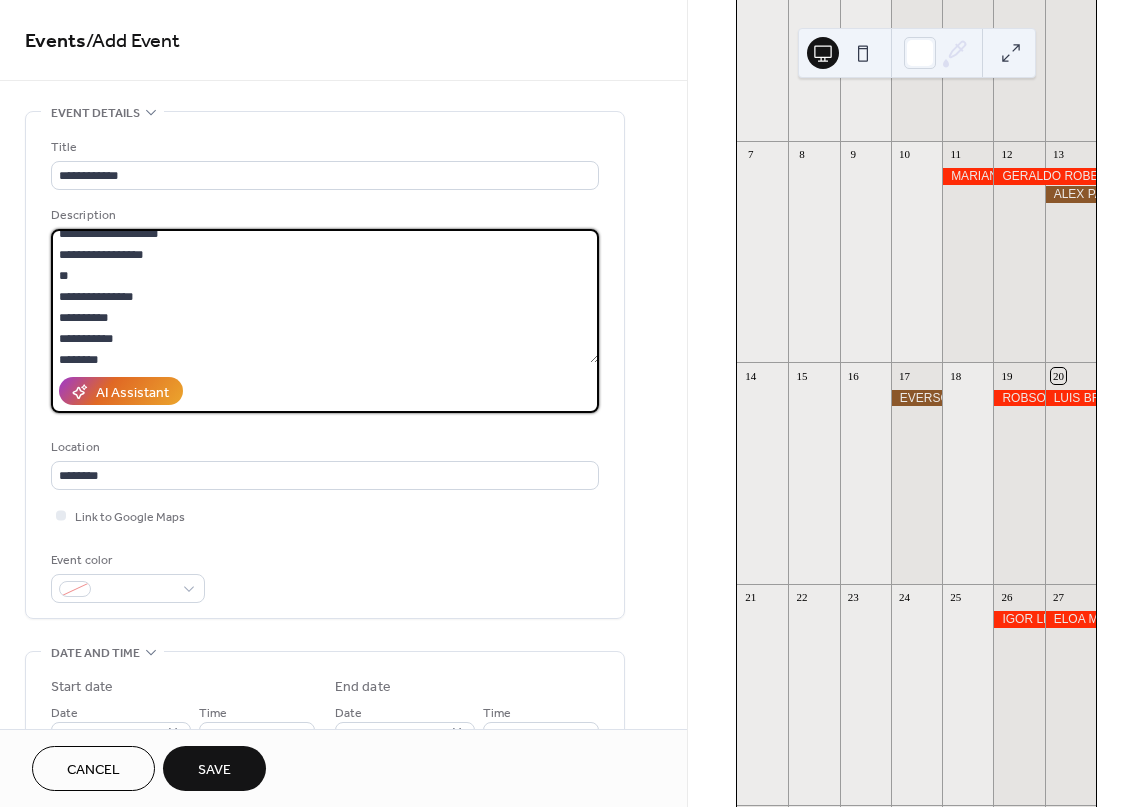 scroll, scrollTop: 0, scrollLeft: 0, axis: both 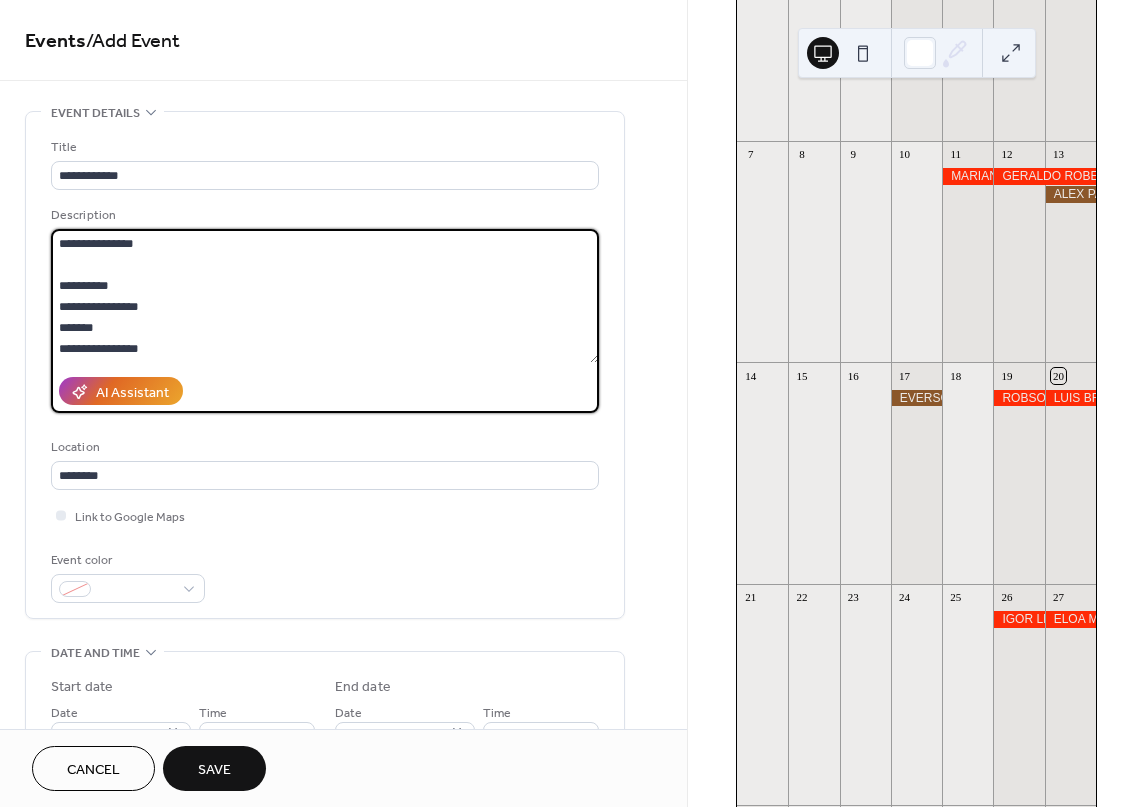 drag, startPoint x: 58, startPoint y: 241, endPoint x: 258, endPoint y: 409, distance: 261.19724 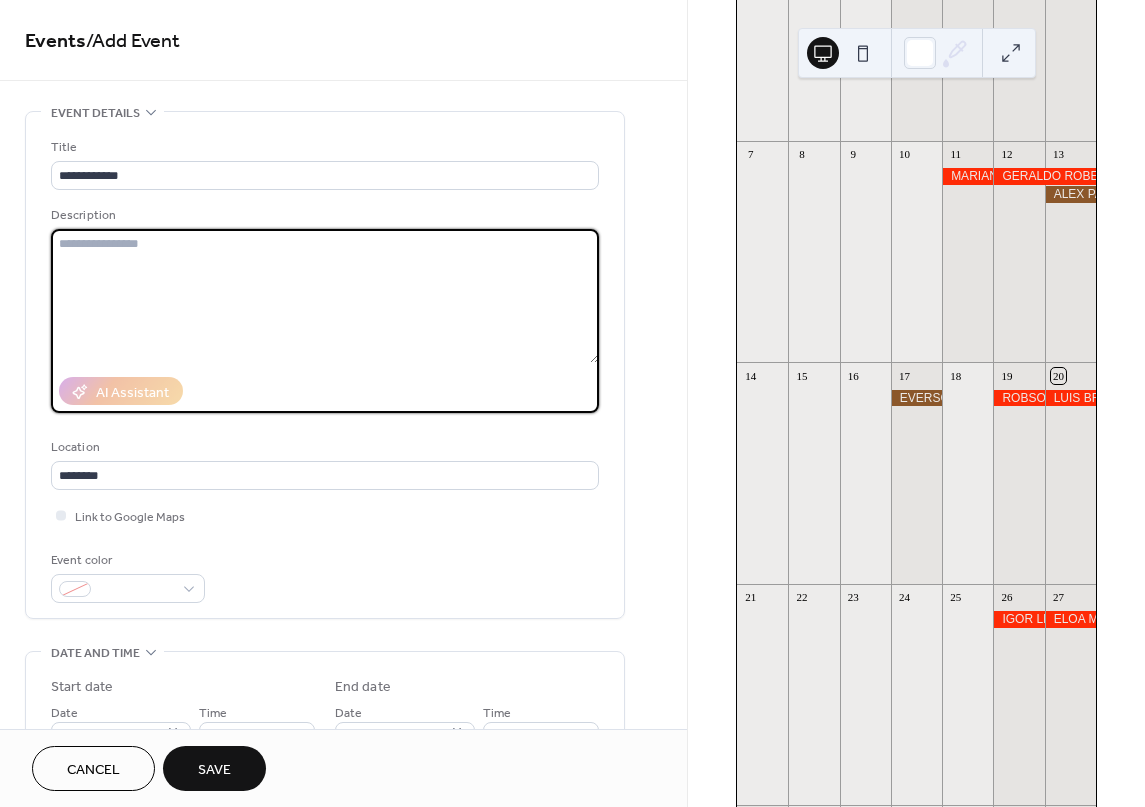 scroll, scrollTop: 0, scrollLeft: 0, axis: both 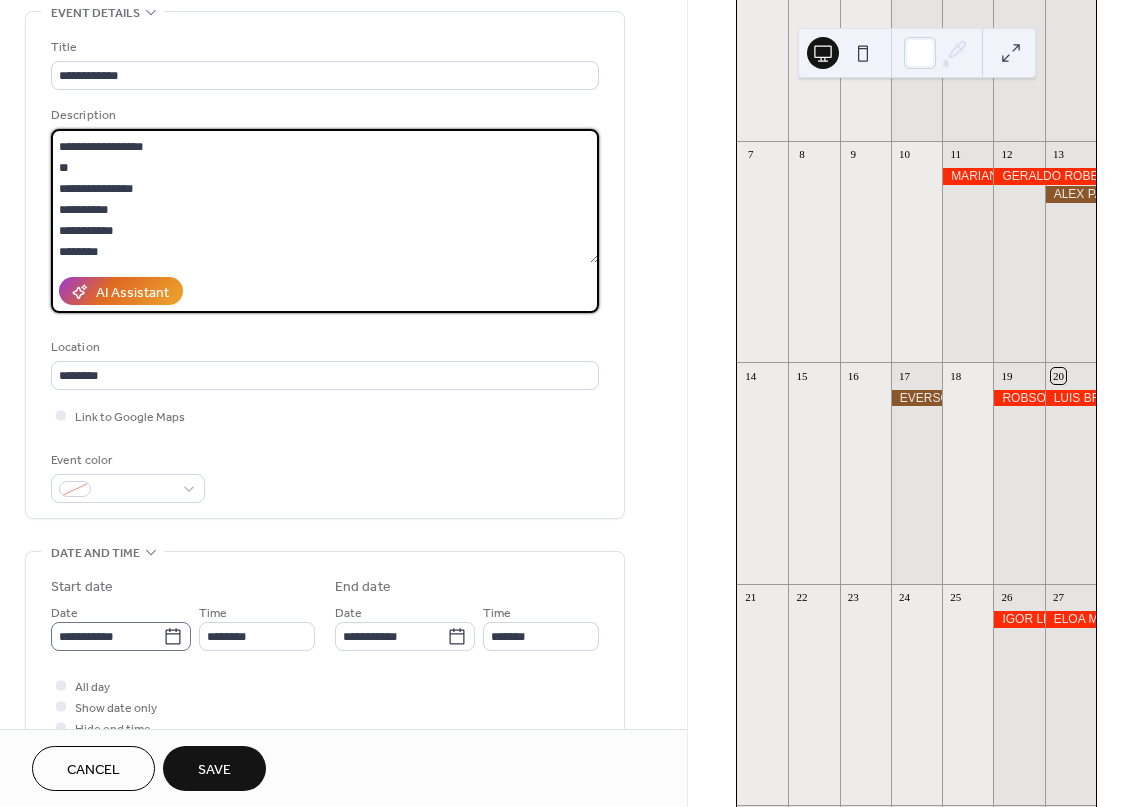 type on "**********" 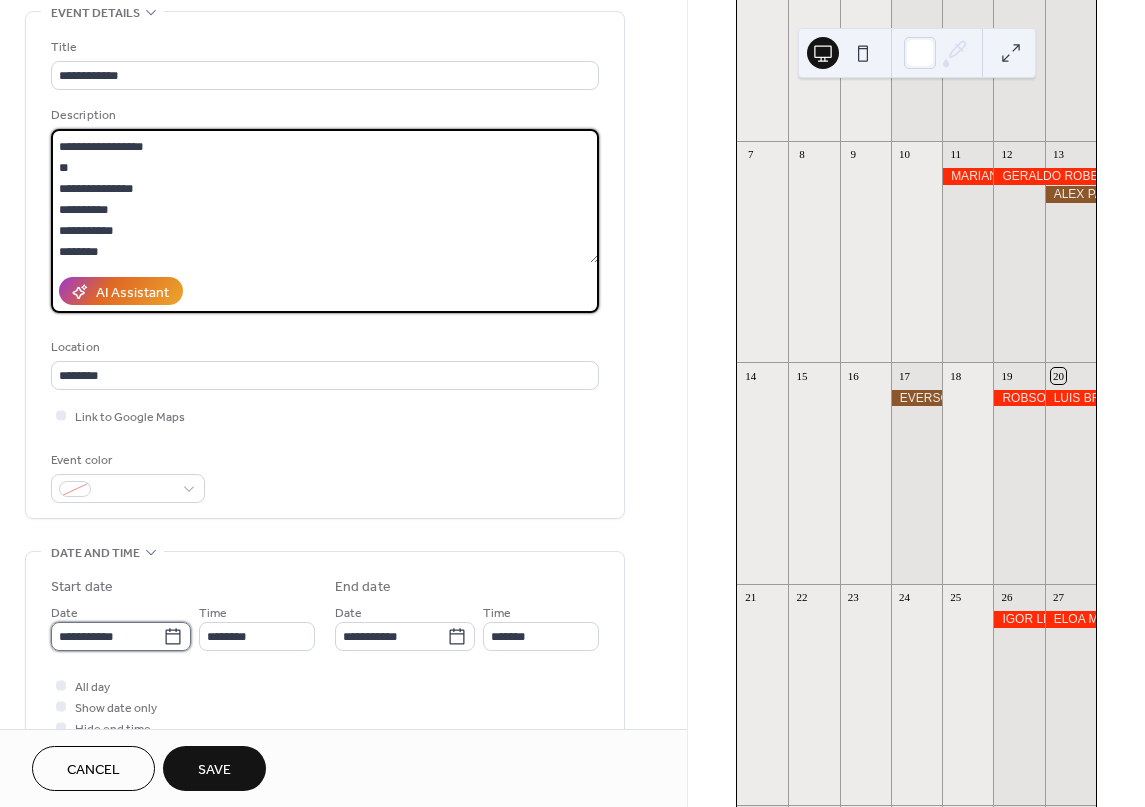click on "**********" at bounding box center (107, 636) 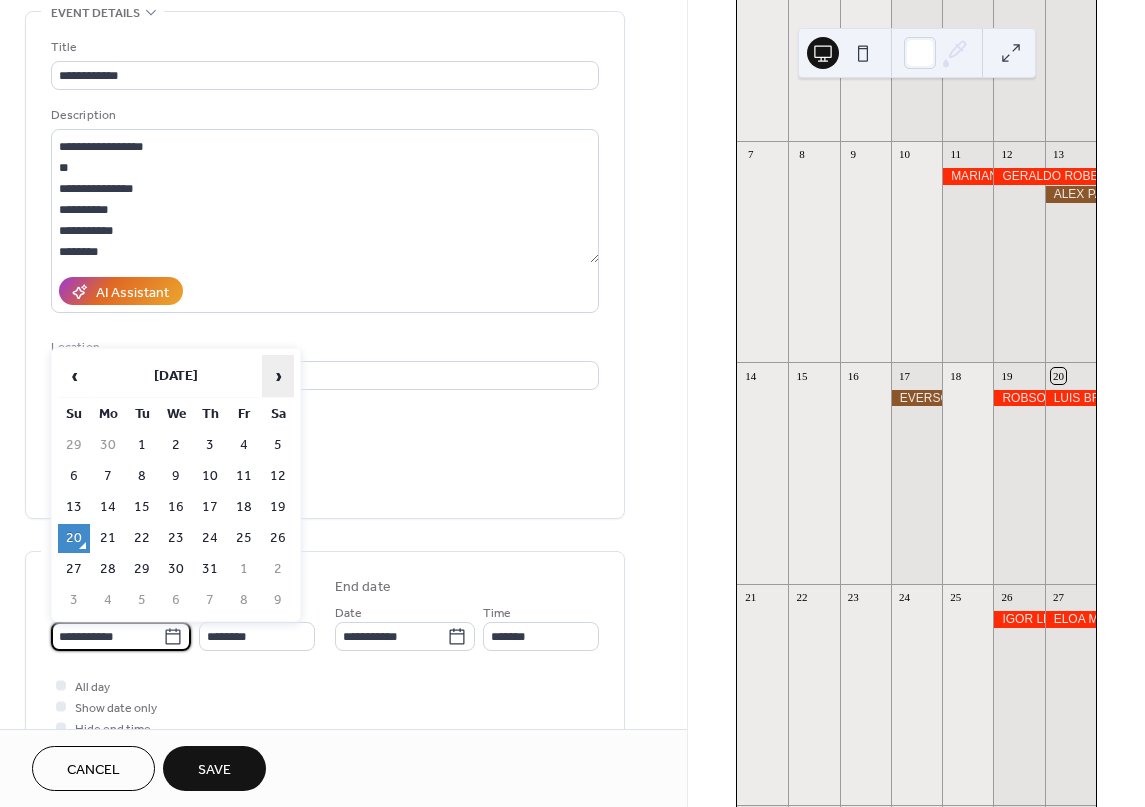 click on "›" at bounding box center (278, 376) 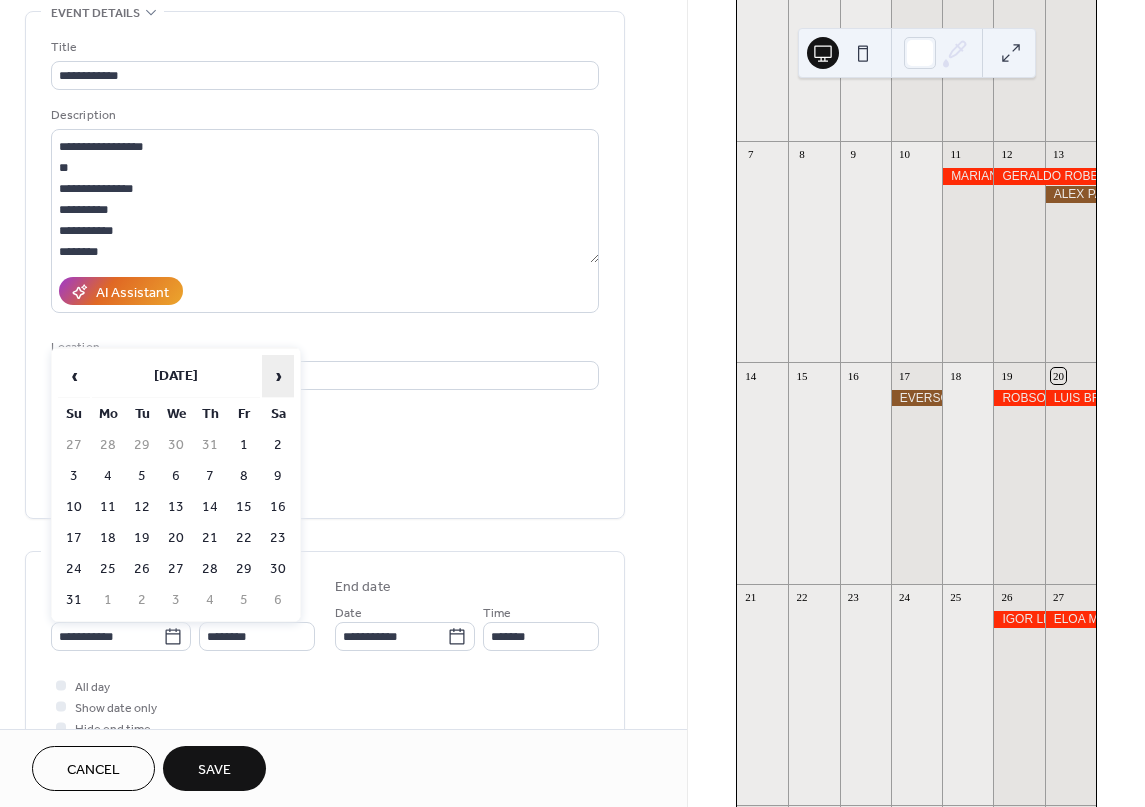 click on "›" at bounding box center (278, 376) 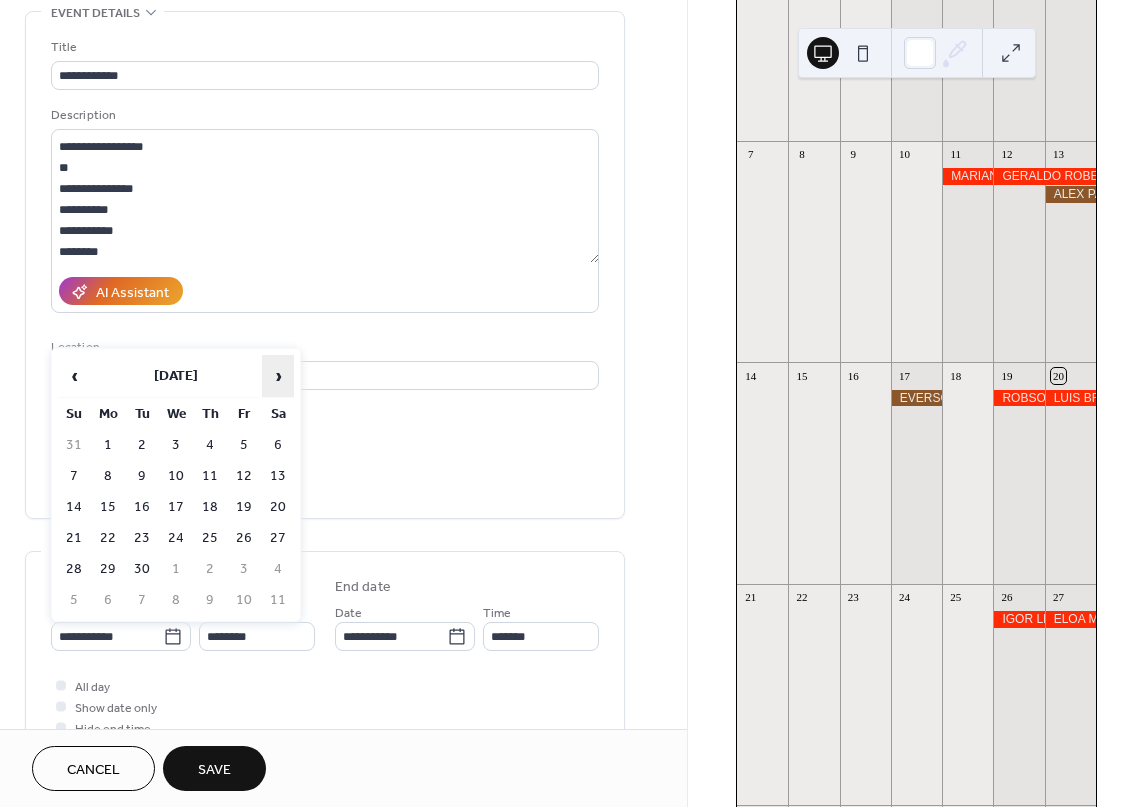 click on "›" at bounding box center [278, 376] 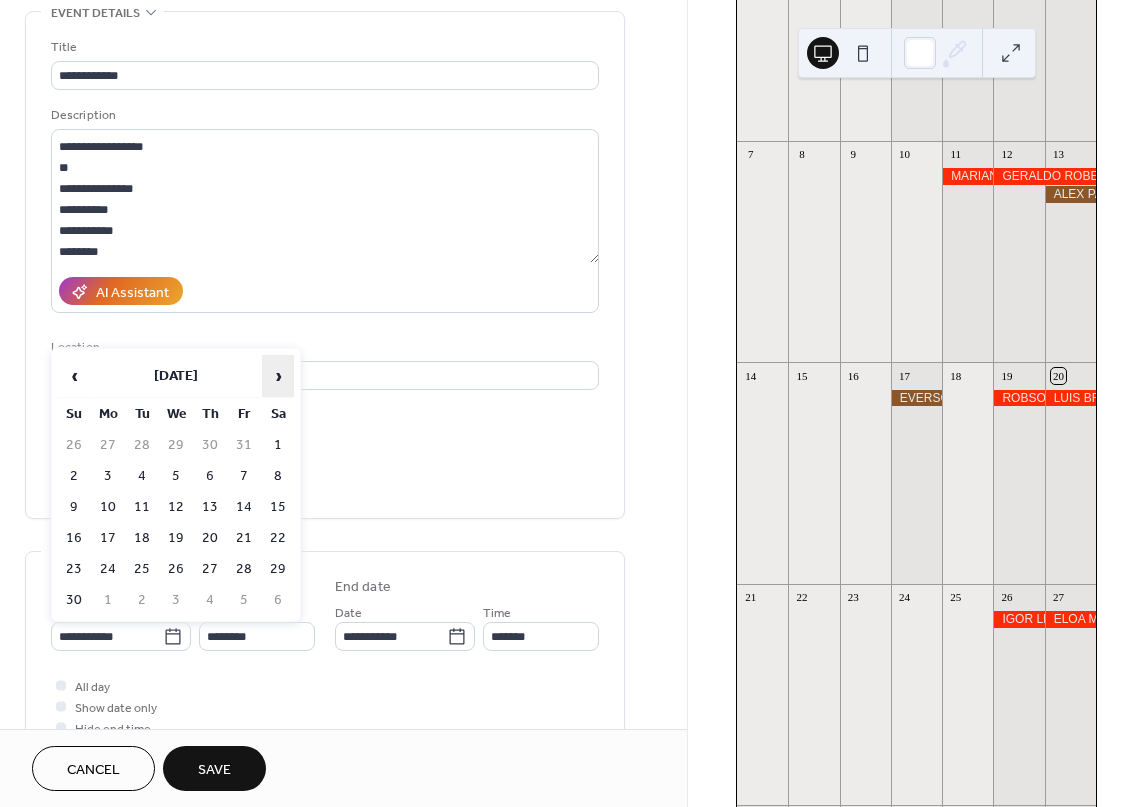 click on "›" at bounding box center [278, 376] 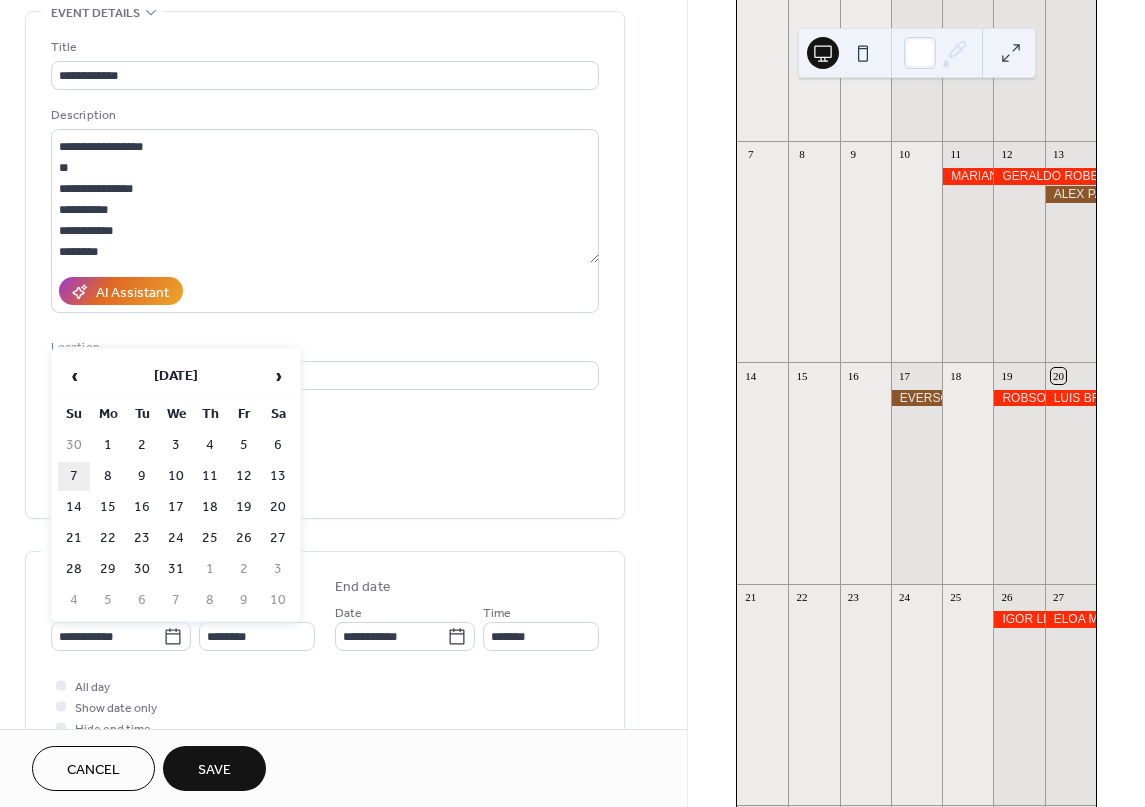 click on "7" at bounding box center [74, 476] 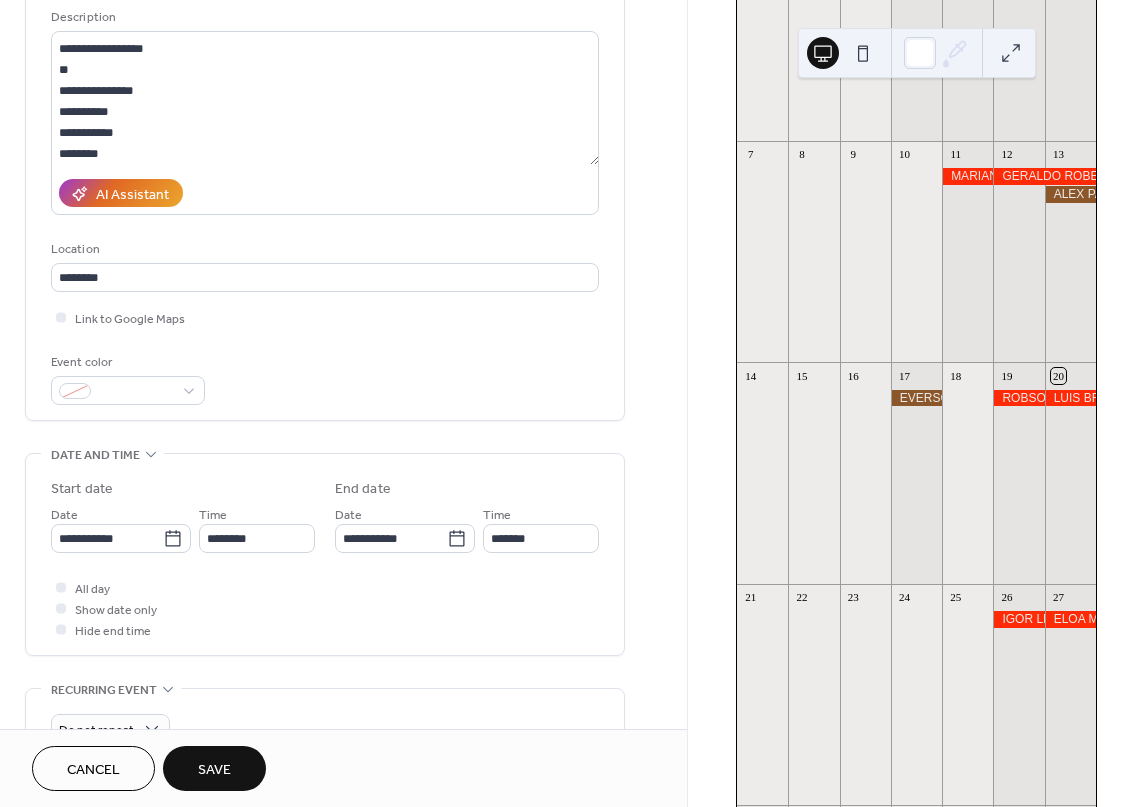 scroll, scrollTop: 200, scrollLeft: 0, axis: vertical 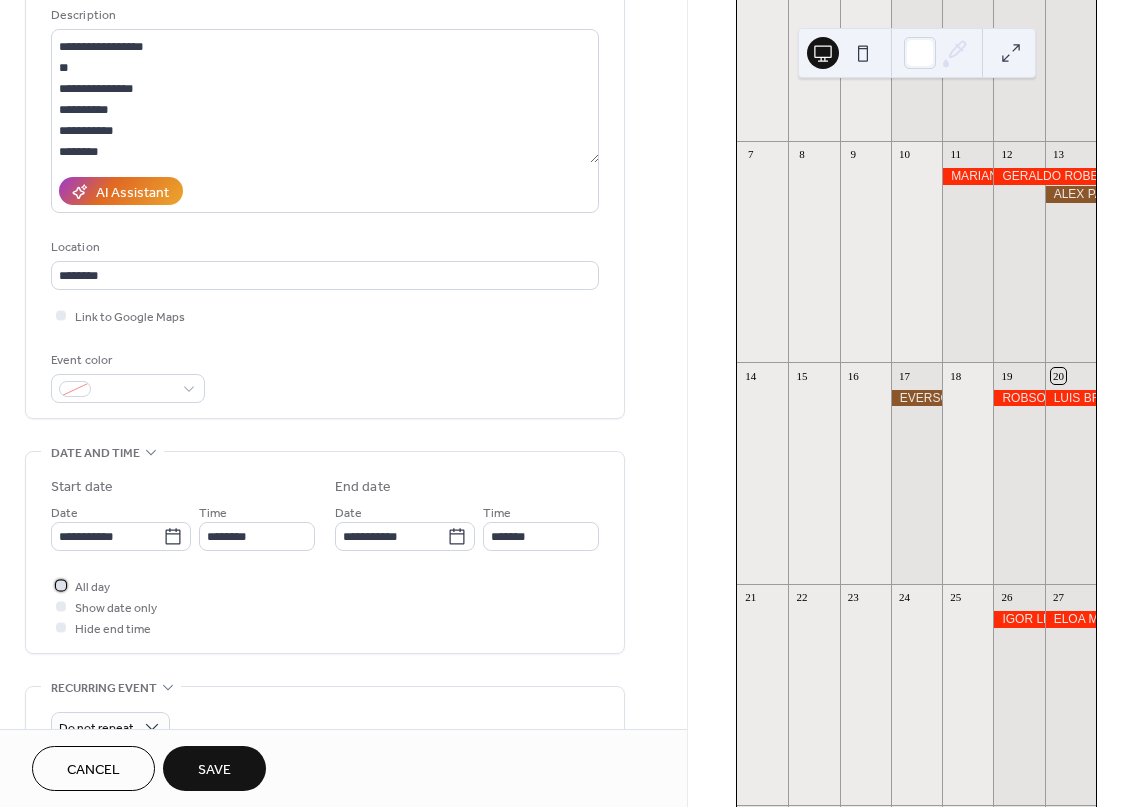 click on "All day" at bounding box center (92, 587) 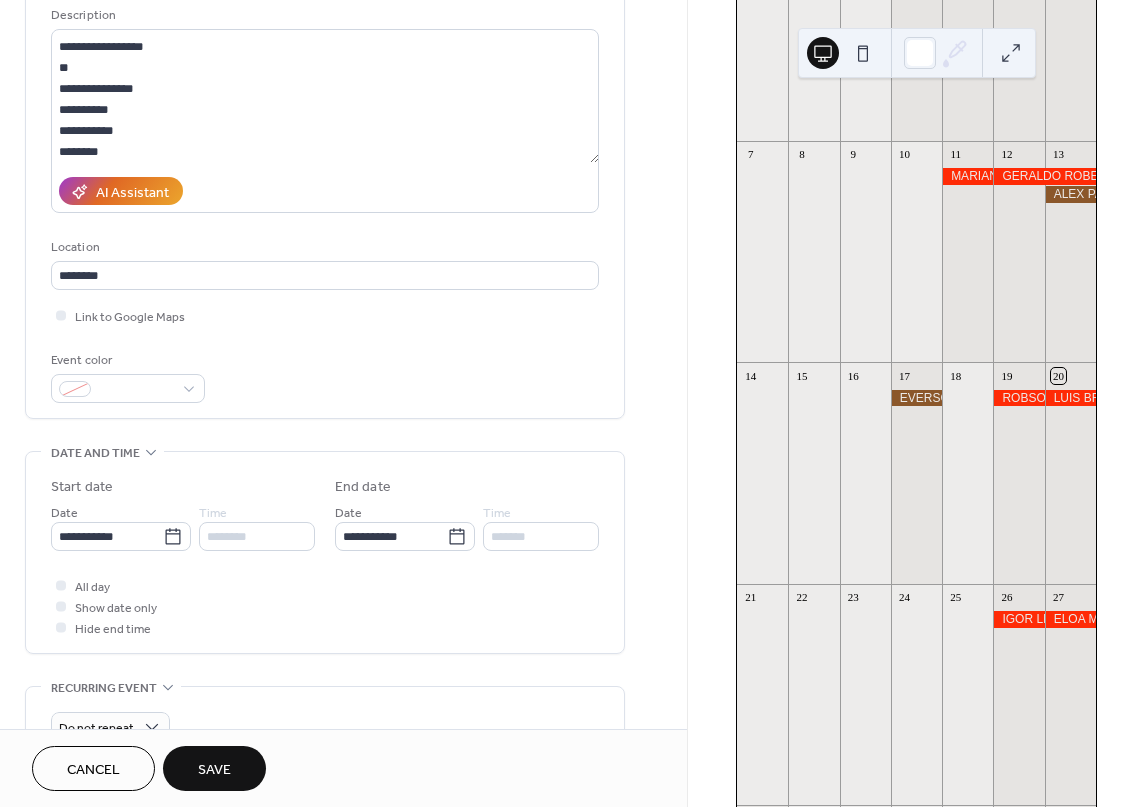 click on "Save" at bounding box center [214, 768] 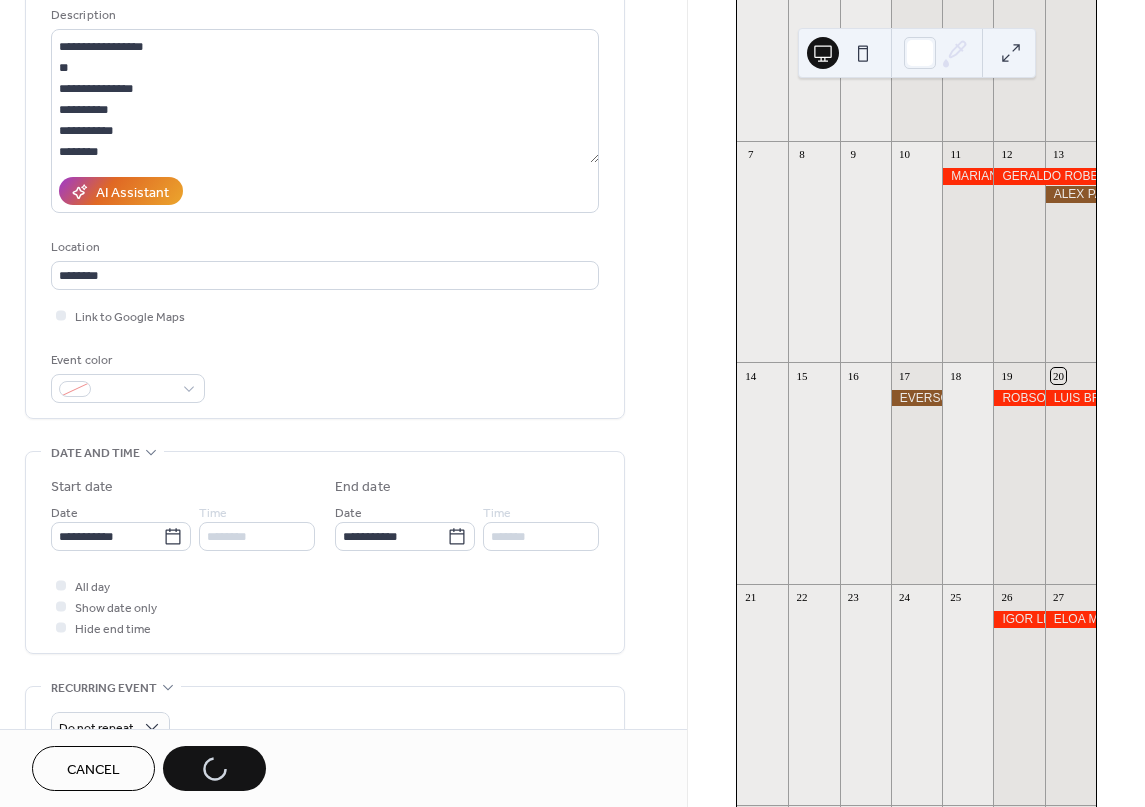 click on "Cancel Save" at bounding box center [149, 768] 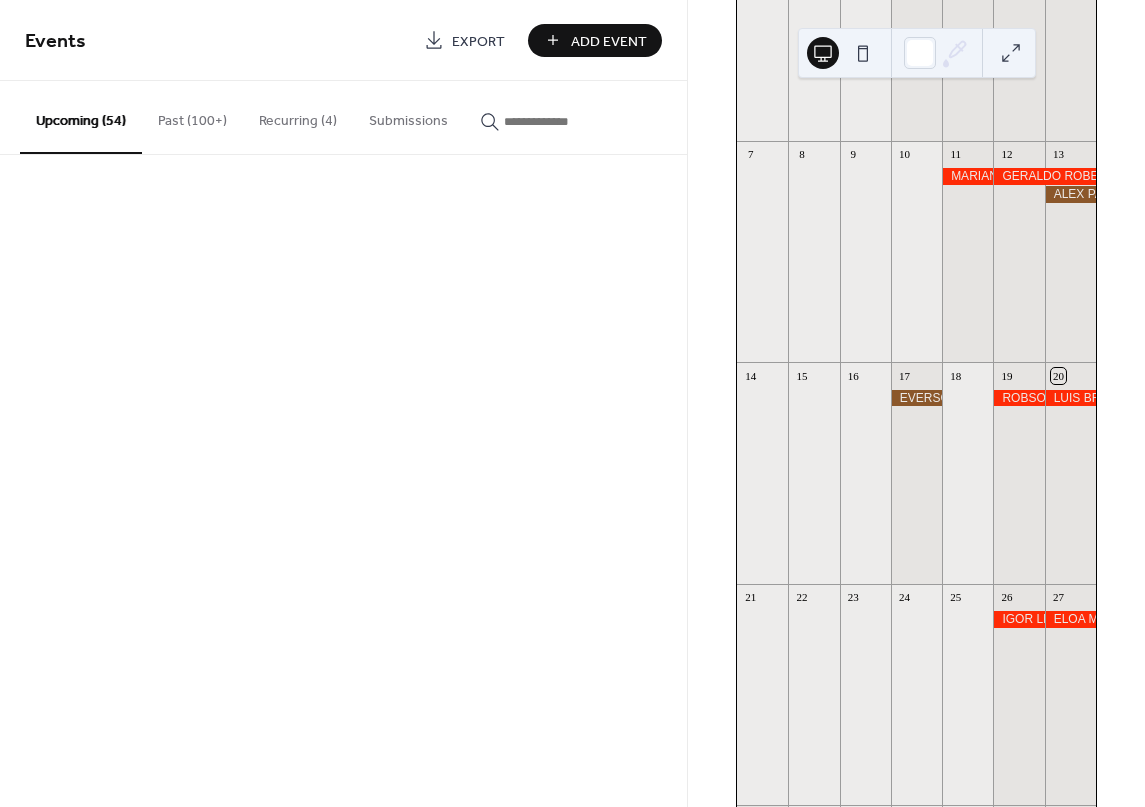 scroll, scrollTop: 0, scrollLeft: 0, axis: both 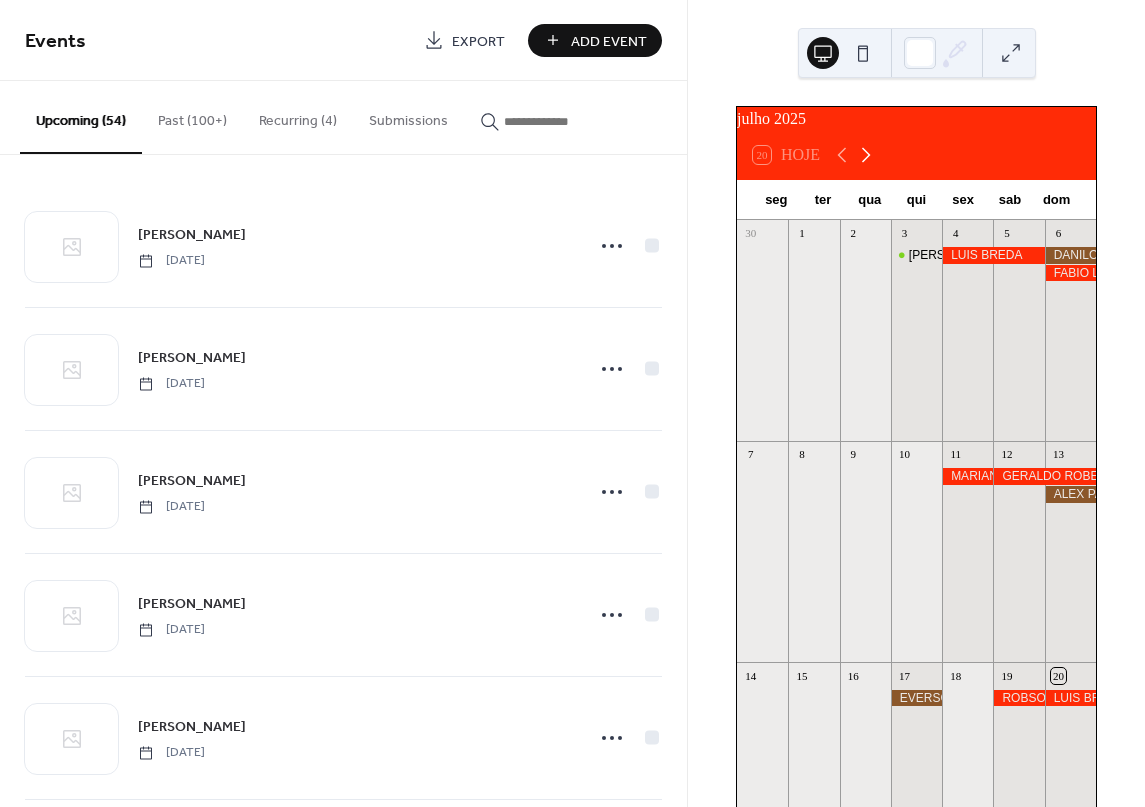 click 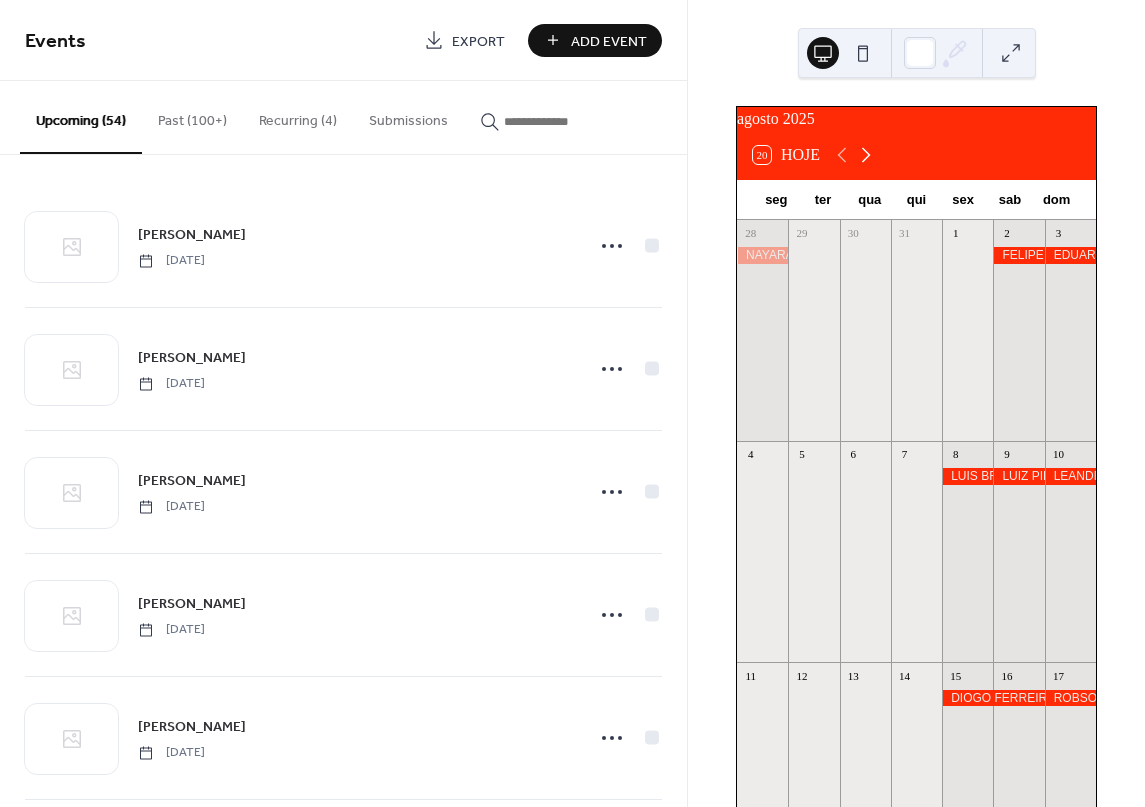 click 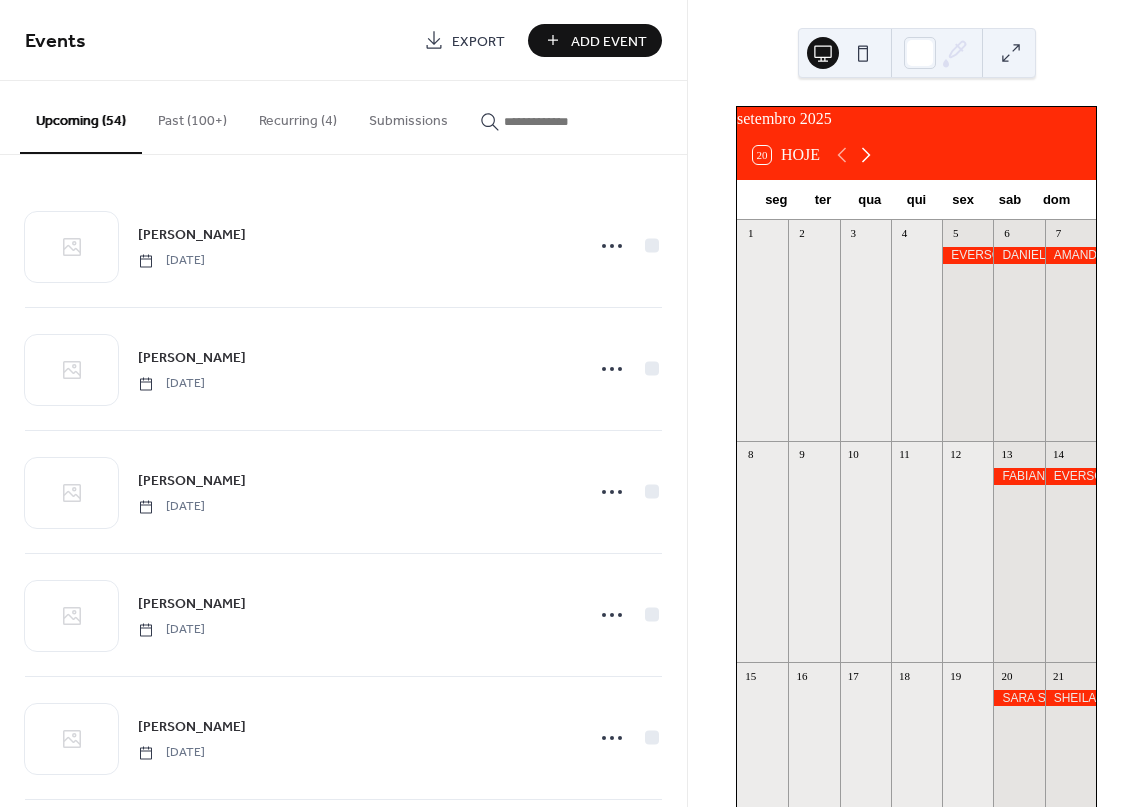 click 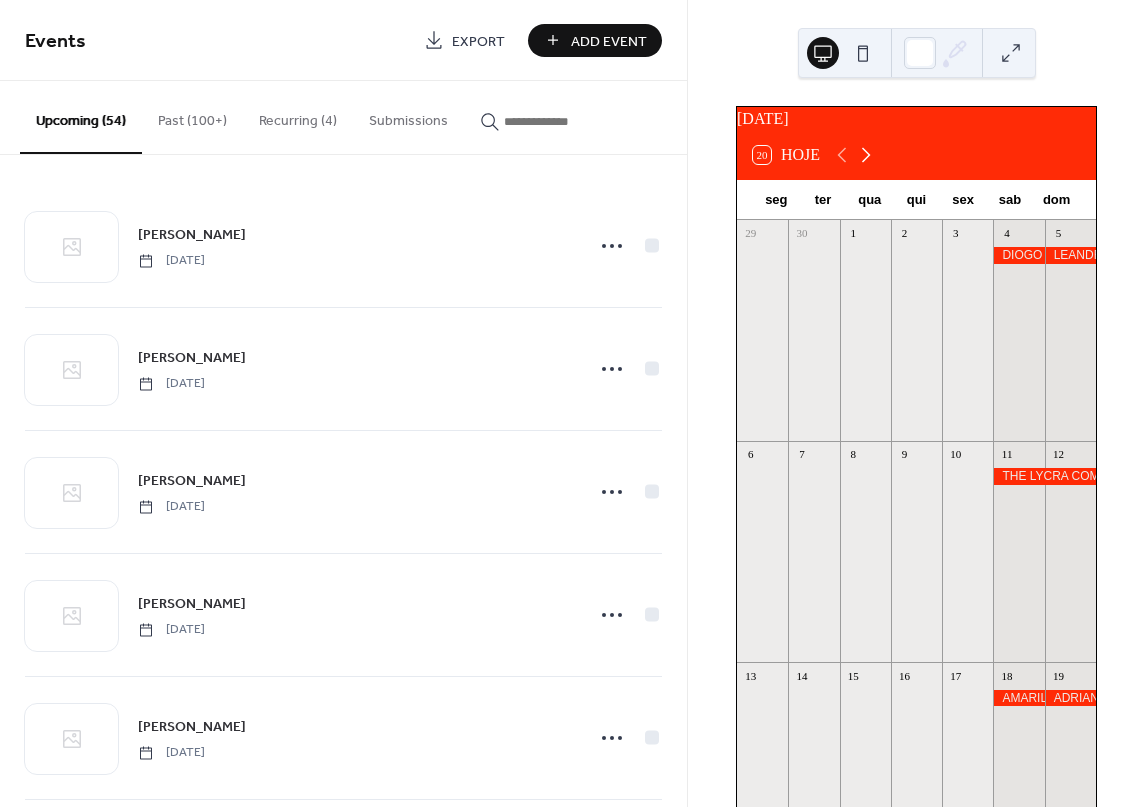 click 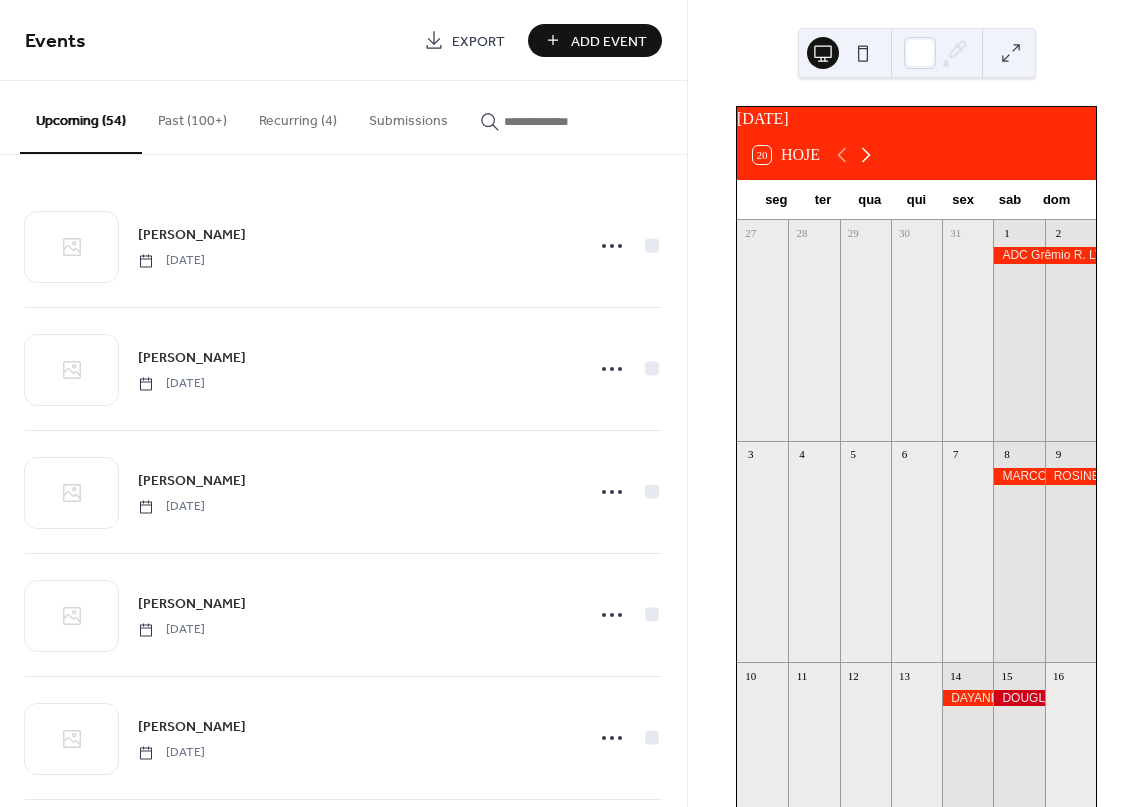 click 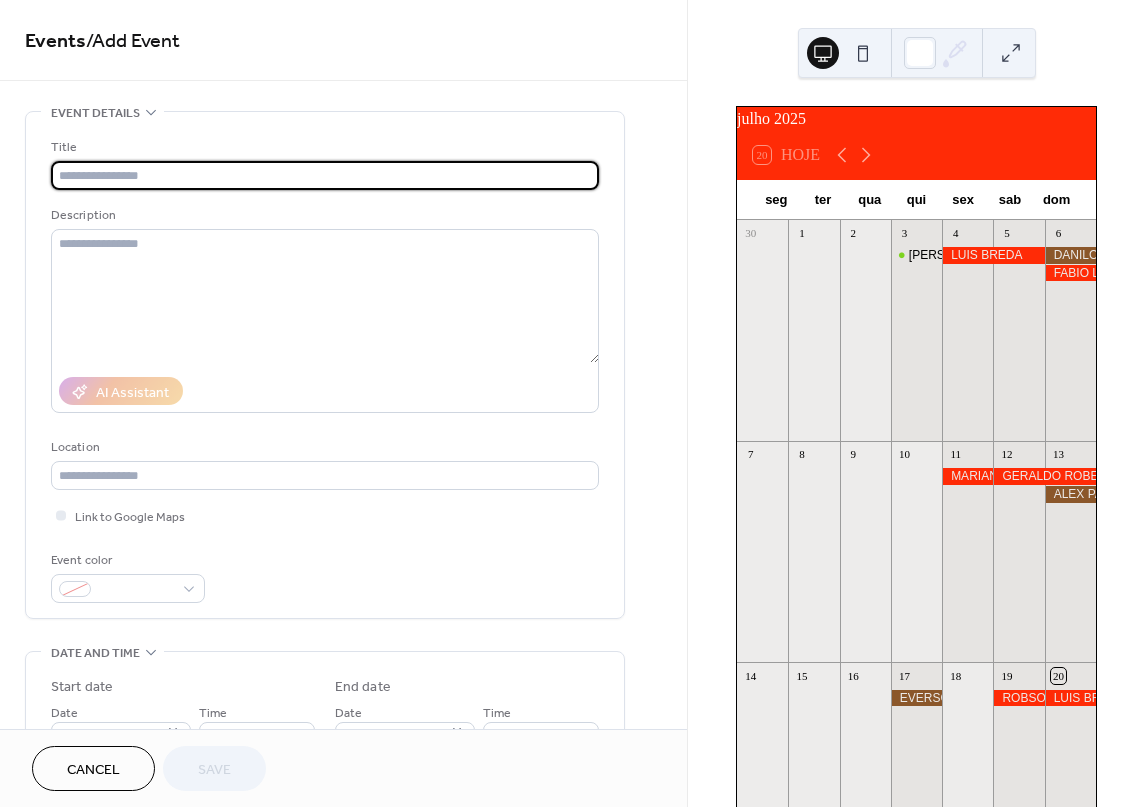 scroll, scrollTop: 0, scrollLeft: 0, axis: both 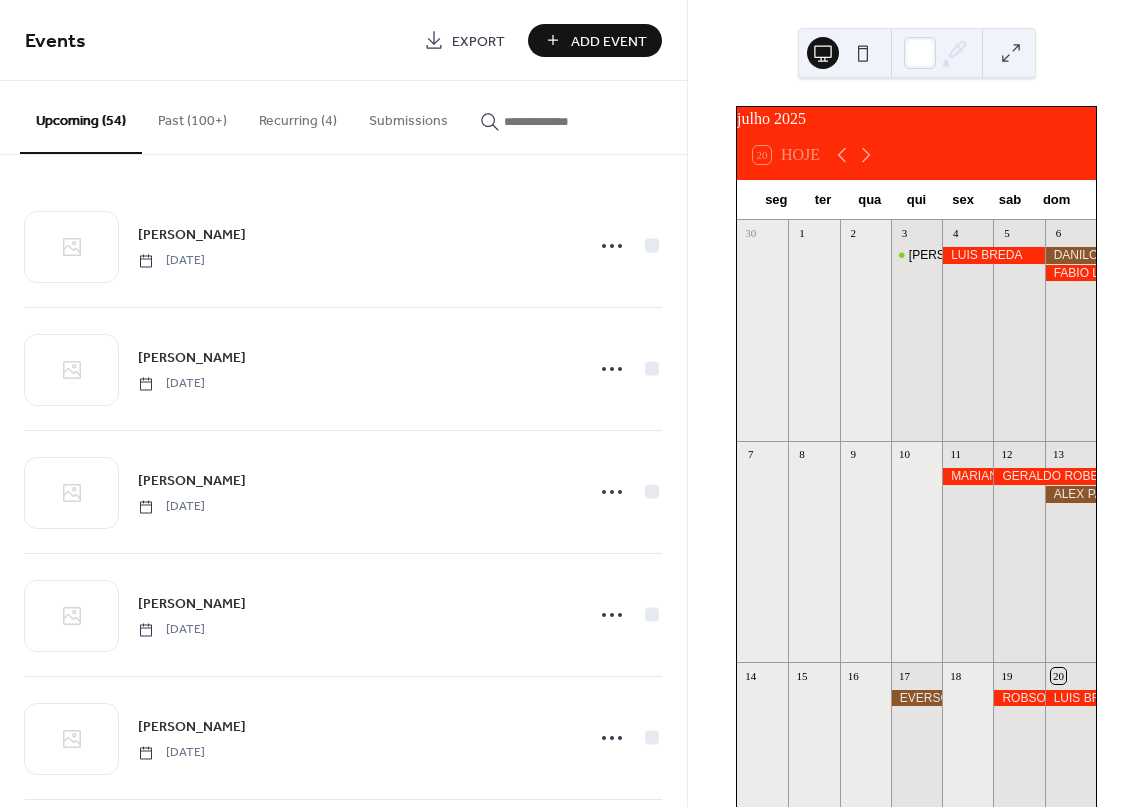 click on "Recurring (4)" at bounding box center (298, 116) 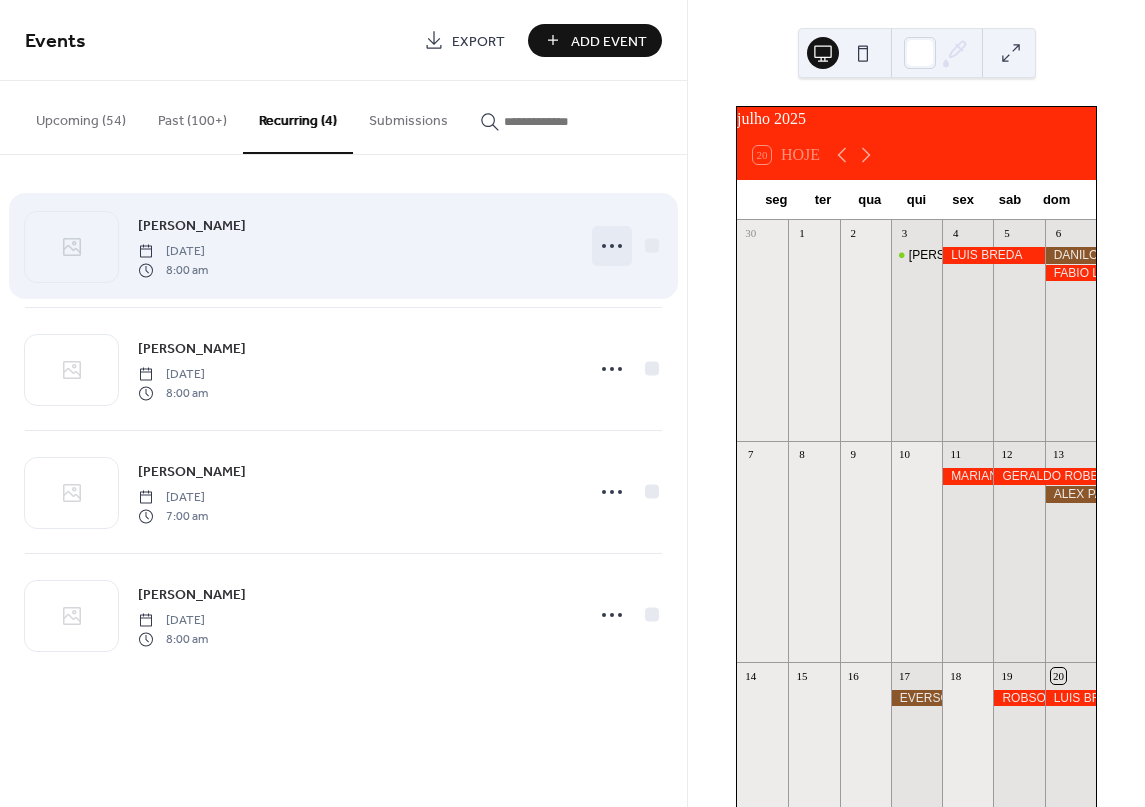 click 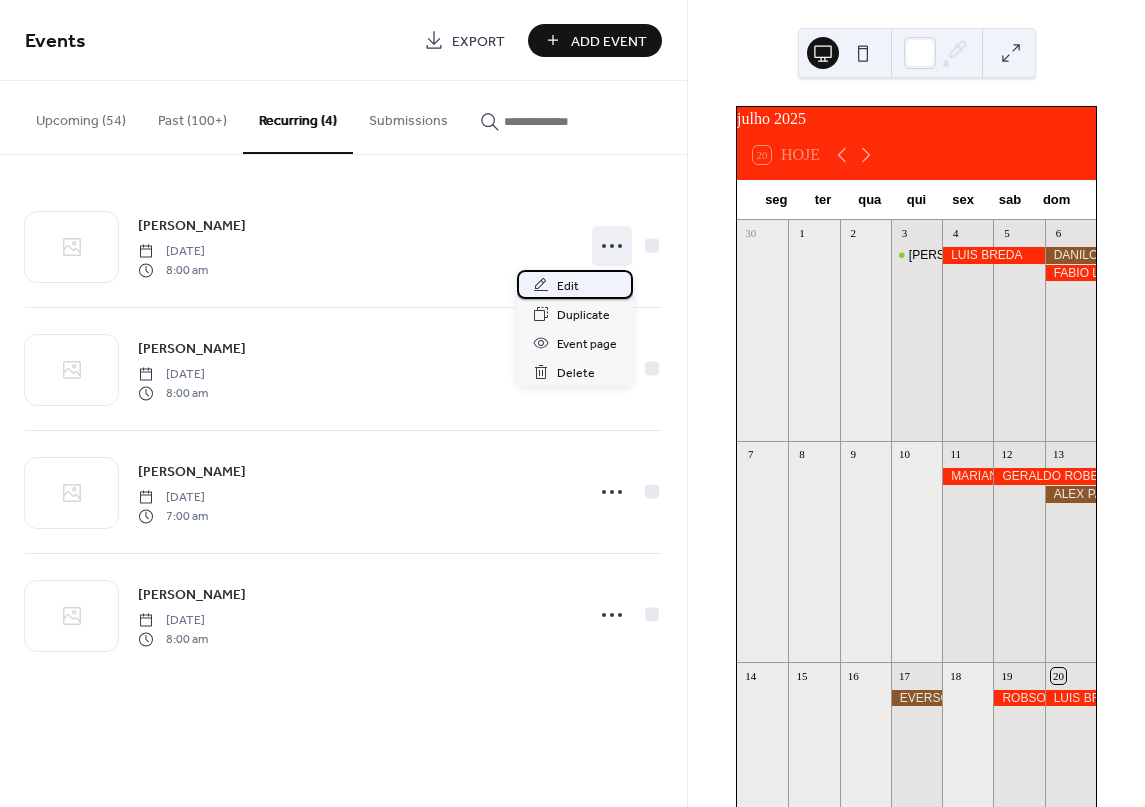 click on "Edit" at bounding box center (575, 284) 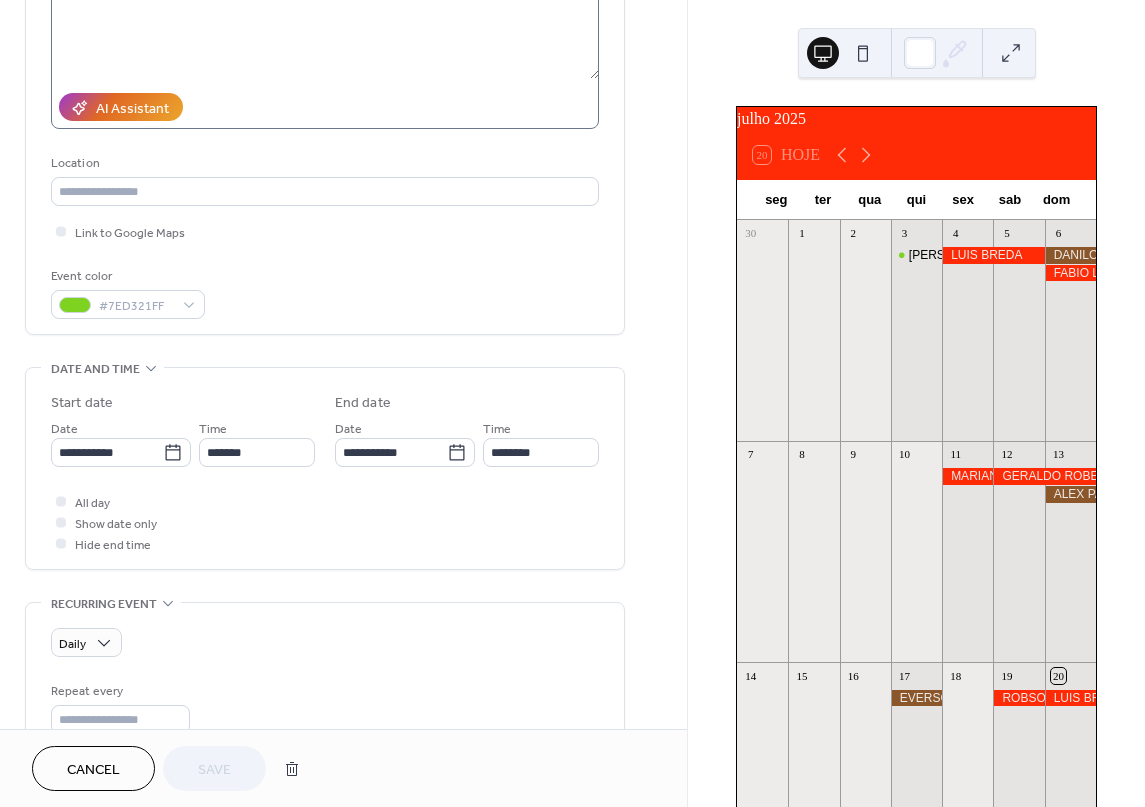 scroll, scrollTop: 300, scrollLeft: 0, axis: vertical 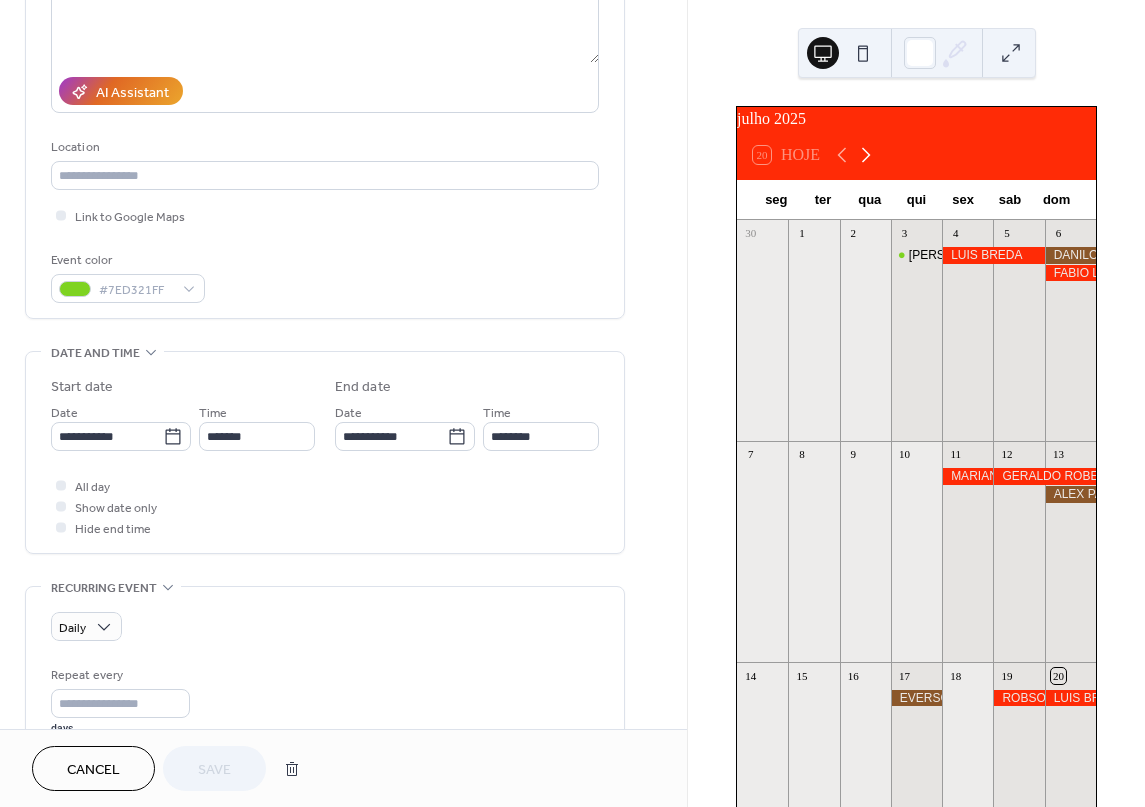click 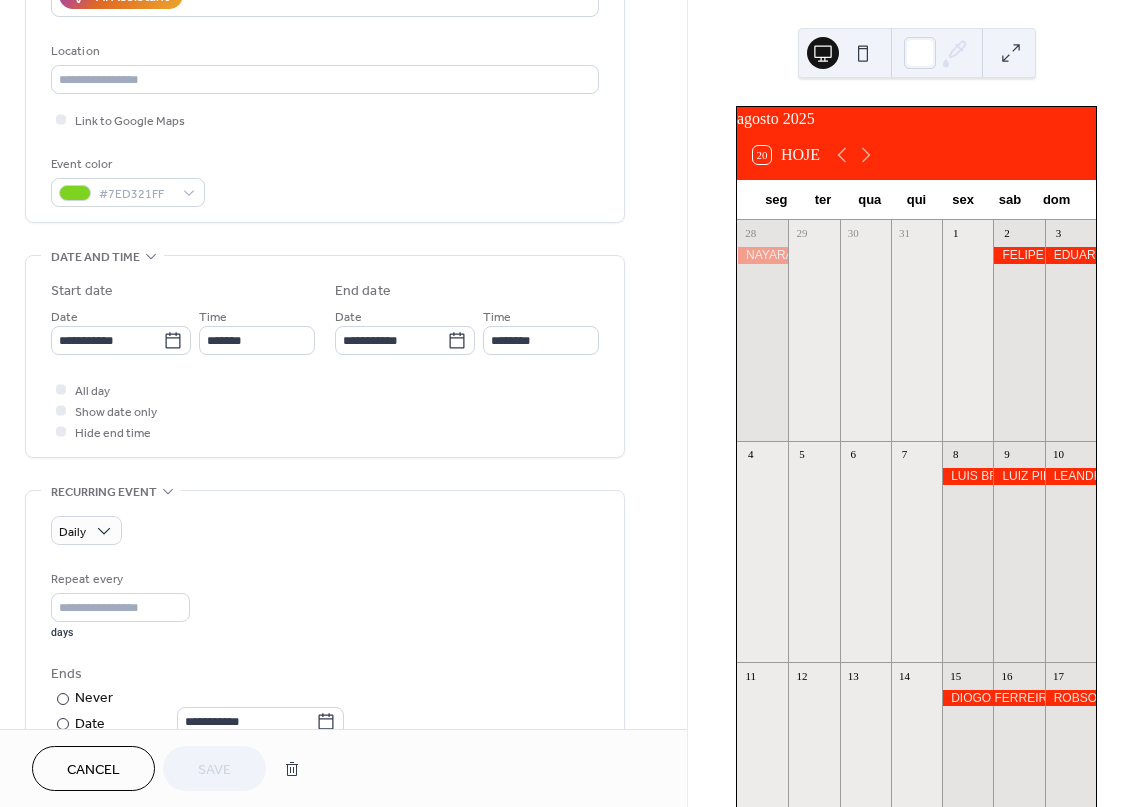 scroll, scrollTop: 400, scrollLeft: 0, axis: vertical 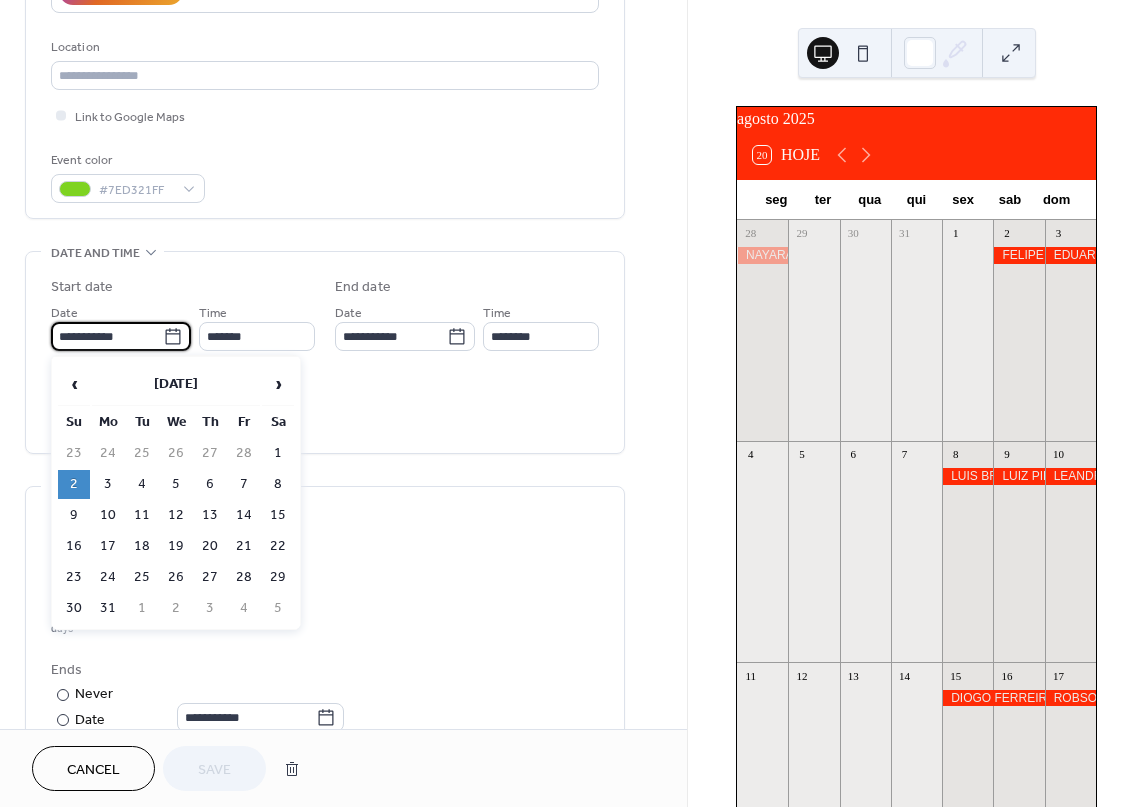 click on "**********" at bounding box center (107, 336) 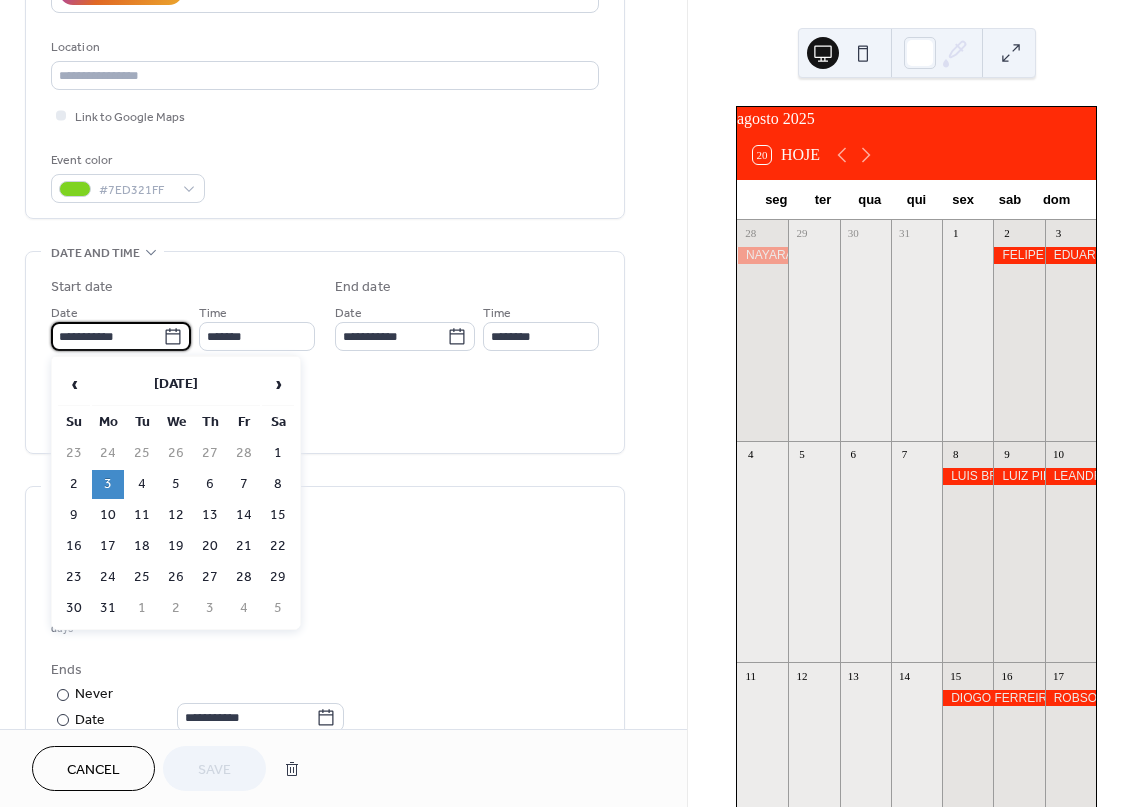 click on "**********" at bounding box center [107, 336] 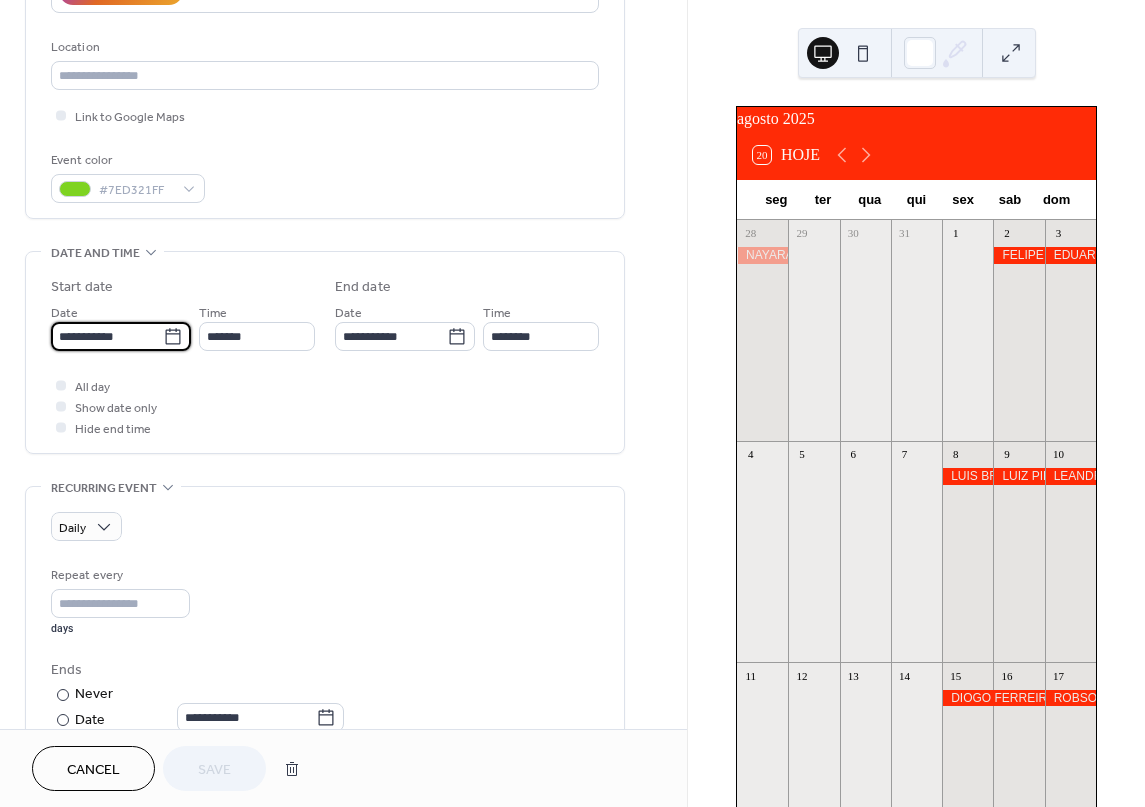 type on "**********" 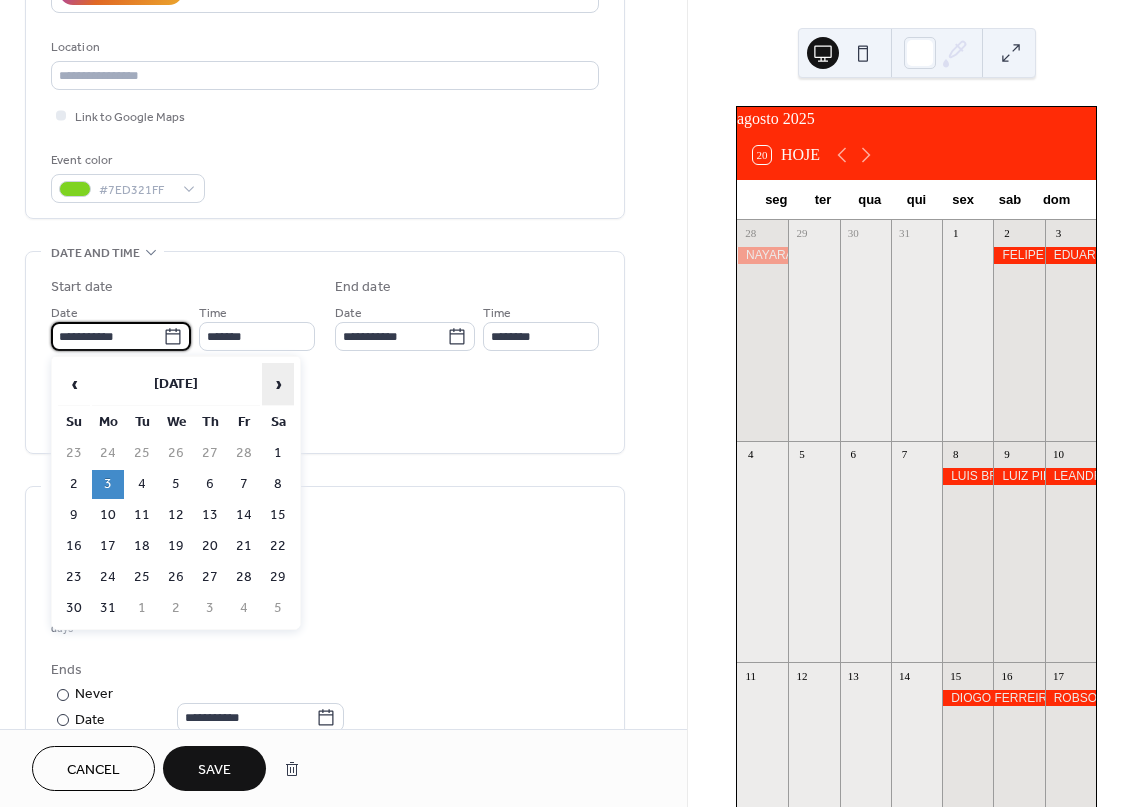 click on "›" at bounding box center [278, 384] 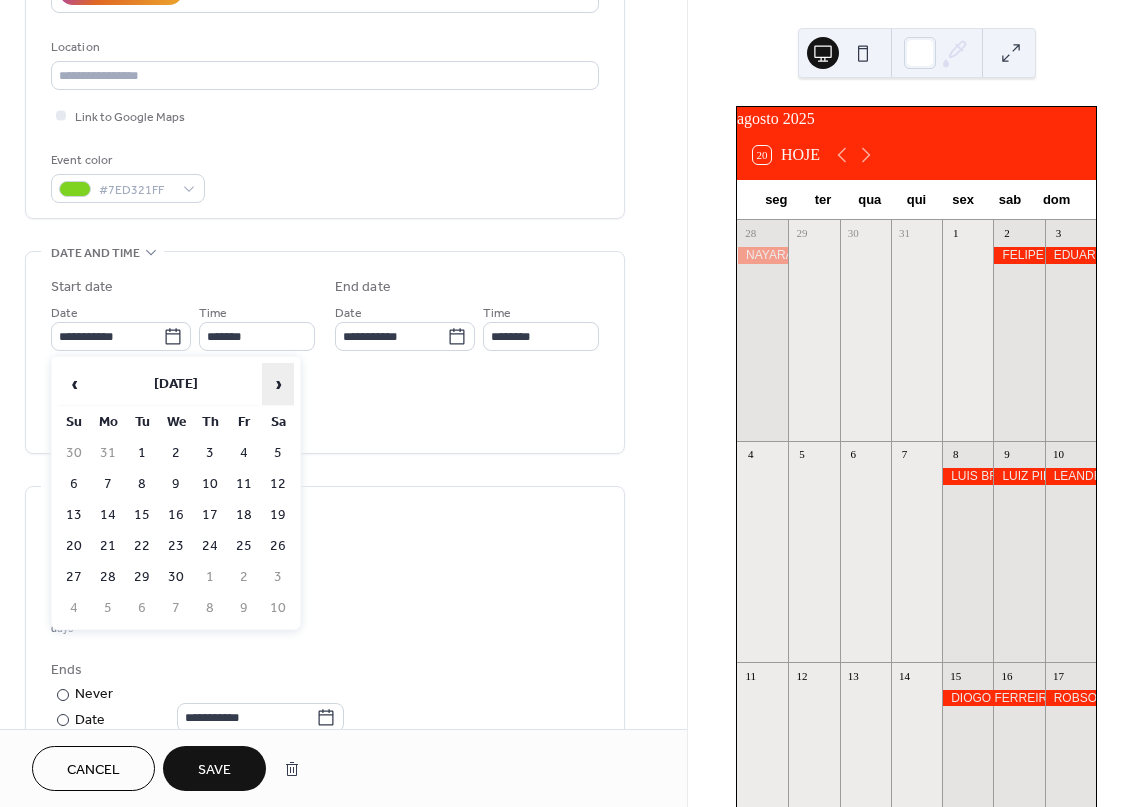 click on "›" at bounding box center [278, 384] 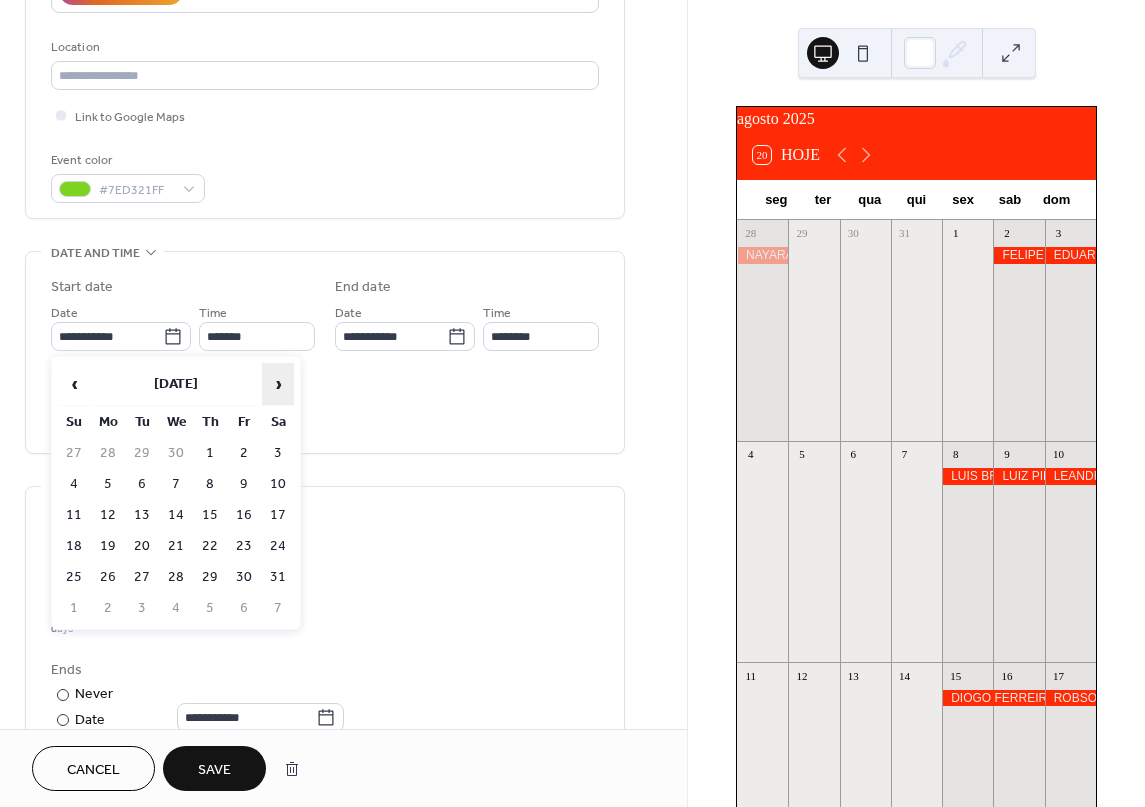 click on "›" at bounding box center (278, 384) 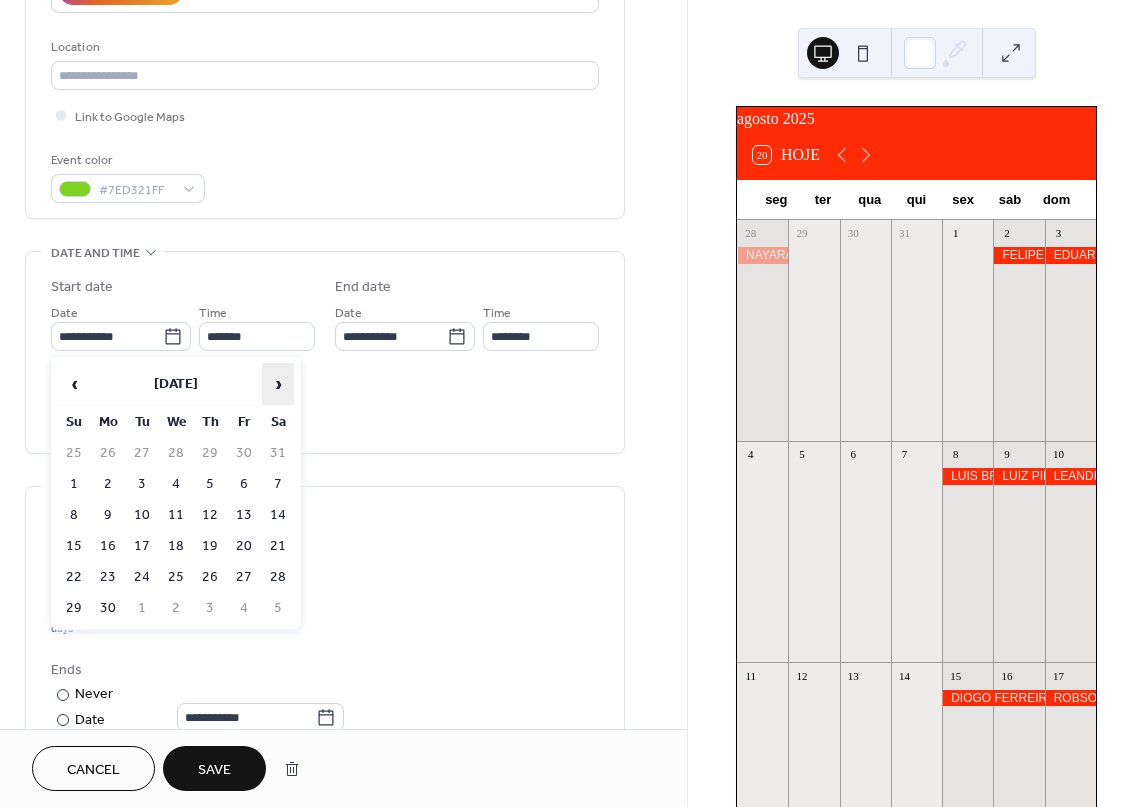click on "›" at bounding box center (278, 384) 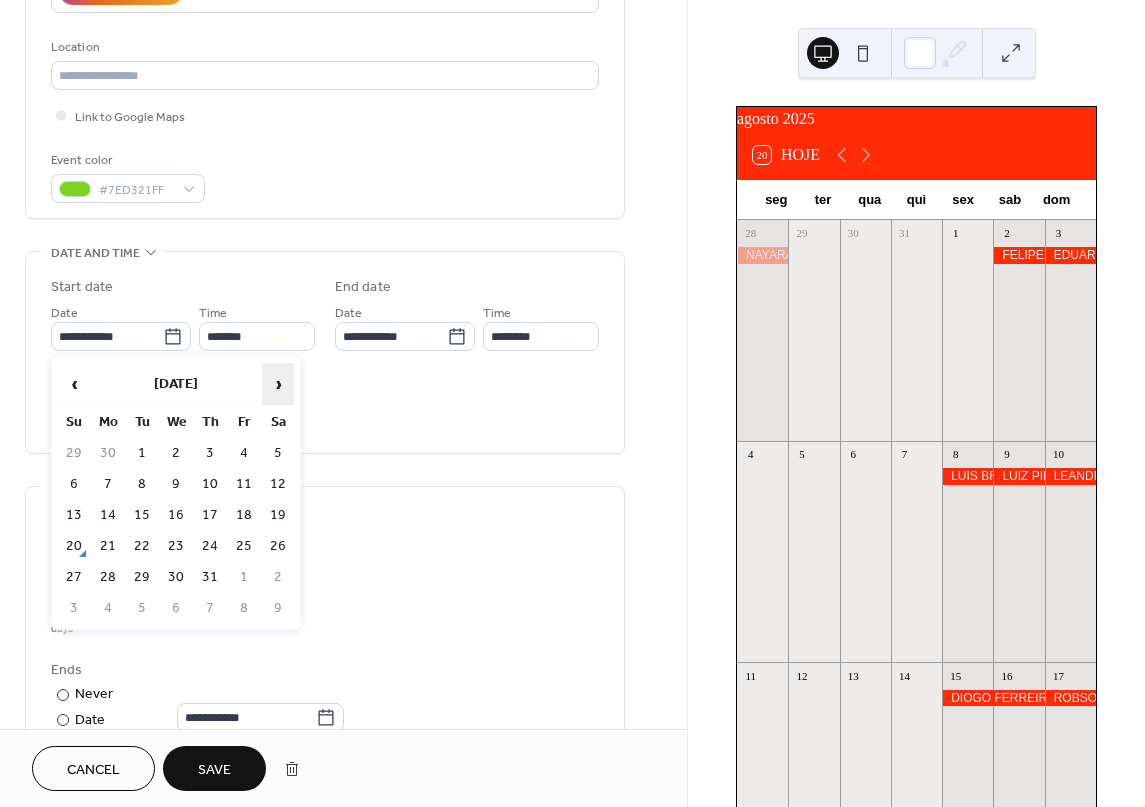 click on "›" at bounding box center [278, 384] 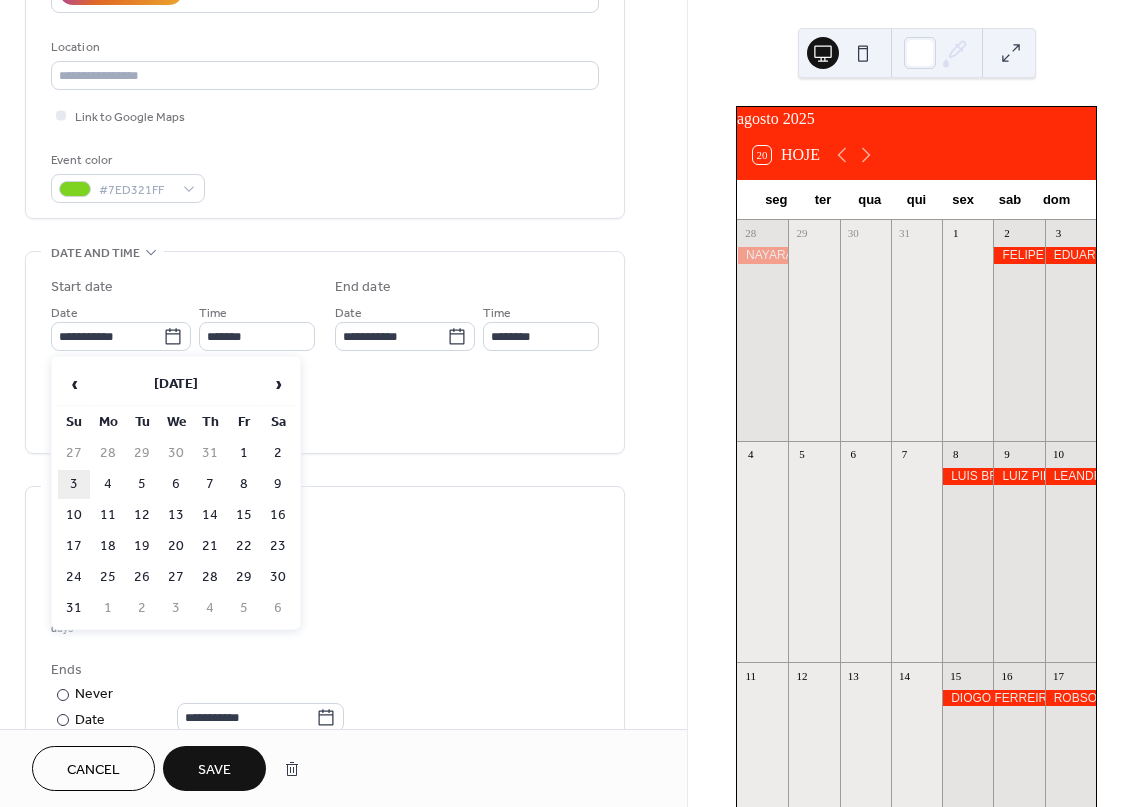 click on "3" at bounding box center [74, 484] 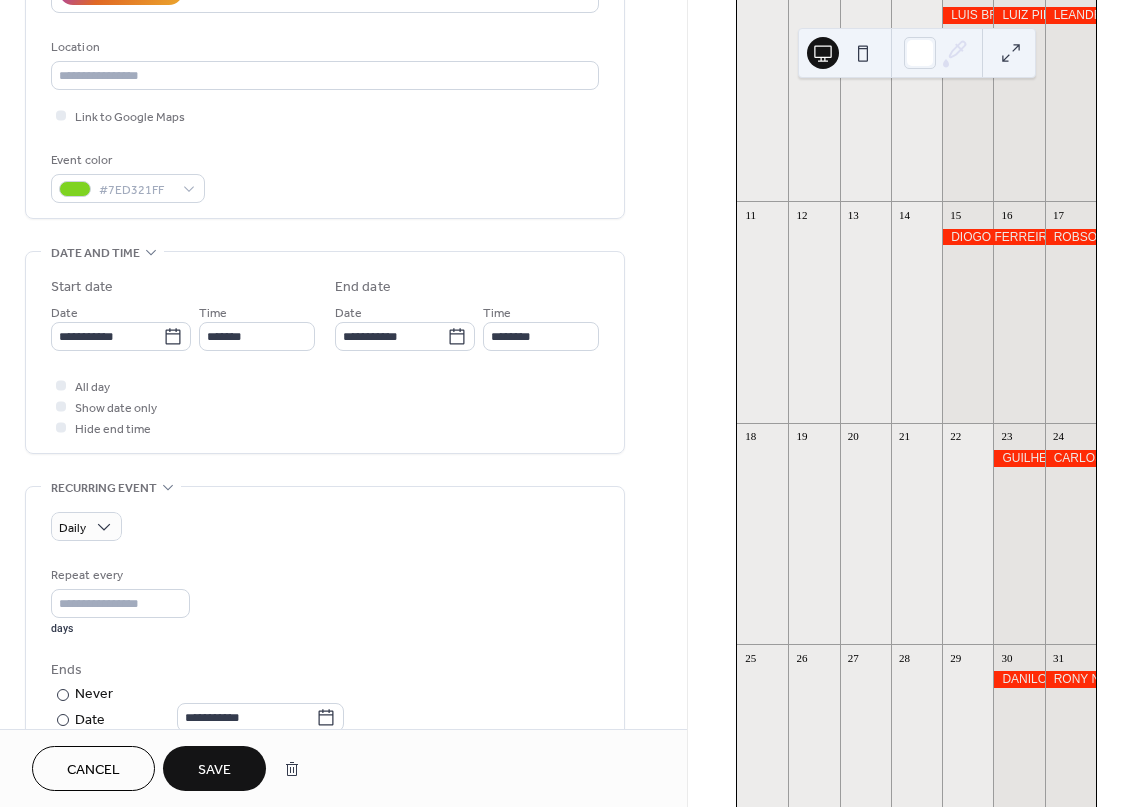 scroll, scrollTop: 500, scrollLeft: 0, axis: vertical 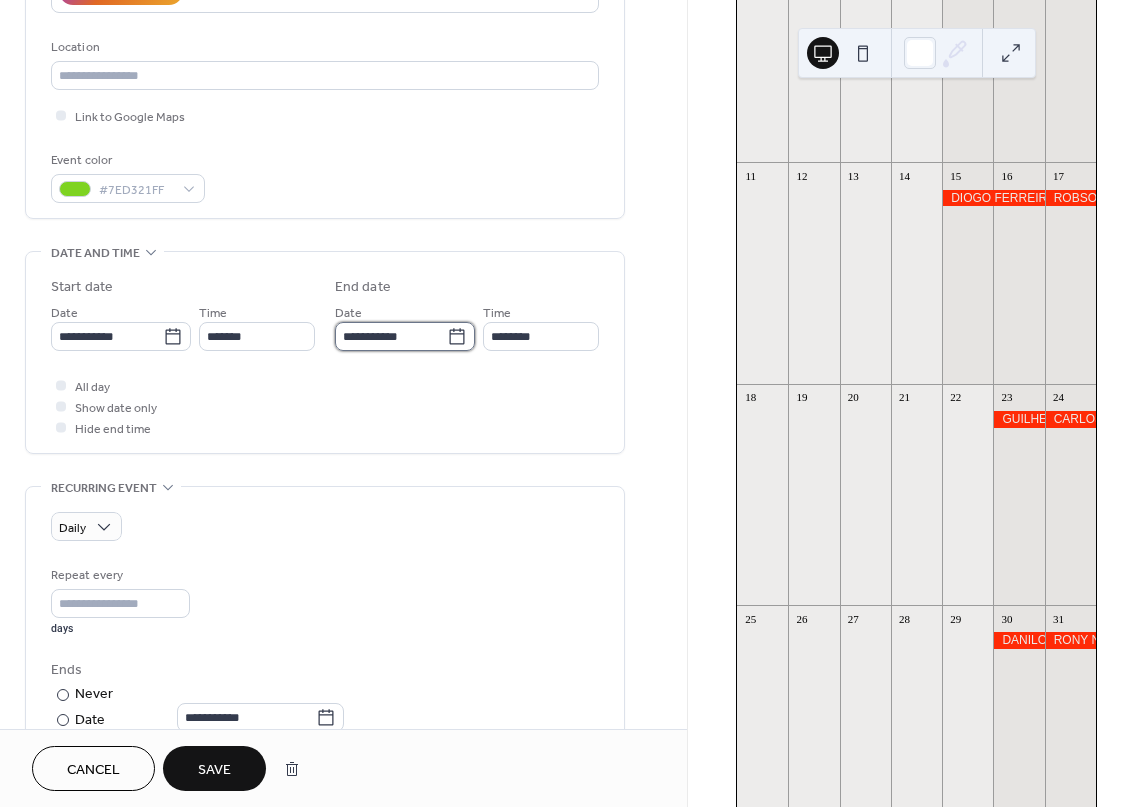 click on "**********" at bounding box center (391, 336) 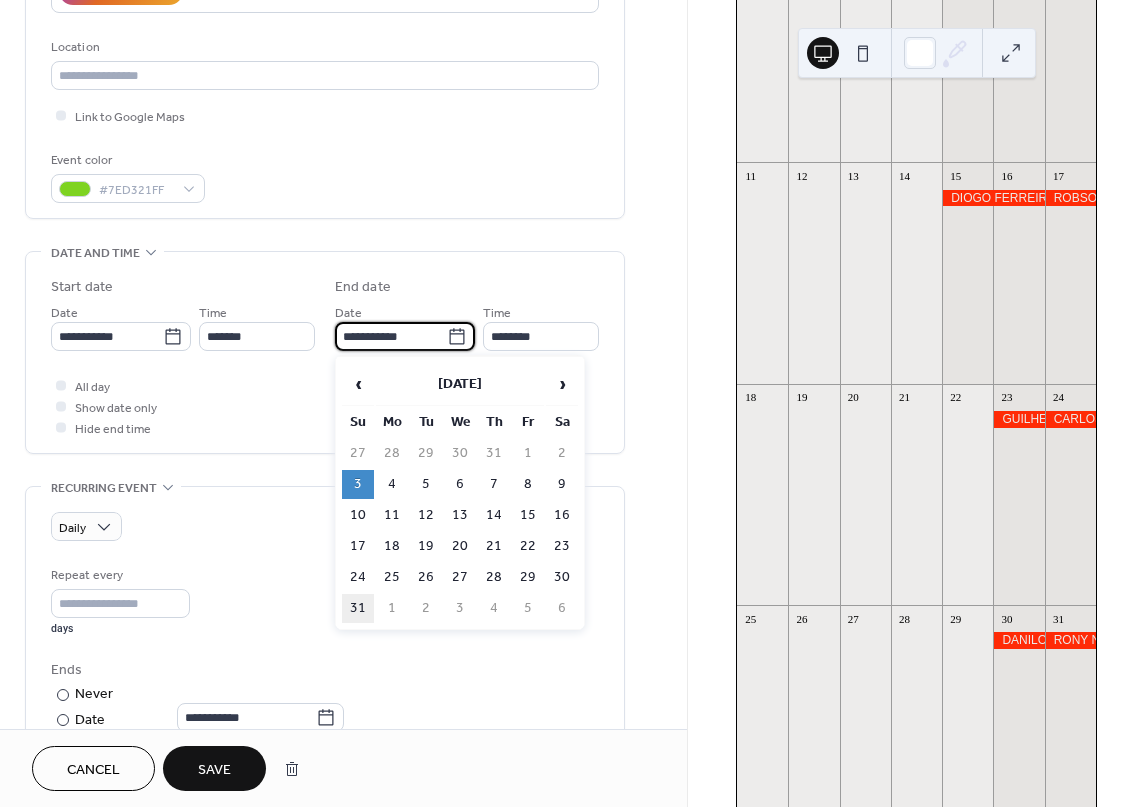 click on "31" at bounding box center [358, 608] 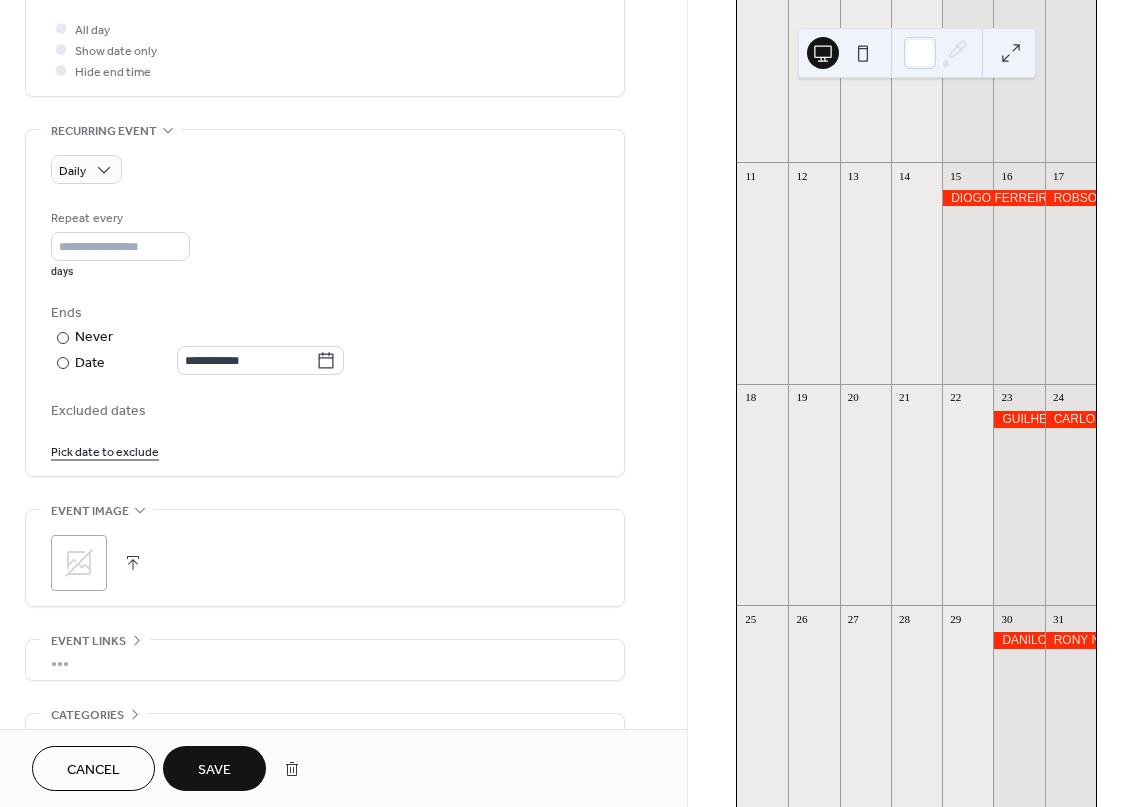 scroll, scrollTop: 800, scrollLeft: 0, axis: vertical 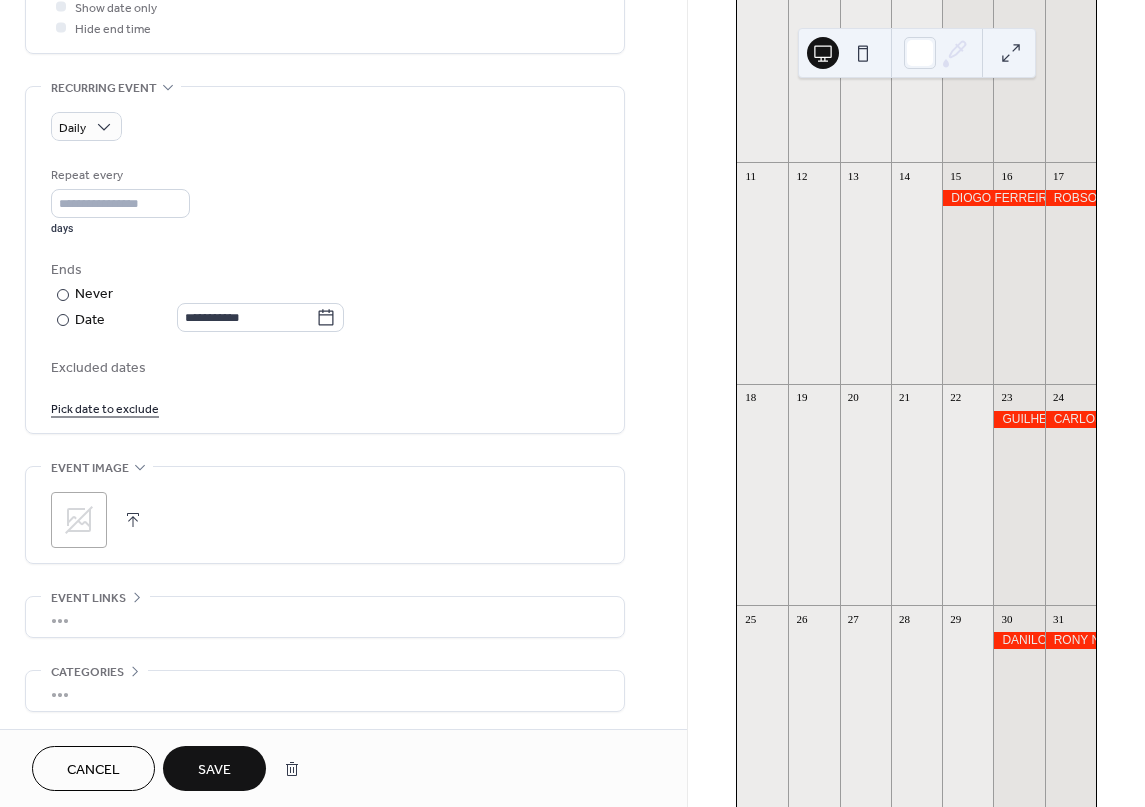 click on "Save" at bounding box center (214, 770) 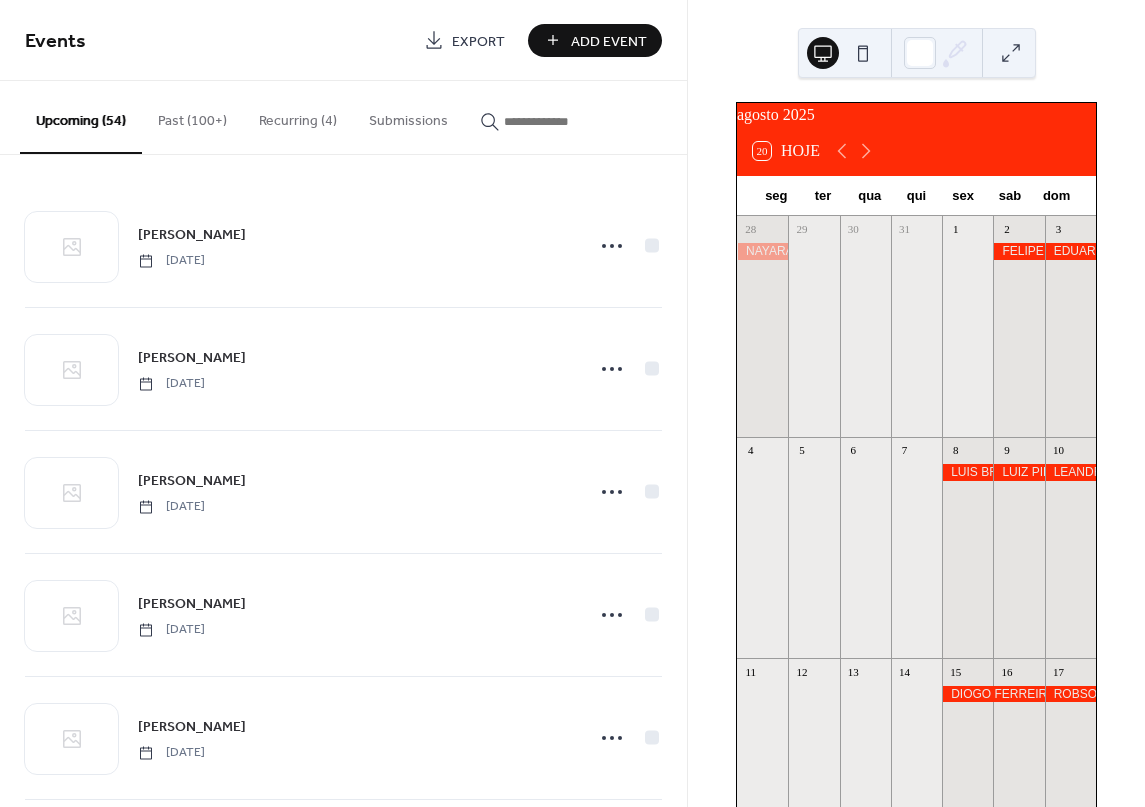 scroll, scrollTop: 0, scrollLeft: 0, axis: both 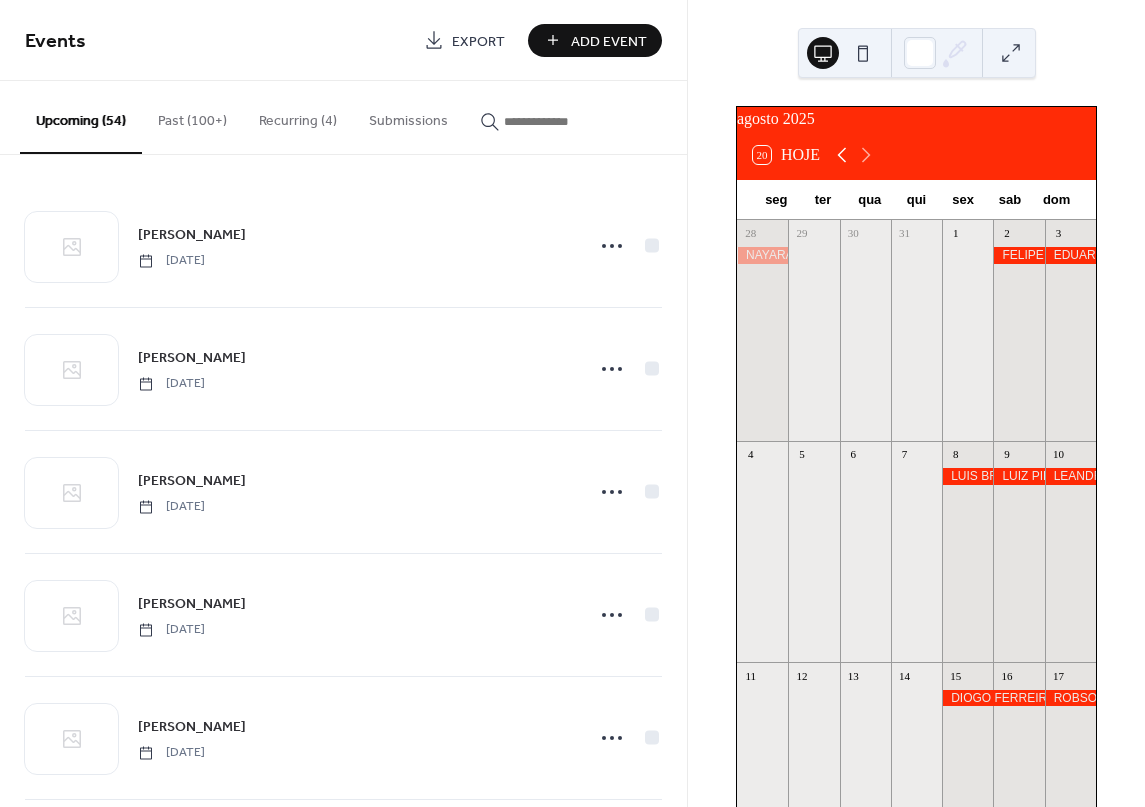 click 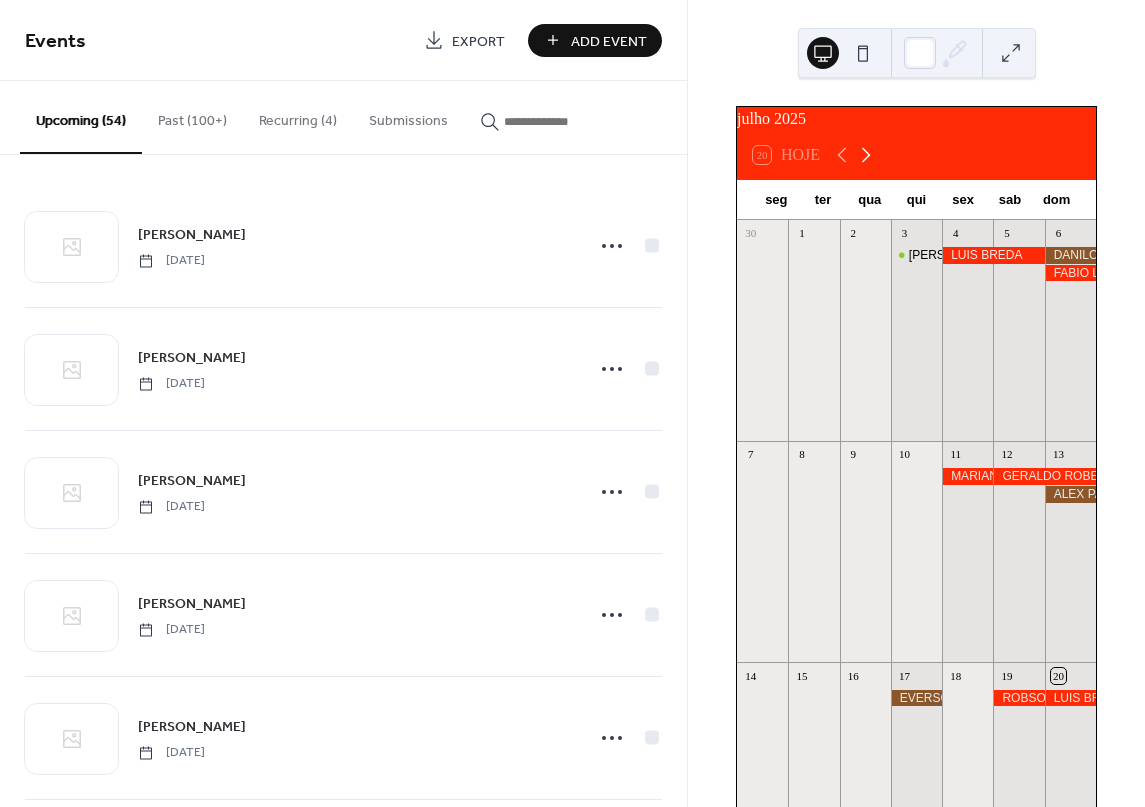 click 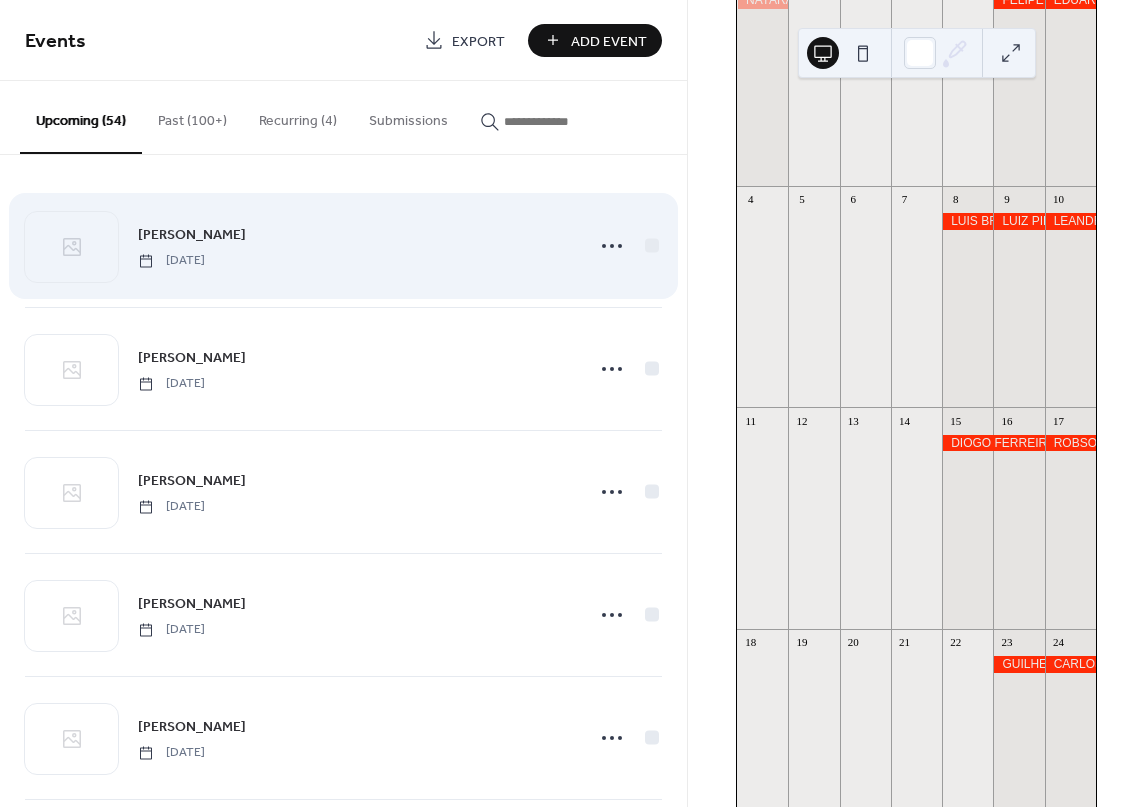 scroll, scrollTop: 201, scrollLeft: 0, axis: vertical 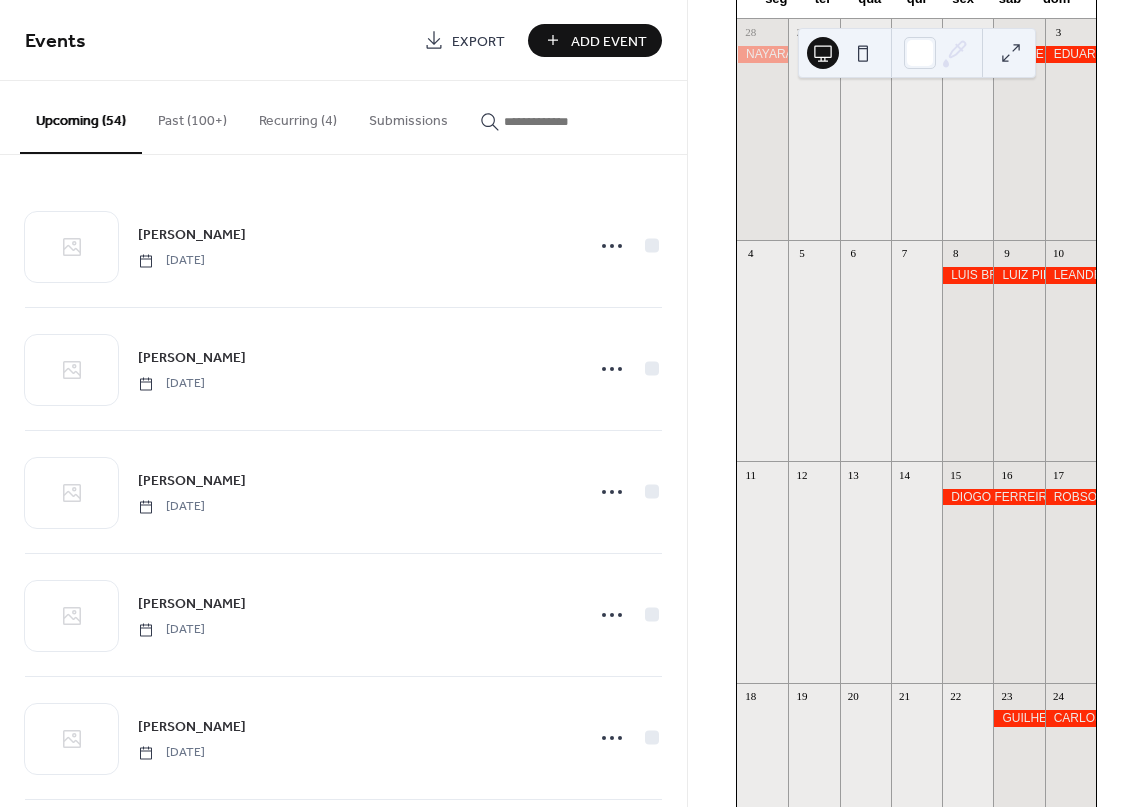 click on "Recurring (4)" at bounding box center [298, 116] 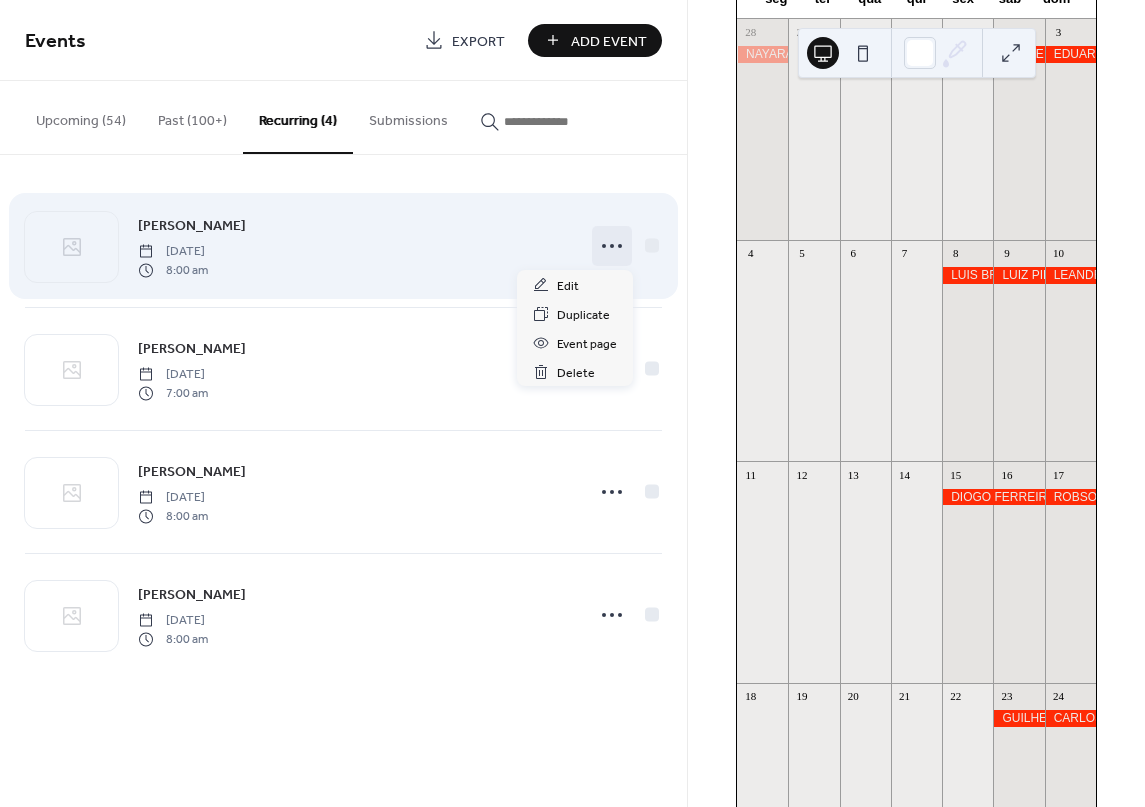 click 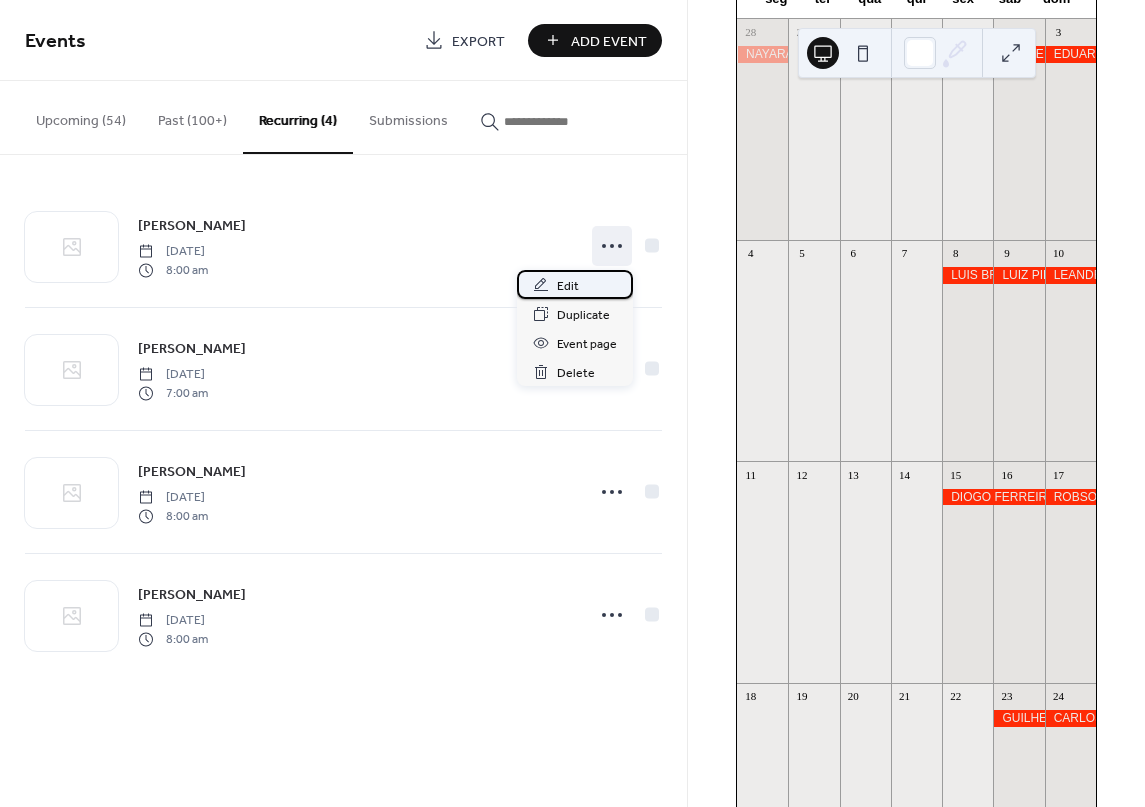 click on "Edit" at bounding box center [575, 284] 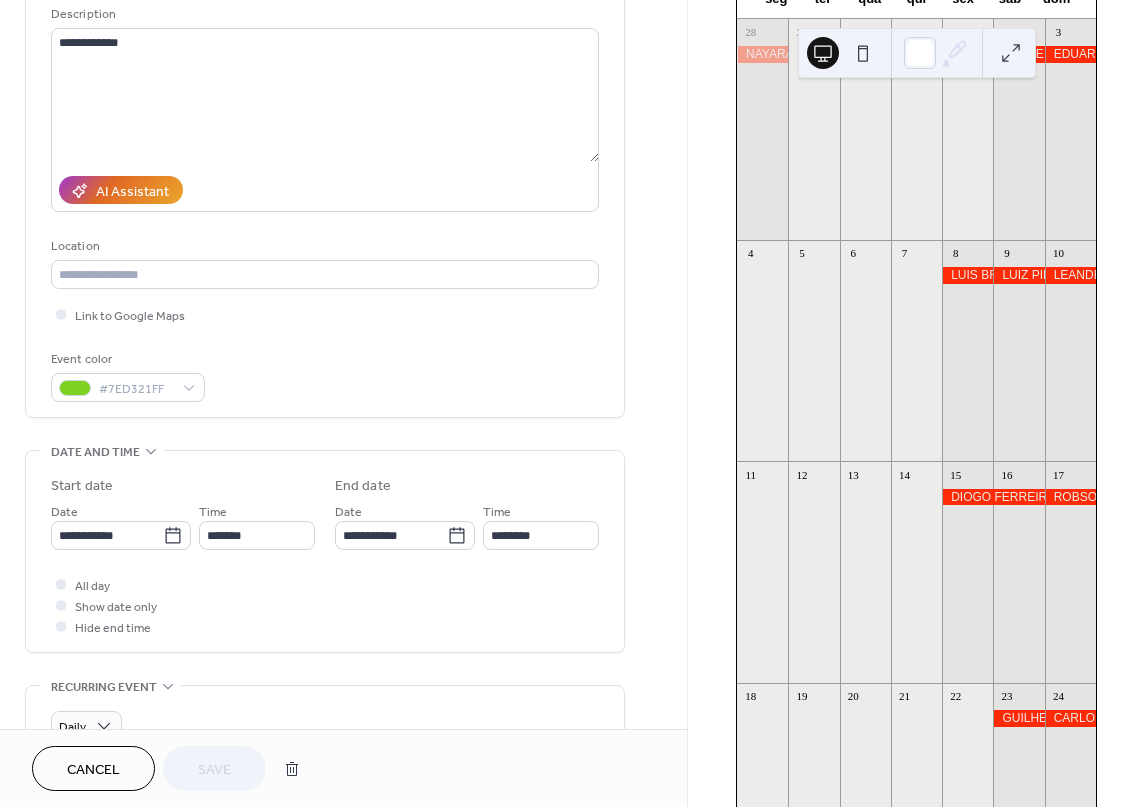 scroll, scrollTop: 300, scrollLeft: 0, axis: vertical 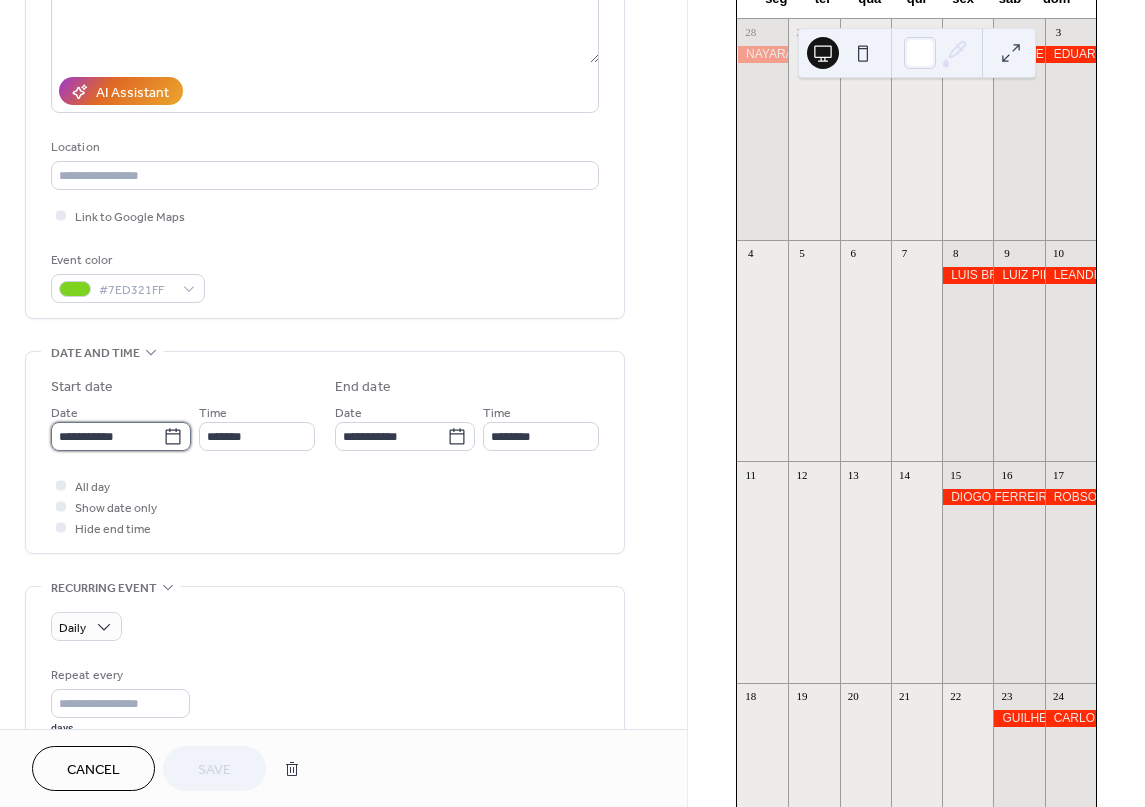 click on "**********" at bounding box center [107, 436] 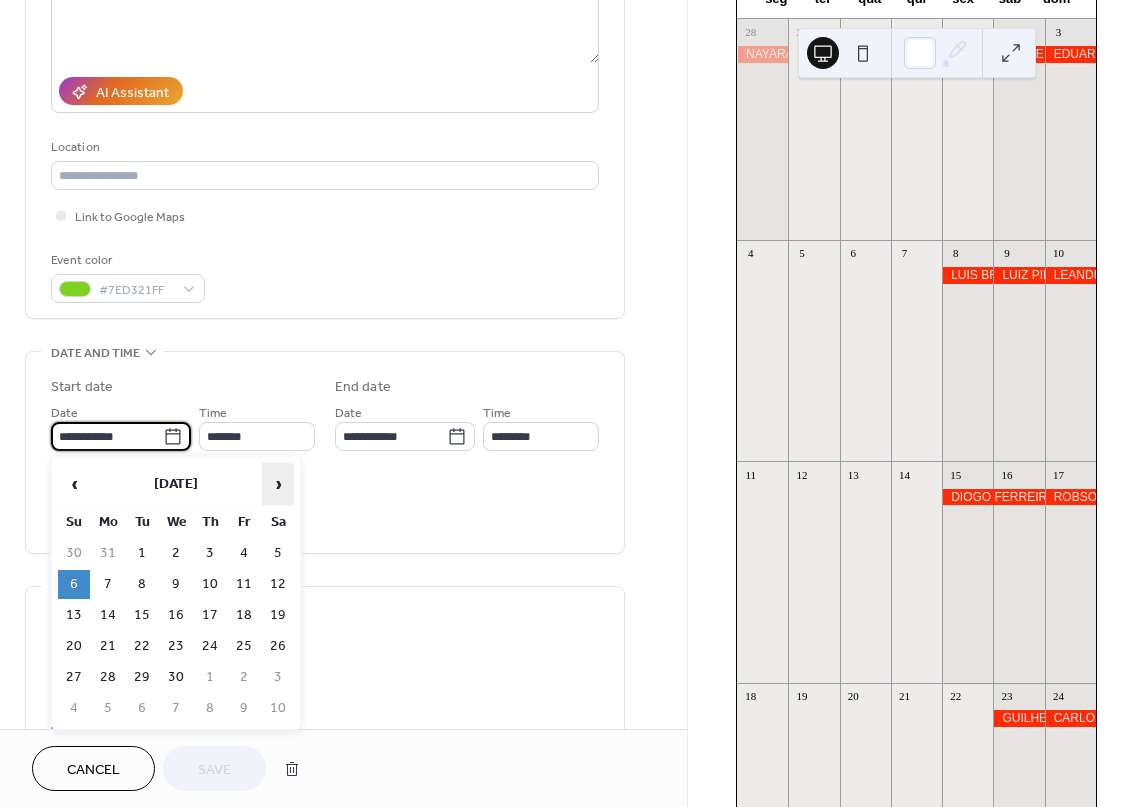 click on "›" at bounding box center [278, 484] 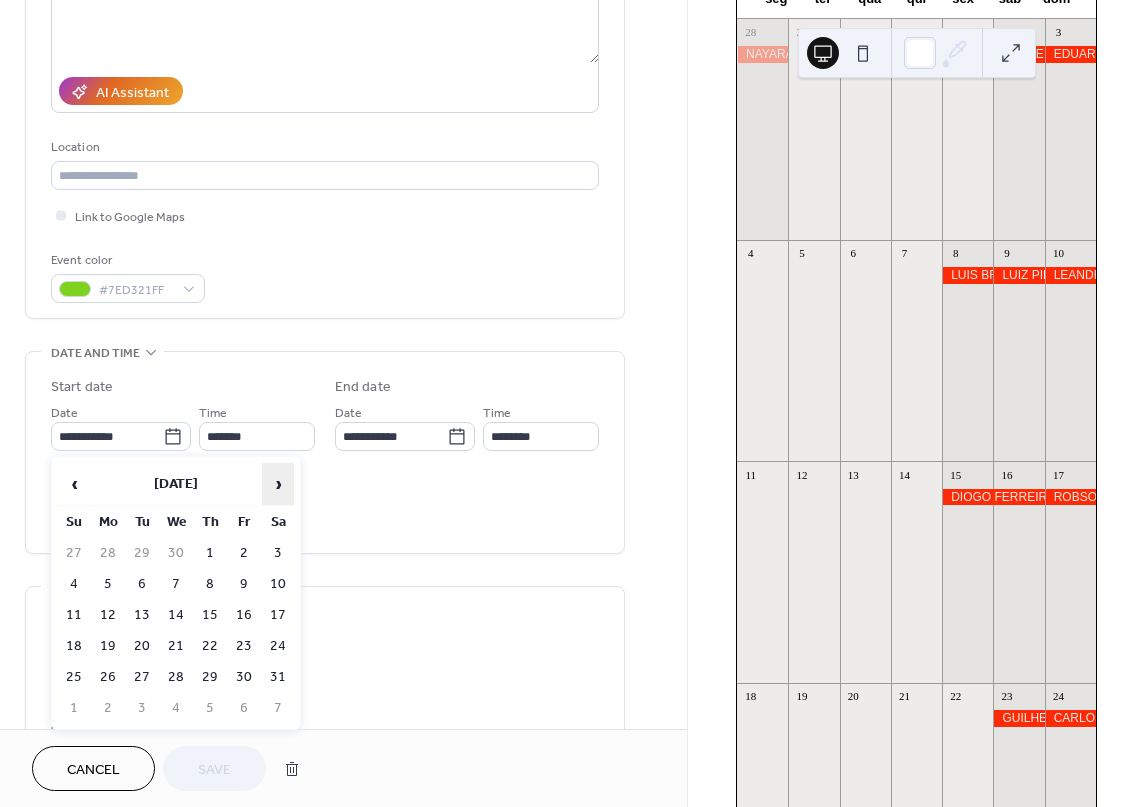 click on "›" at bounding box center [278, 484] 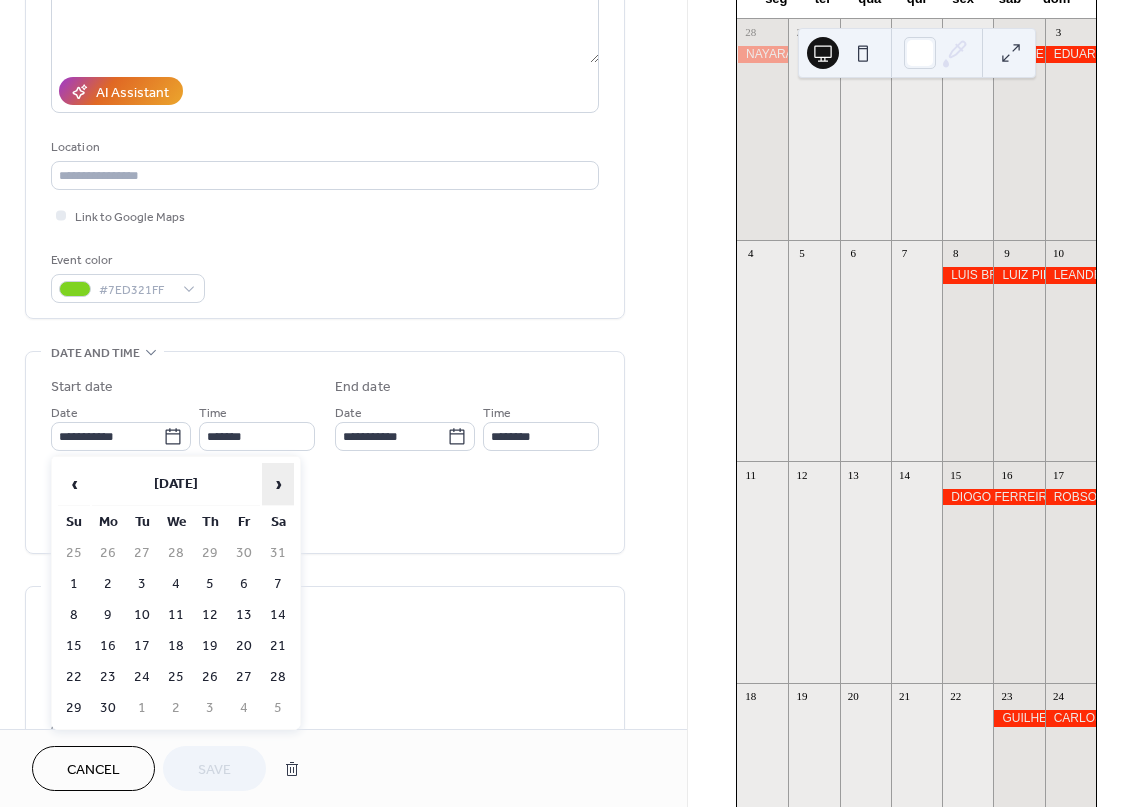 click on "›" at bounding box center [278, 484] 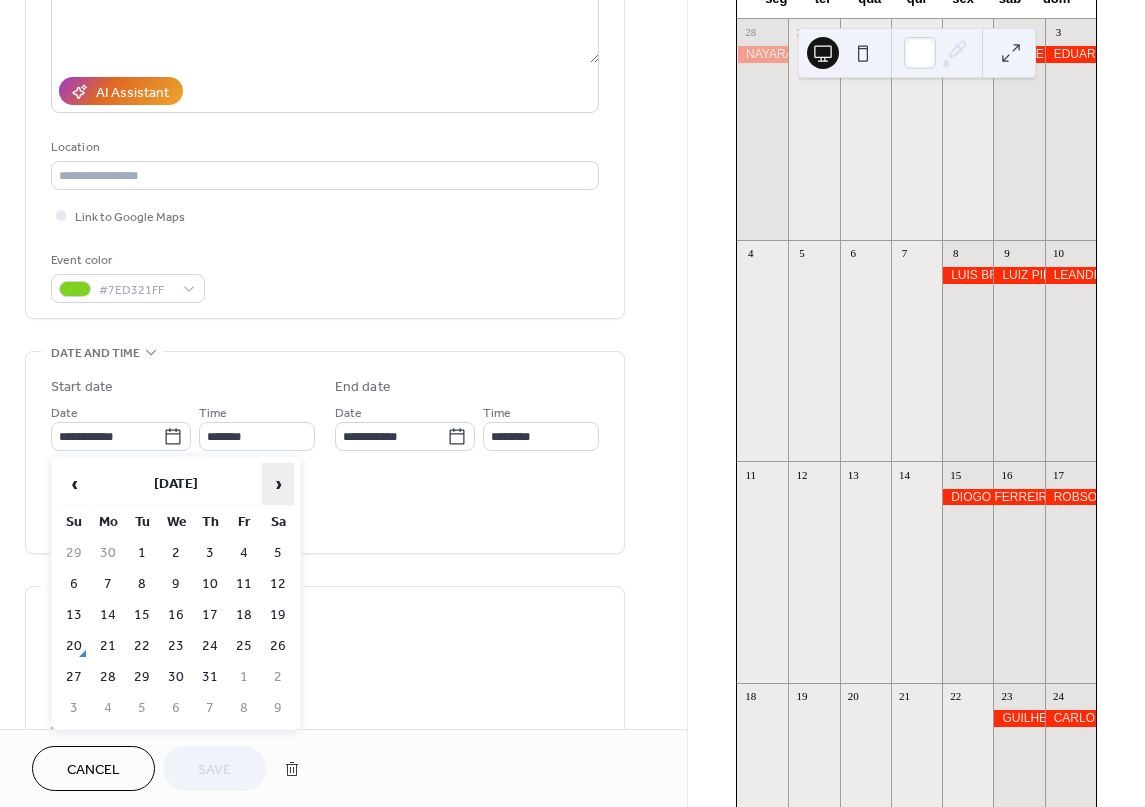 click on "›" at bounding box center (278, 484) 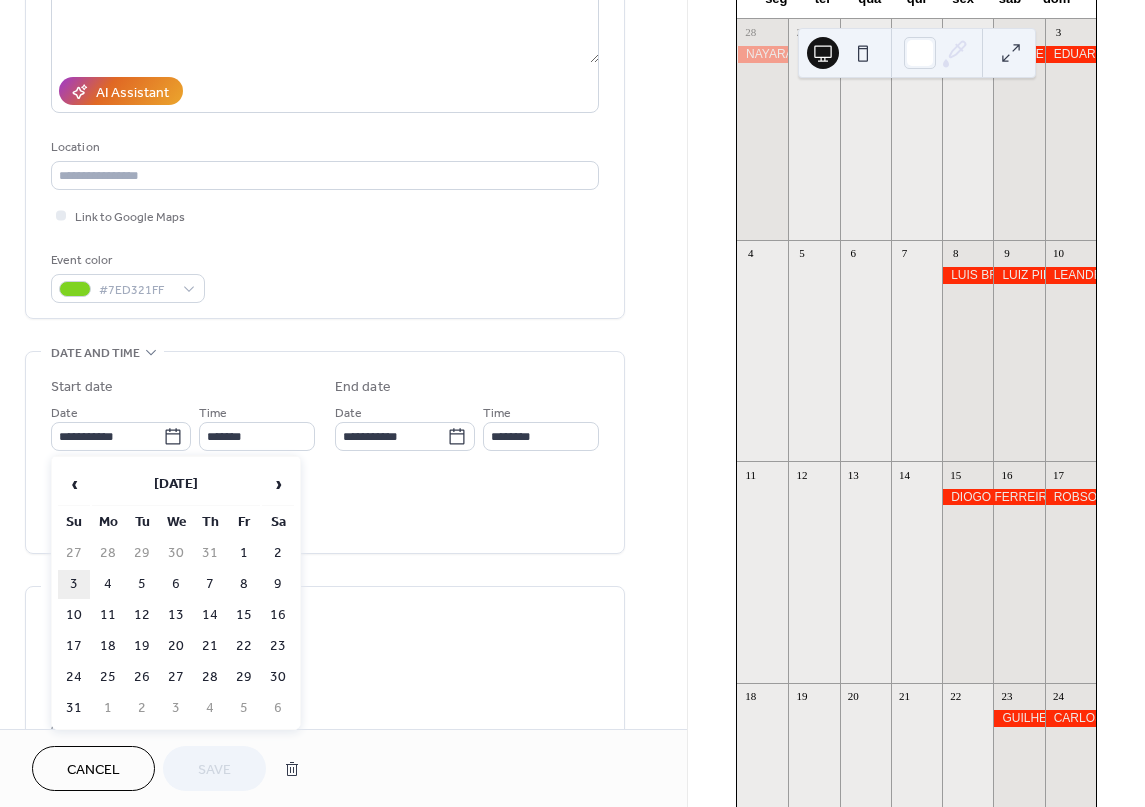 click on "3" at bounding box center [74, 584] 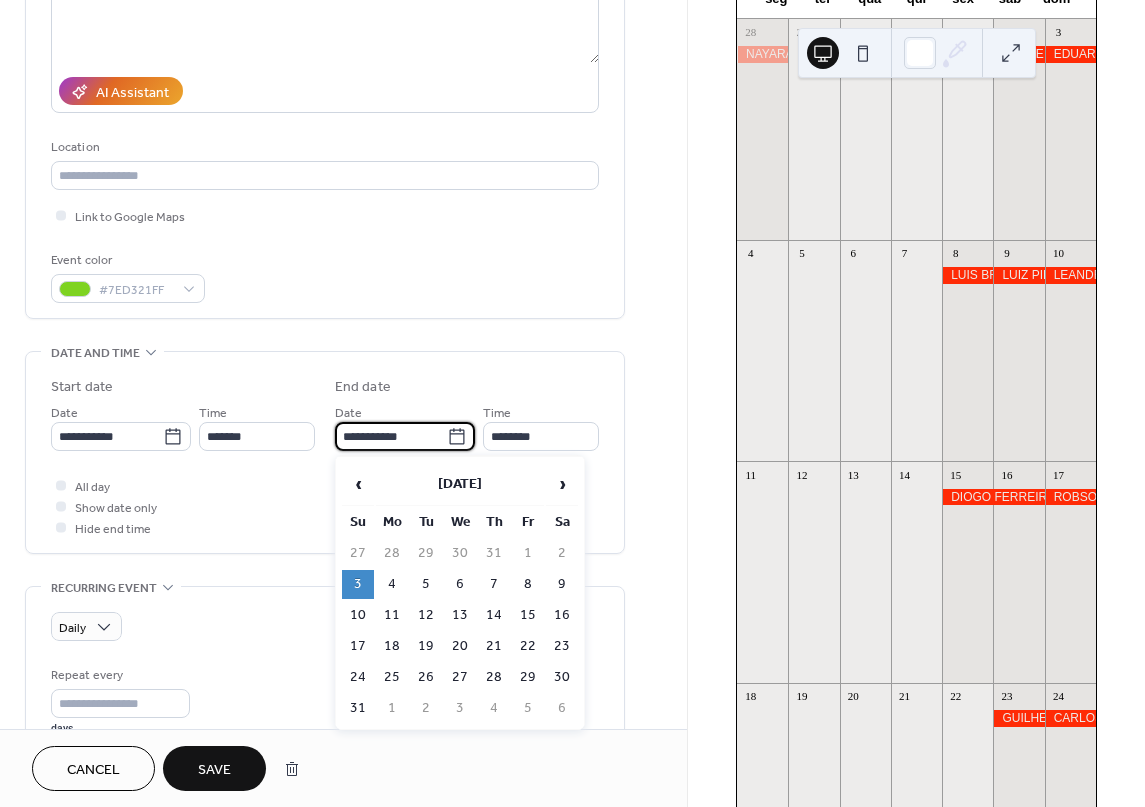 click on "**********" at bounding box center [391, 436] 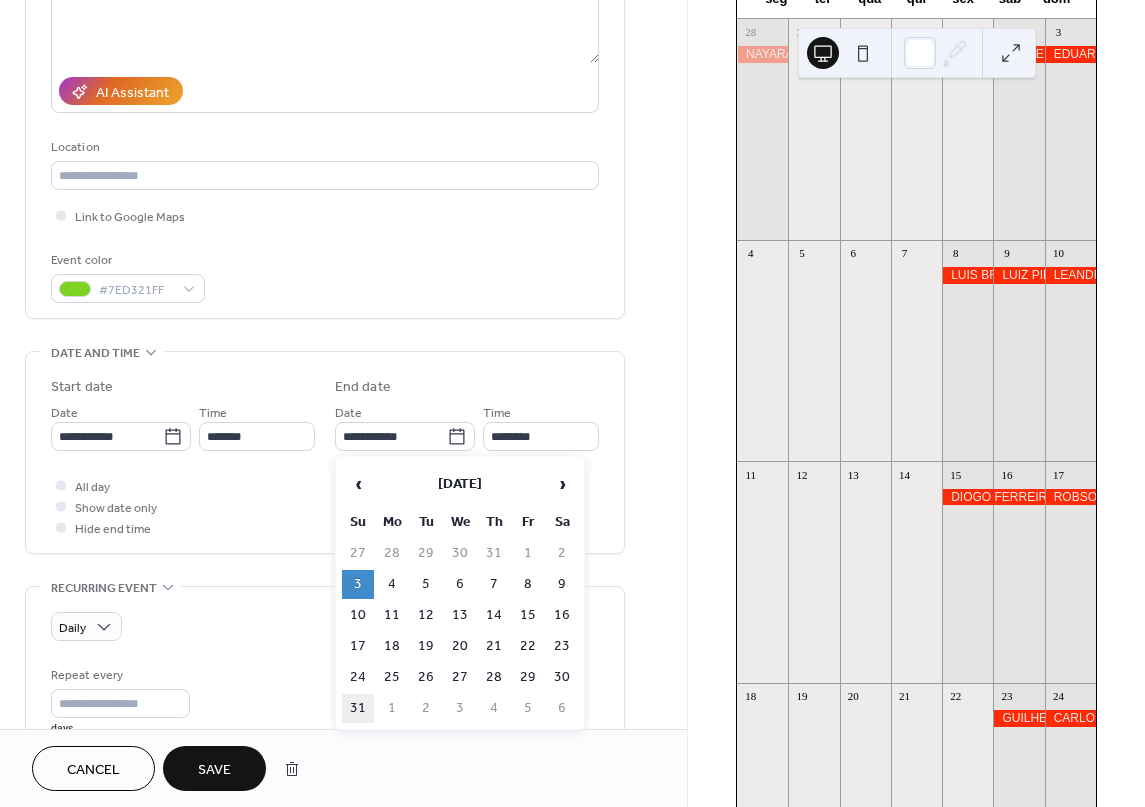 click on "31" at bounding box center (358, 708) 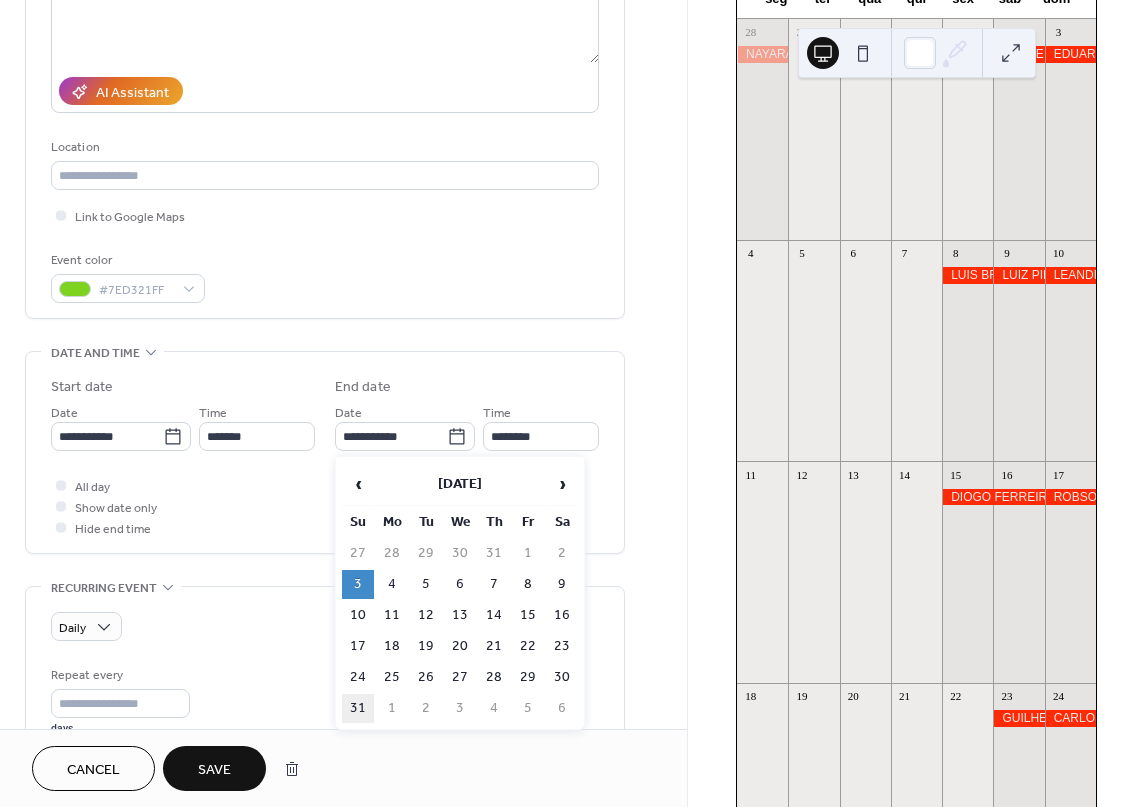 type on "**********" 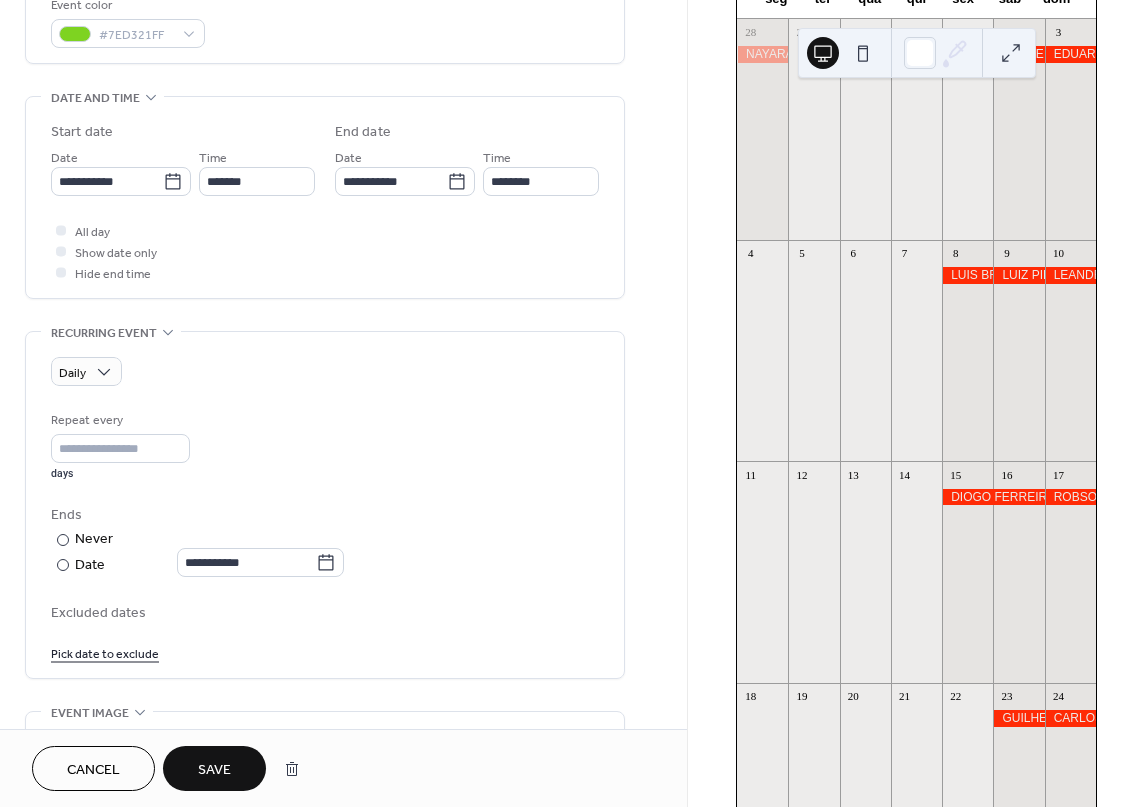 scroll, scrollTop: 600, scrollLeft: 0, axis: vertical 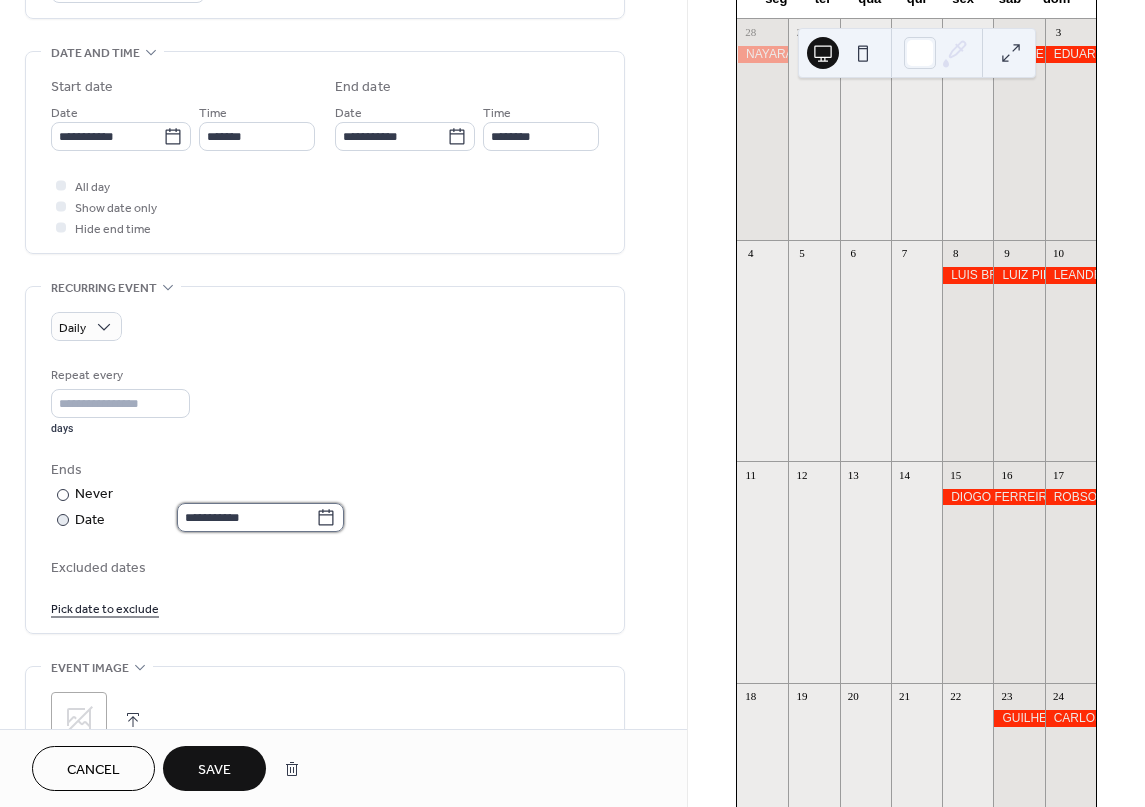 click on "**********" at bounding box center [246, 517] 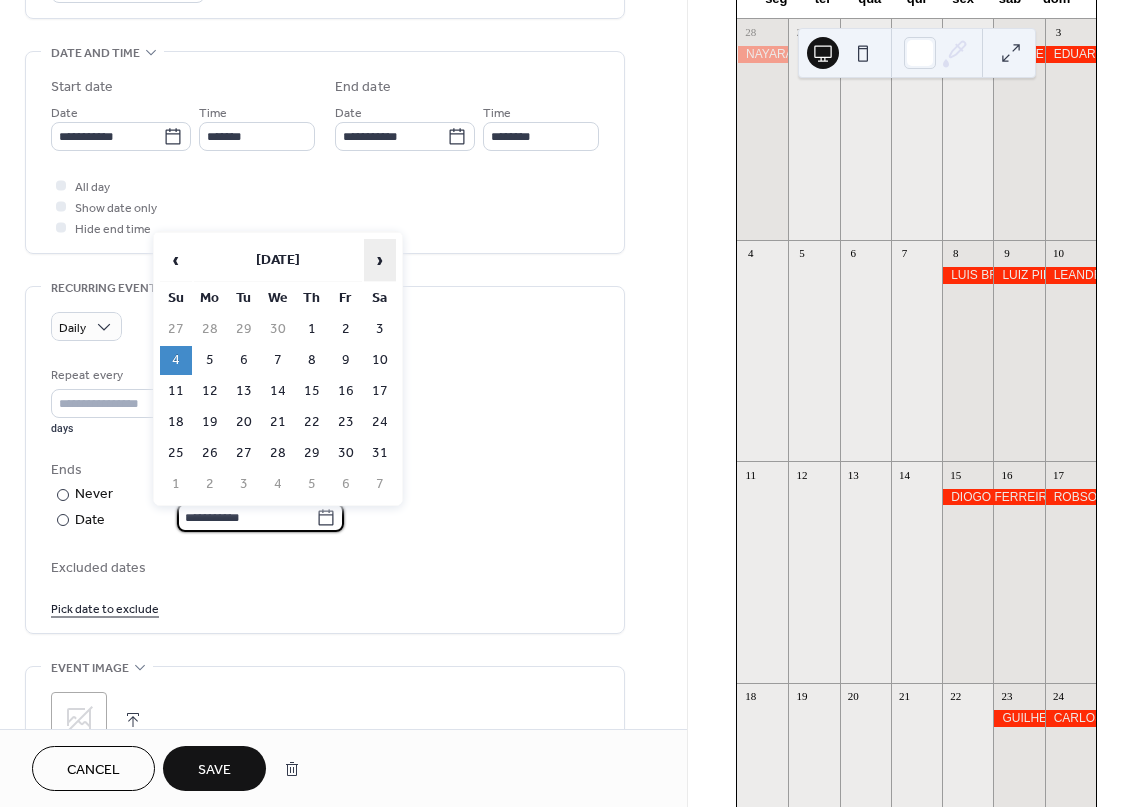 click on "›" at bounding box center [380, 260] 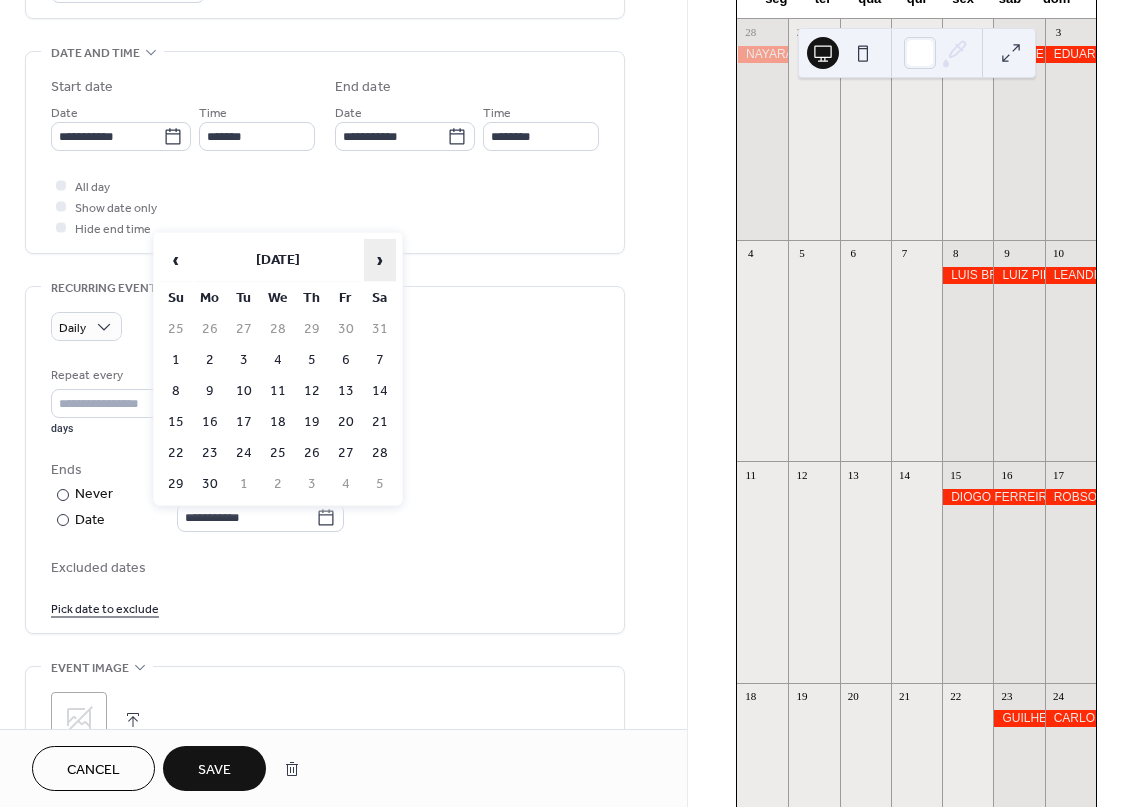 click on "›" at bounding box center [380, 260] 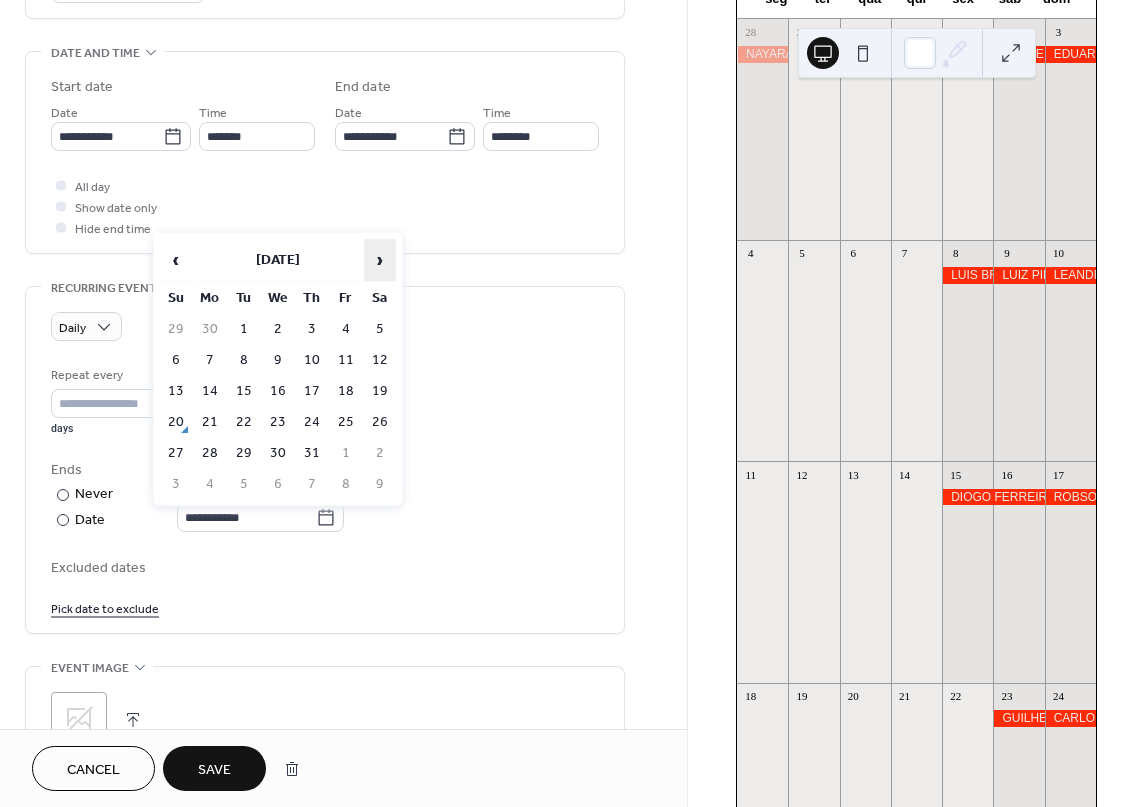click on "›" at bounding box center (380, 260) 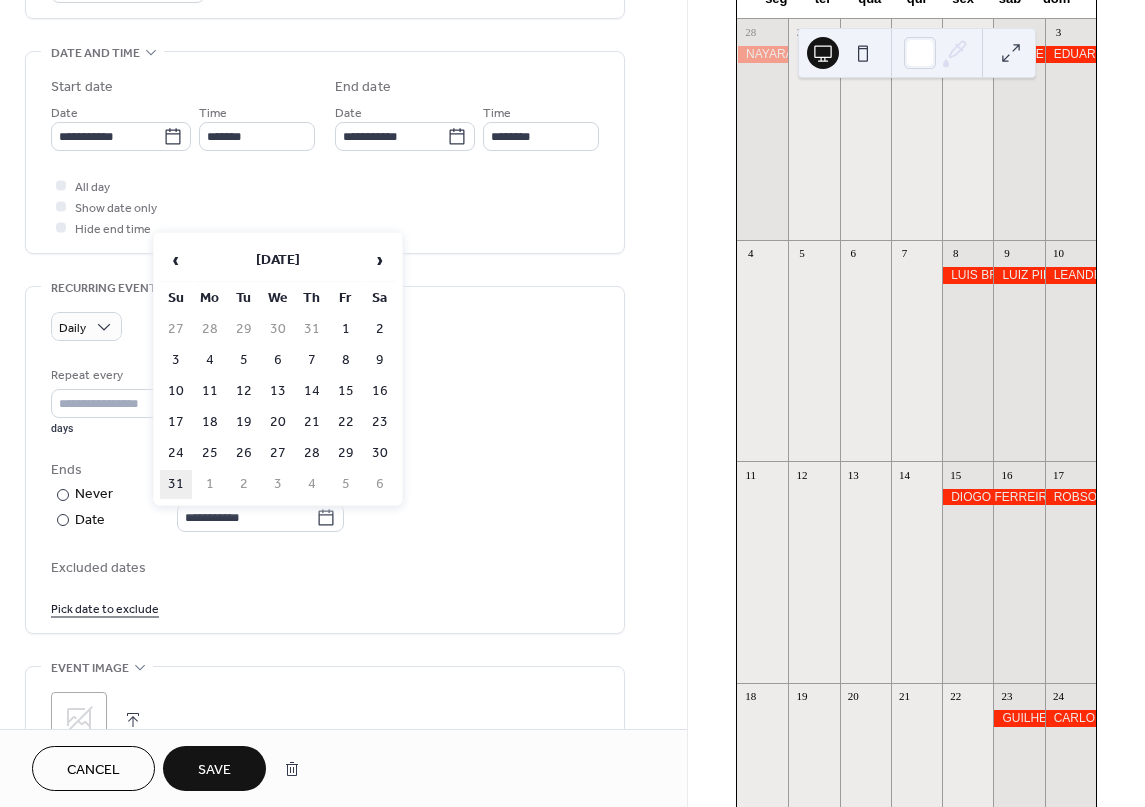 click on "31" at bounding box center [176, 484] 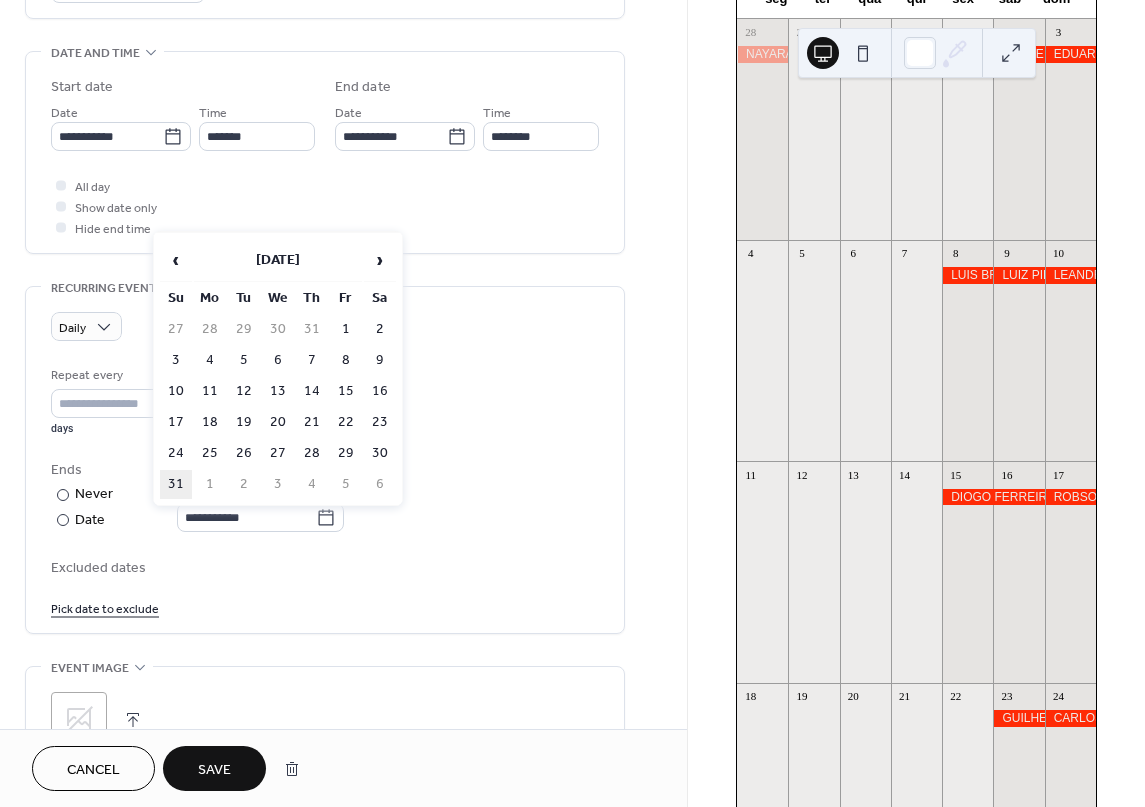 type on "**********" 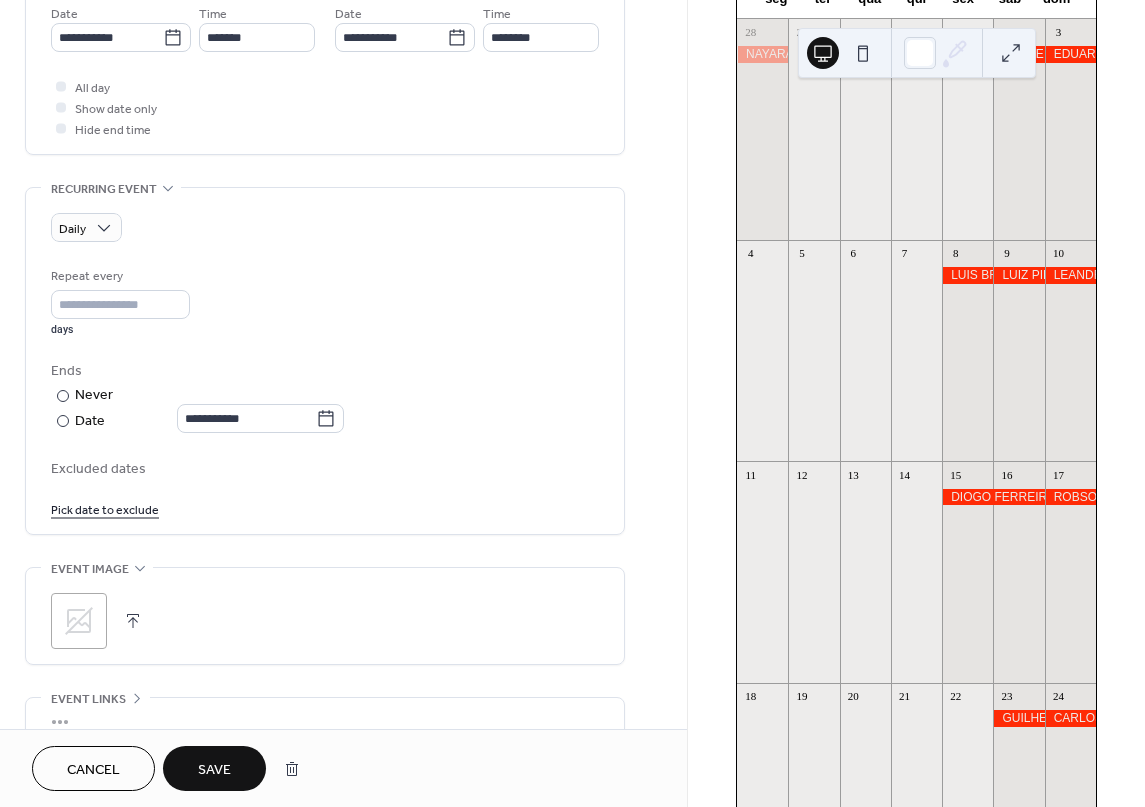 scroll, scrollTop: 700, scrollLeft: 0, axis: vertical 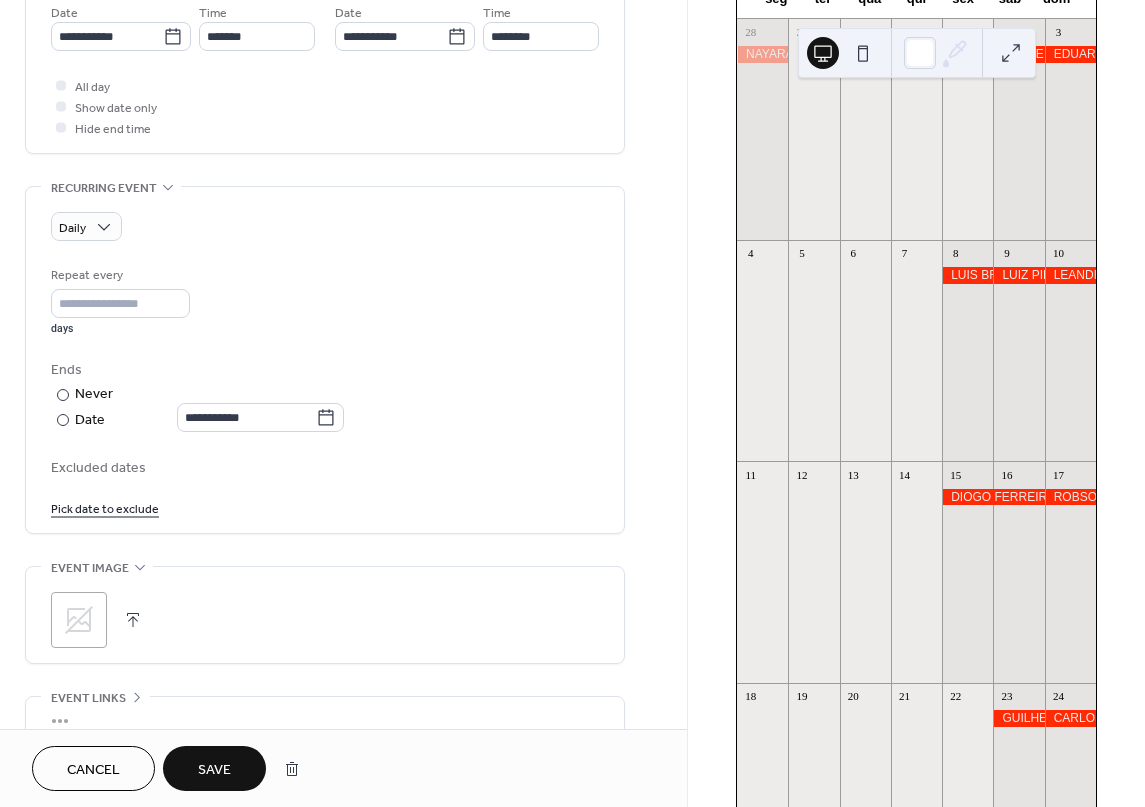 click on "Save" at bounding box center (214, 770) 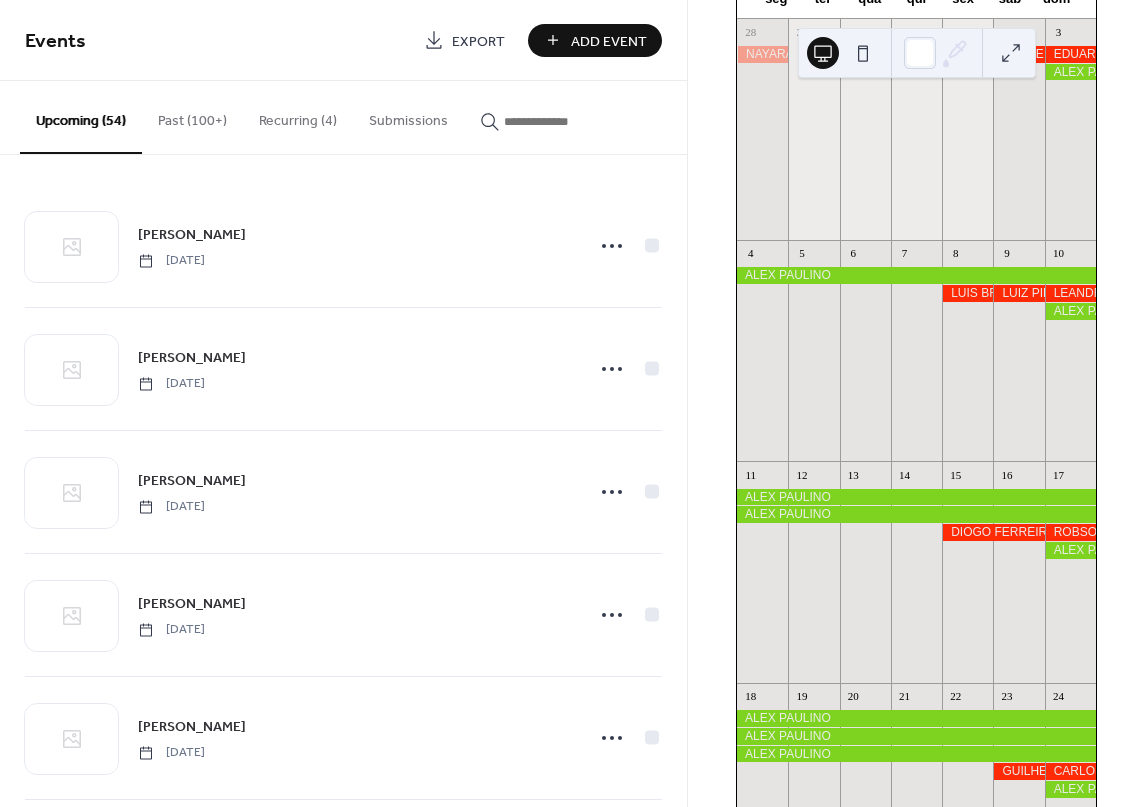 click on "Recurring (4)" at bounding box center [298, 116] 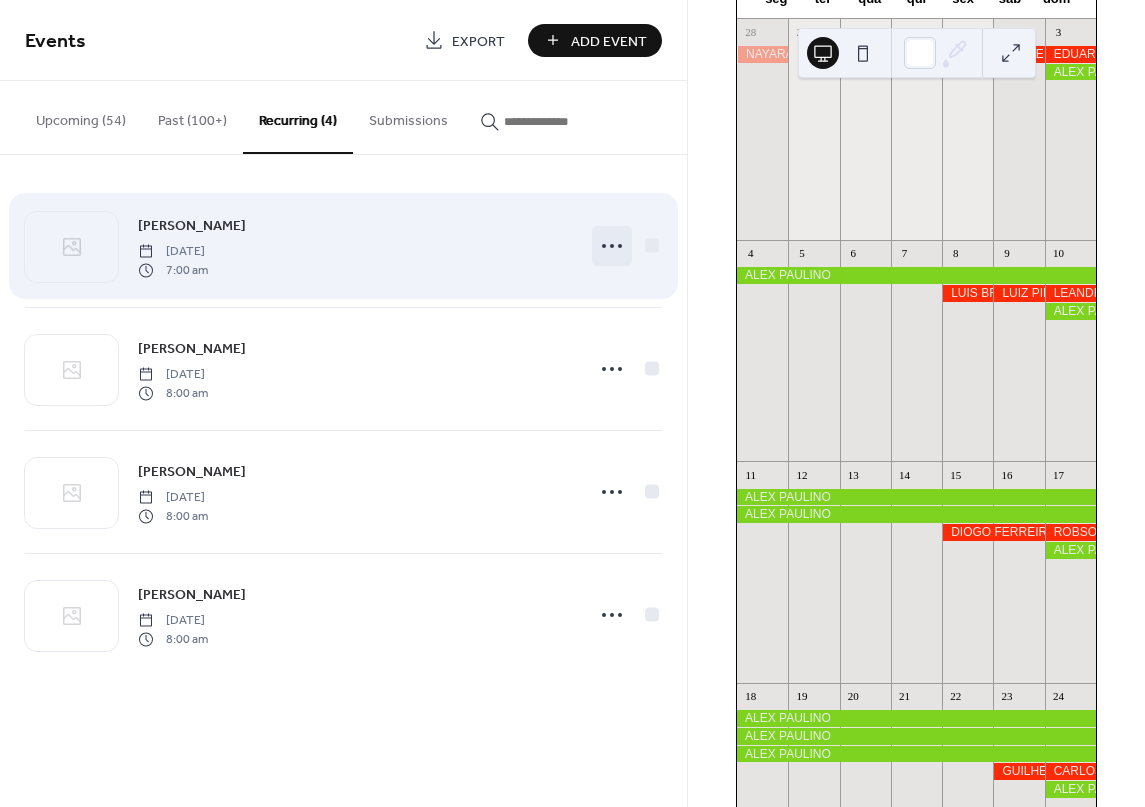 click 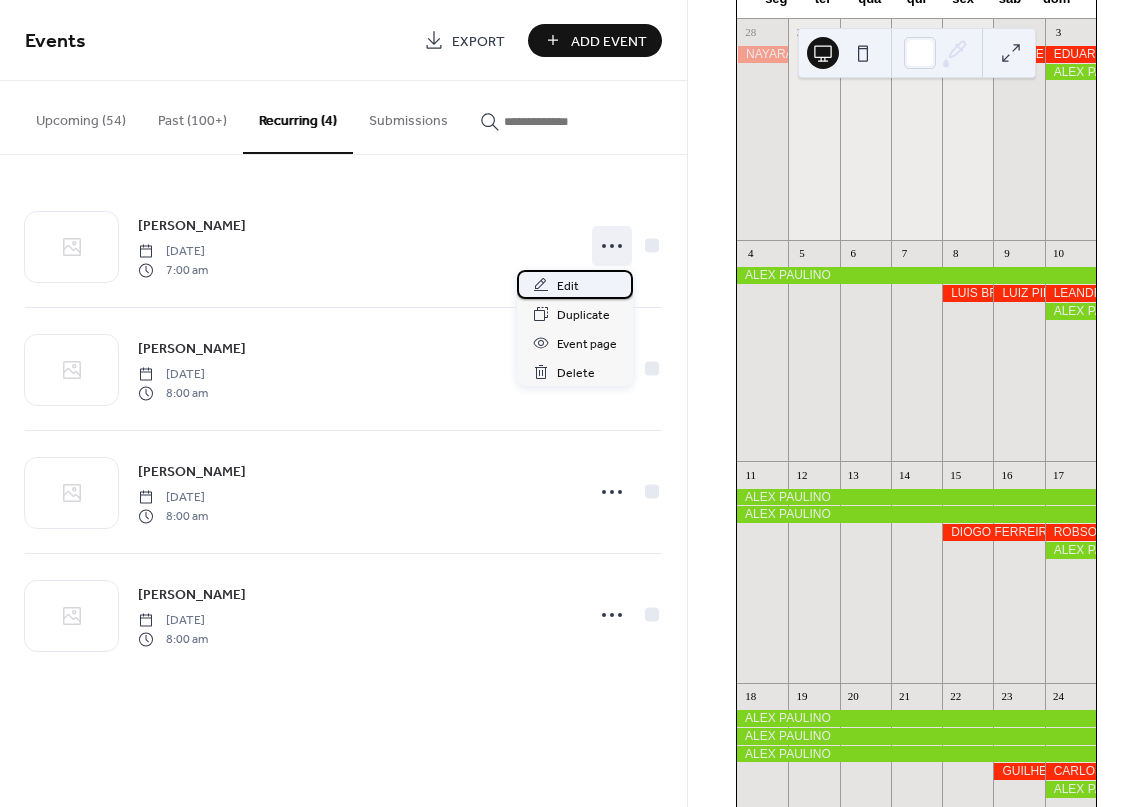 click on "Edit" at bounding box center [575, 284] 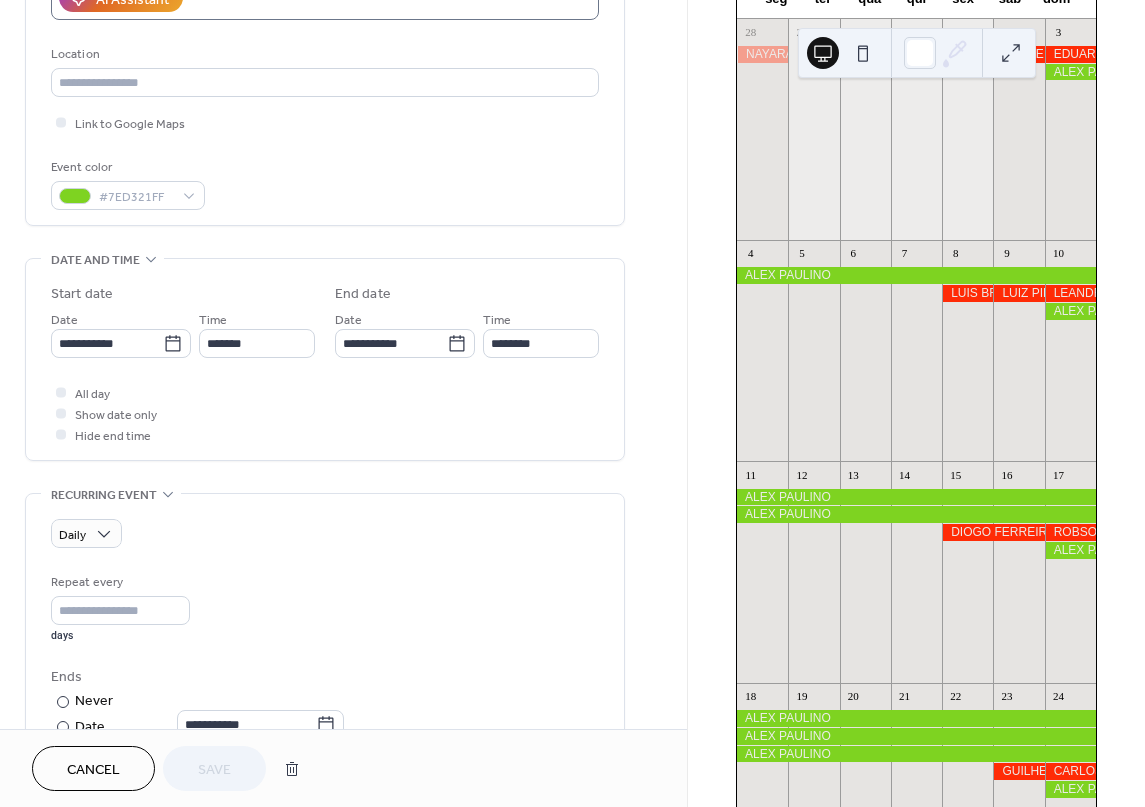 scroll, scrollTop: 400, scrollLeft: 0, axis: vertical 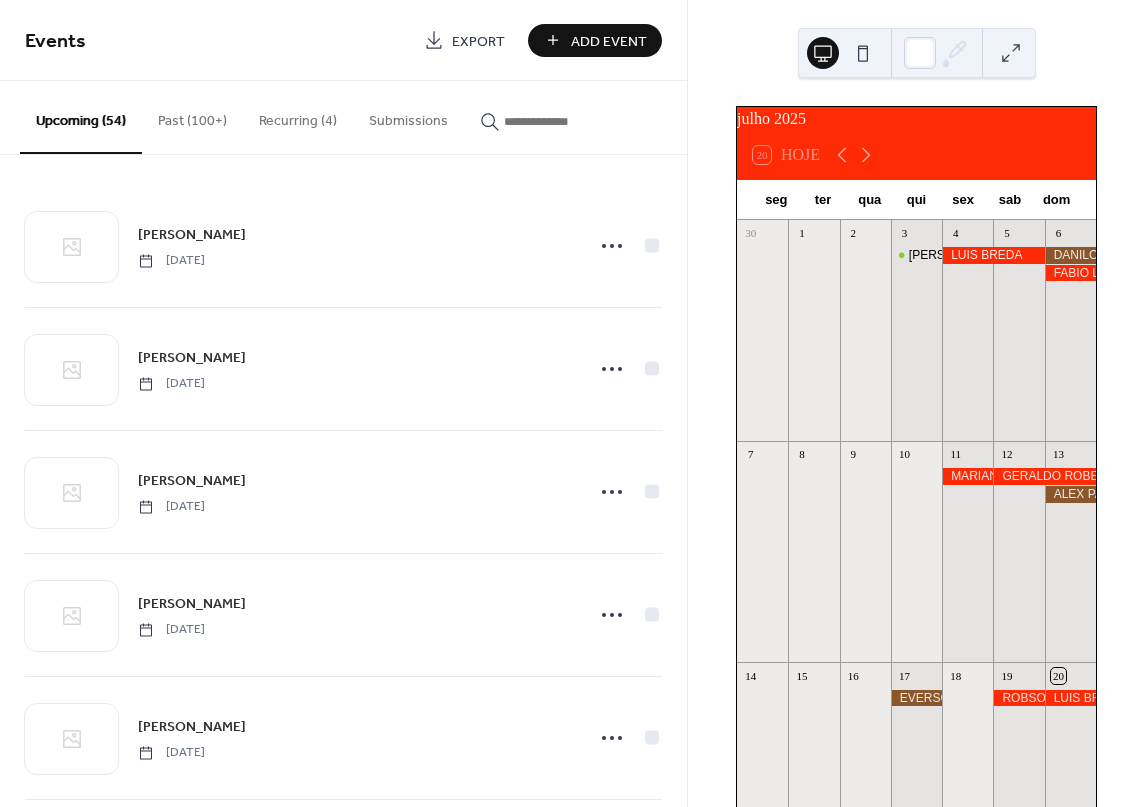 click on "Recurring (4)" at bounding box center (298, 116) 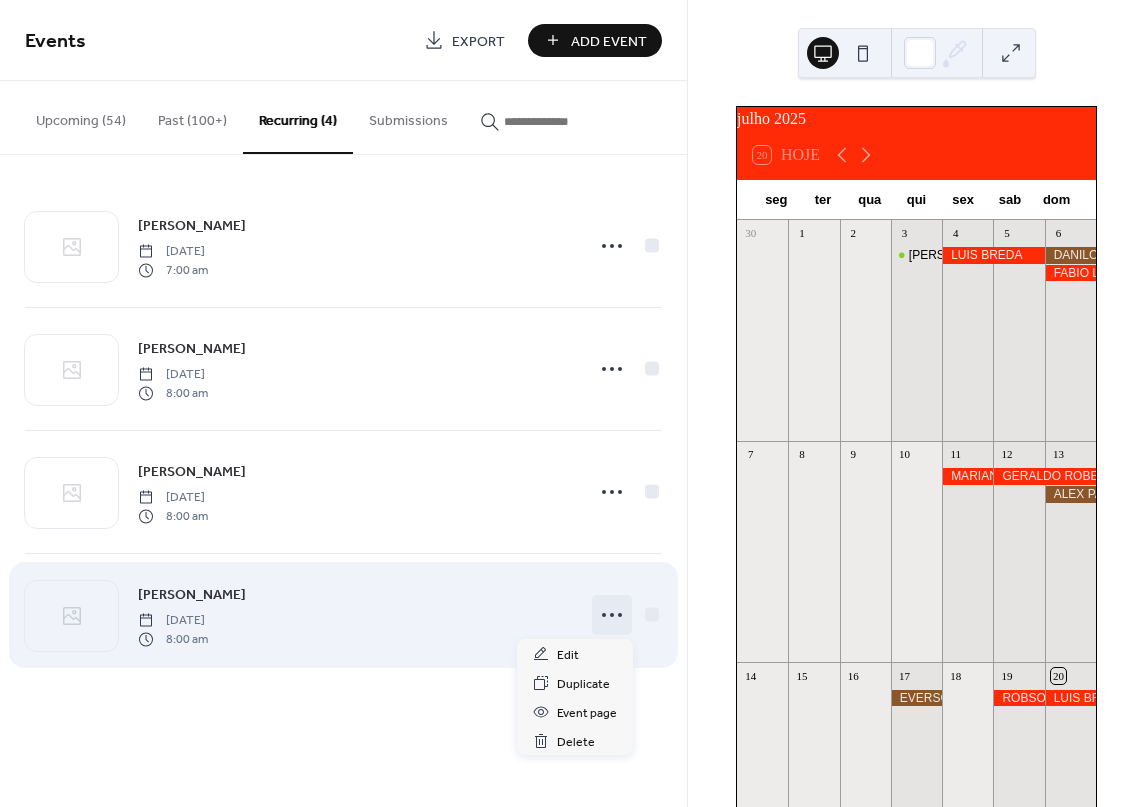 click 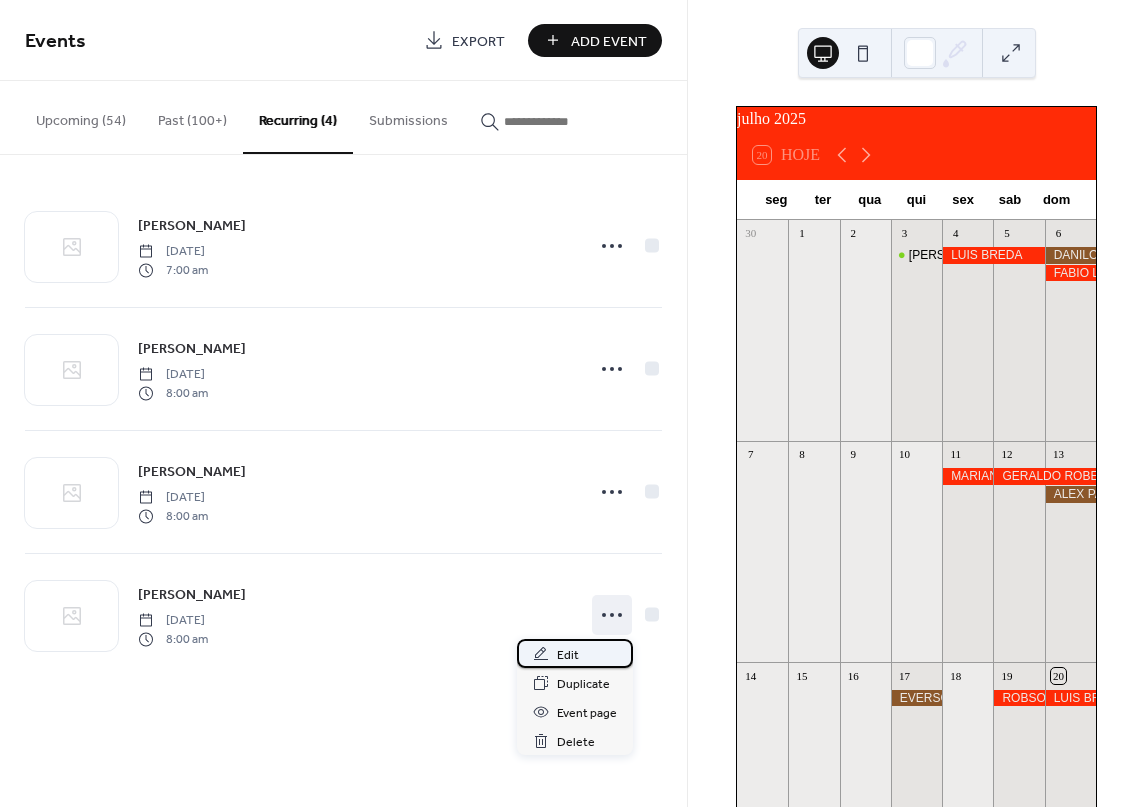 click on "Edit" at bounding box center (575, 653) 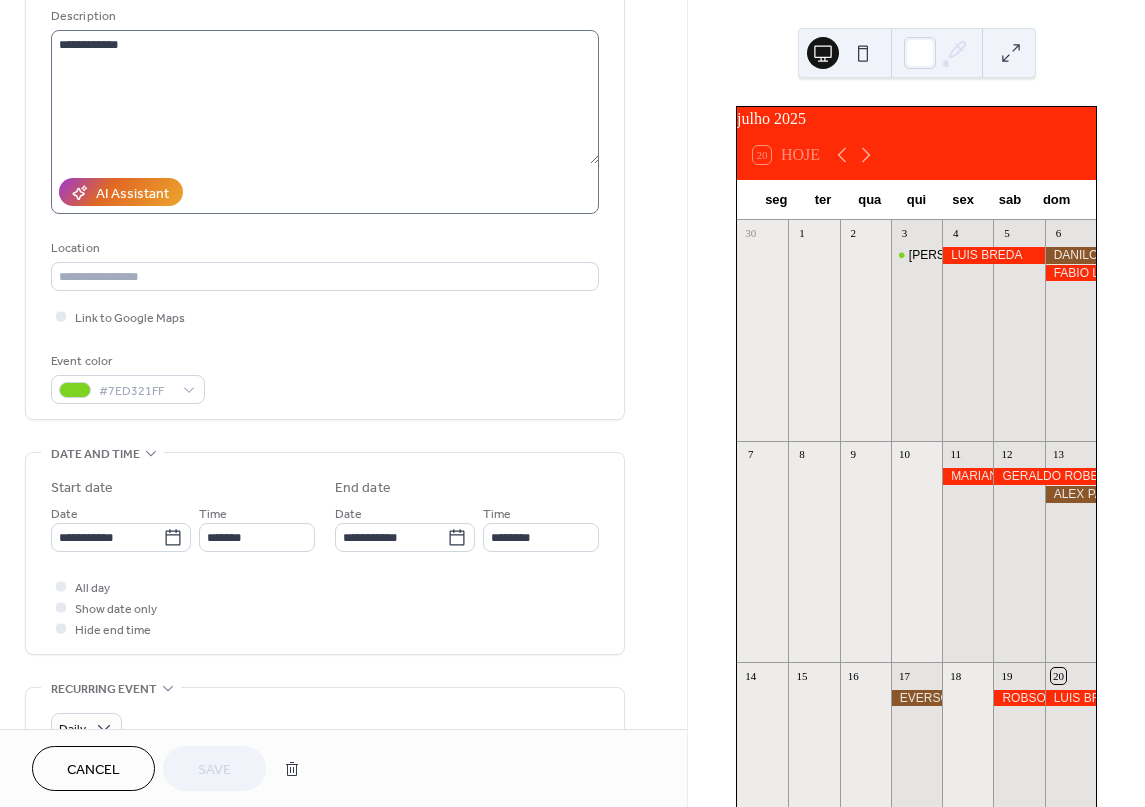 scroll, scrollTop: 200, scrollLeft: 0, axis: vertical 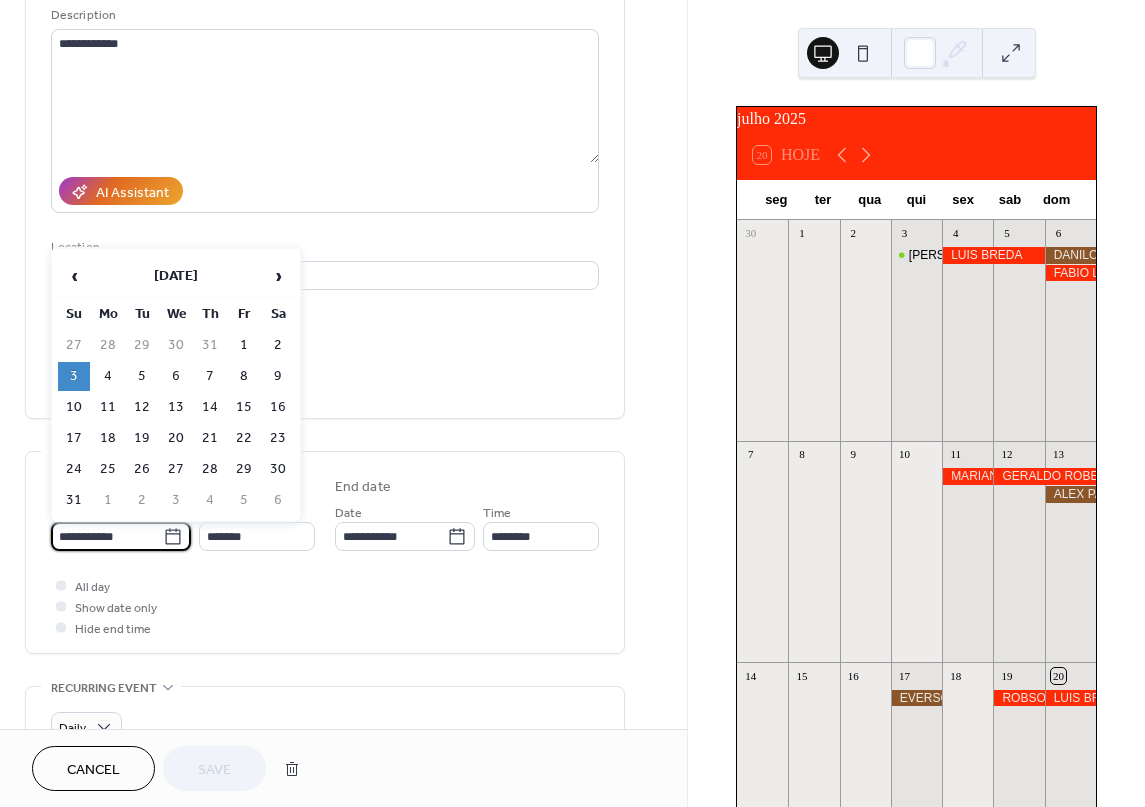 click on "**********" at bounding box center [107, 536] 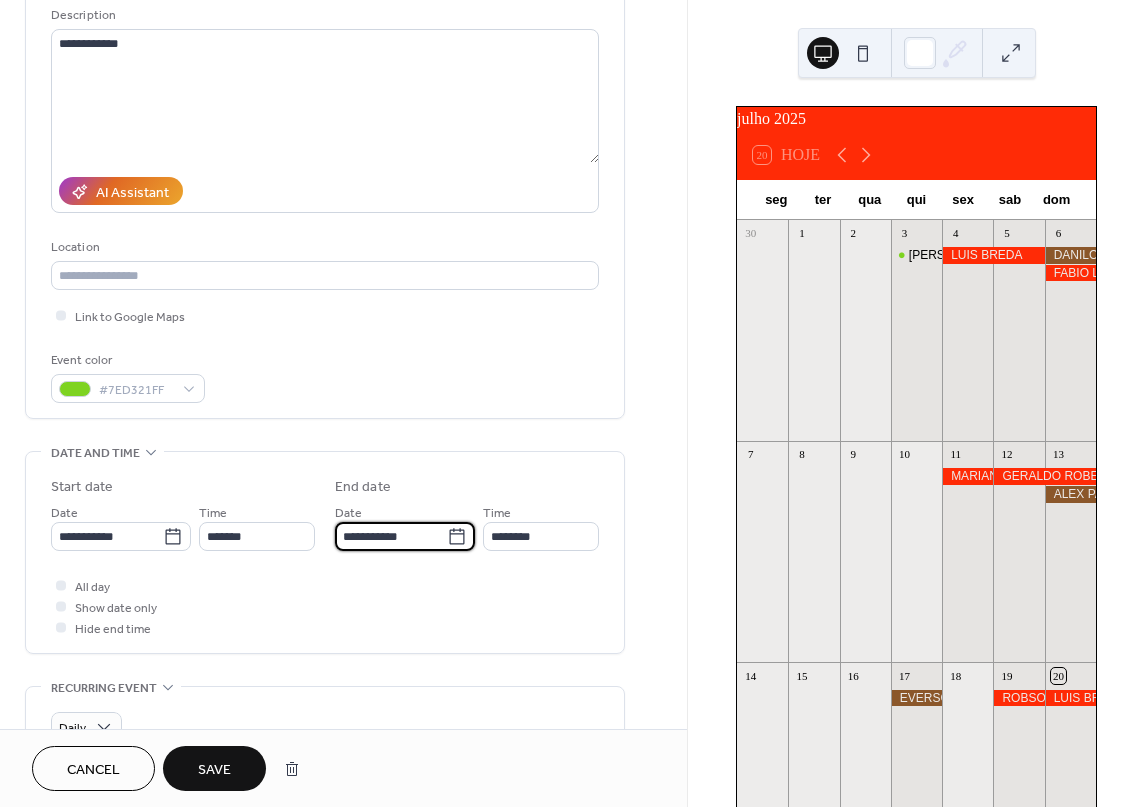 click on "**********" at bounding box center (391, 536) 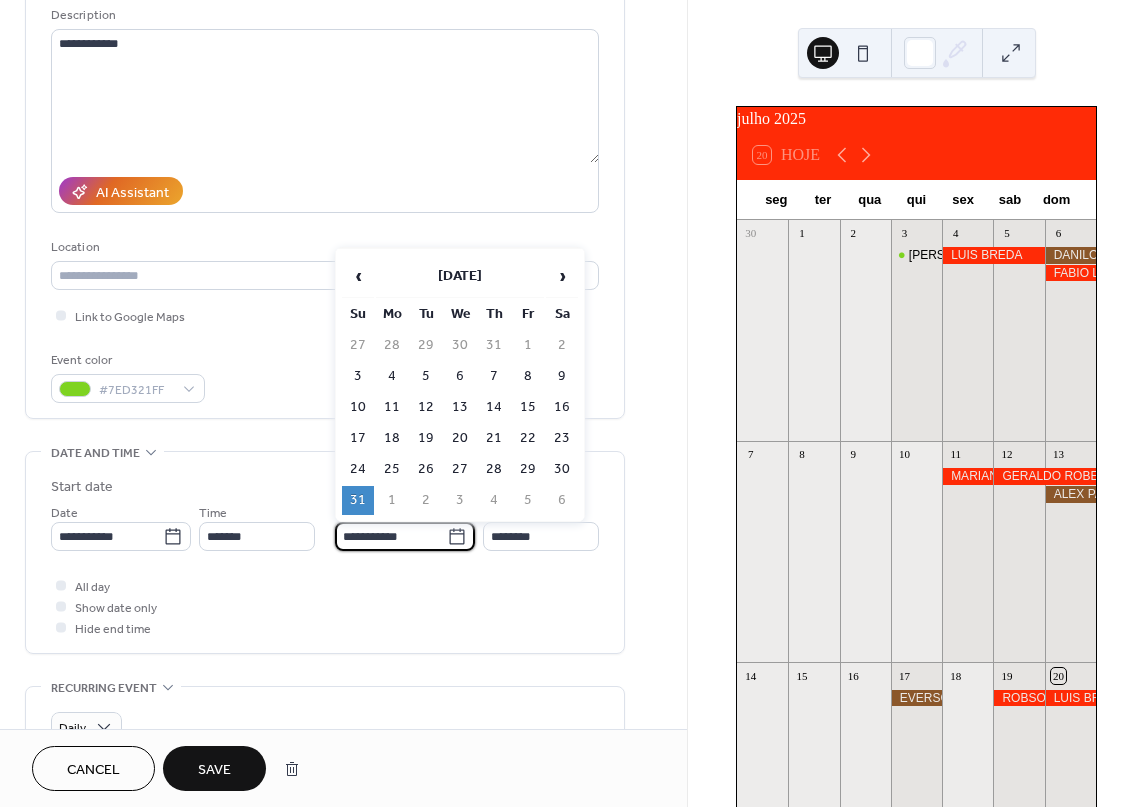 click on "31" at bounding box center [358, 500] 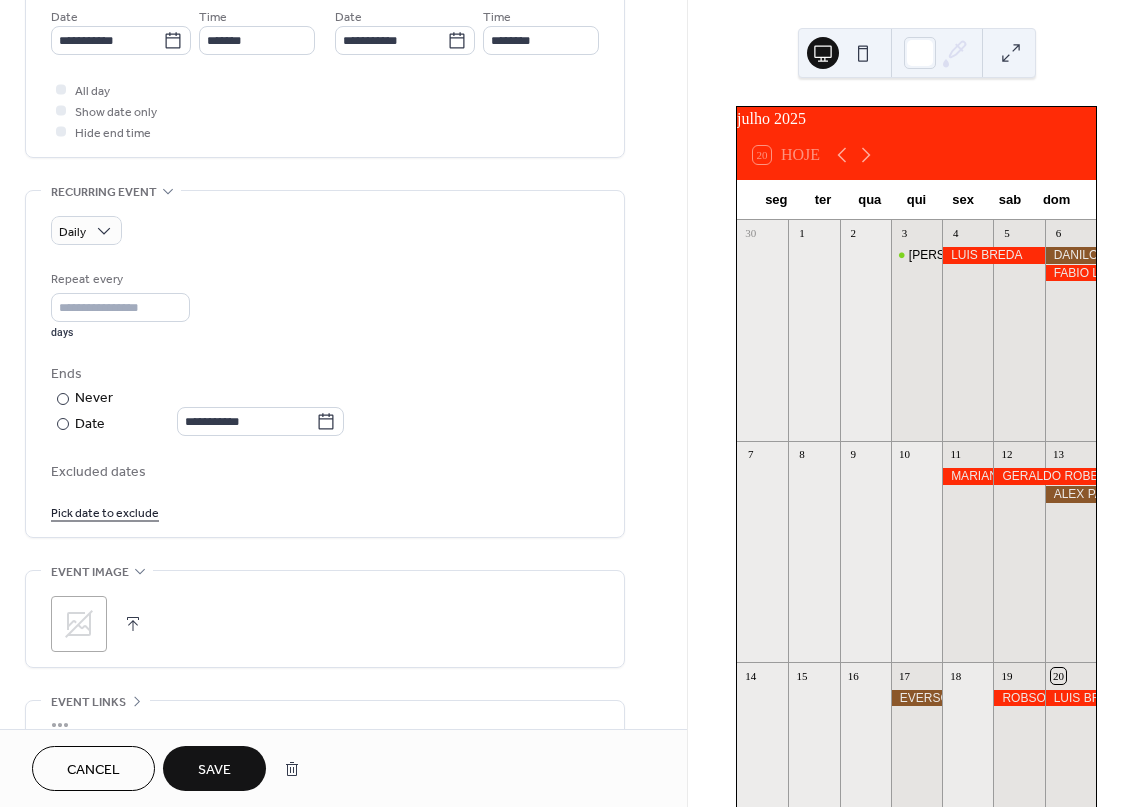 scroll, scrollTop: 700, scrollLeft: 0, axis: vertical 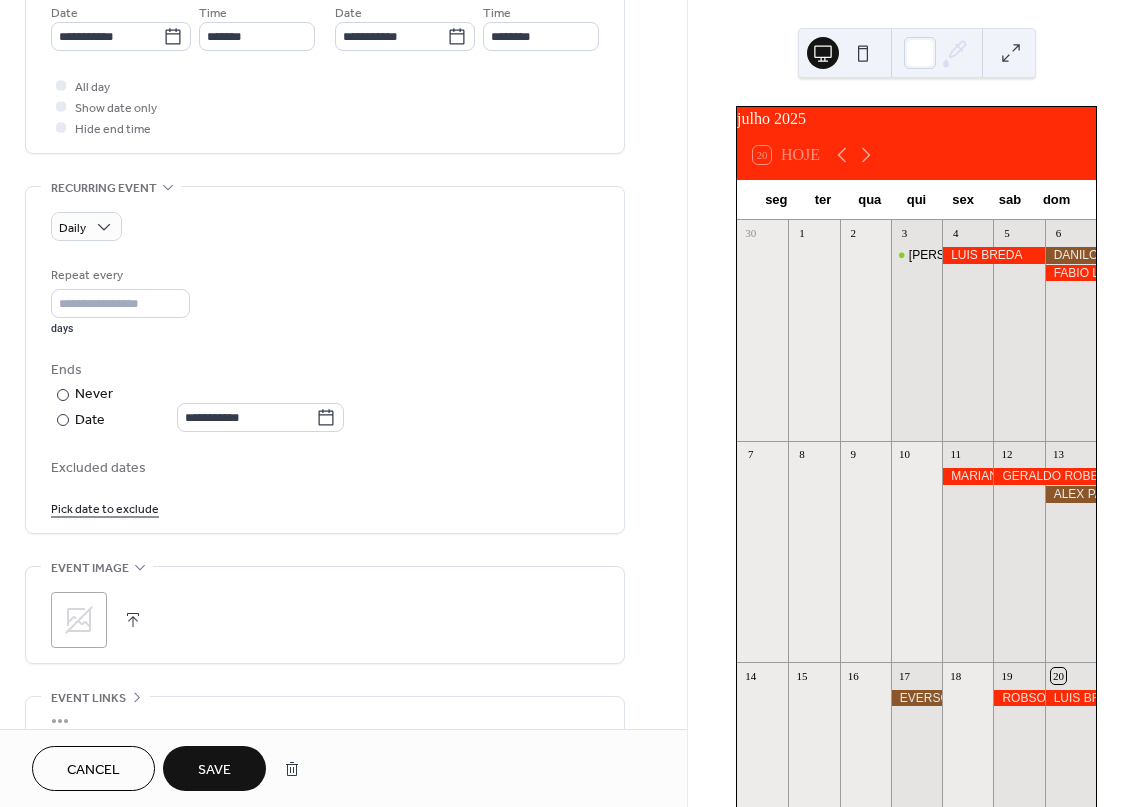 click on "Save" at bounding box center (214, 770) 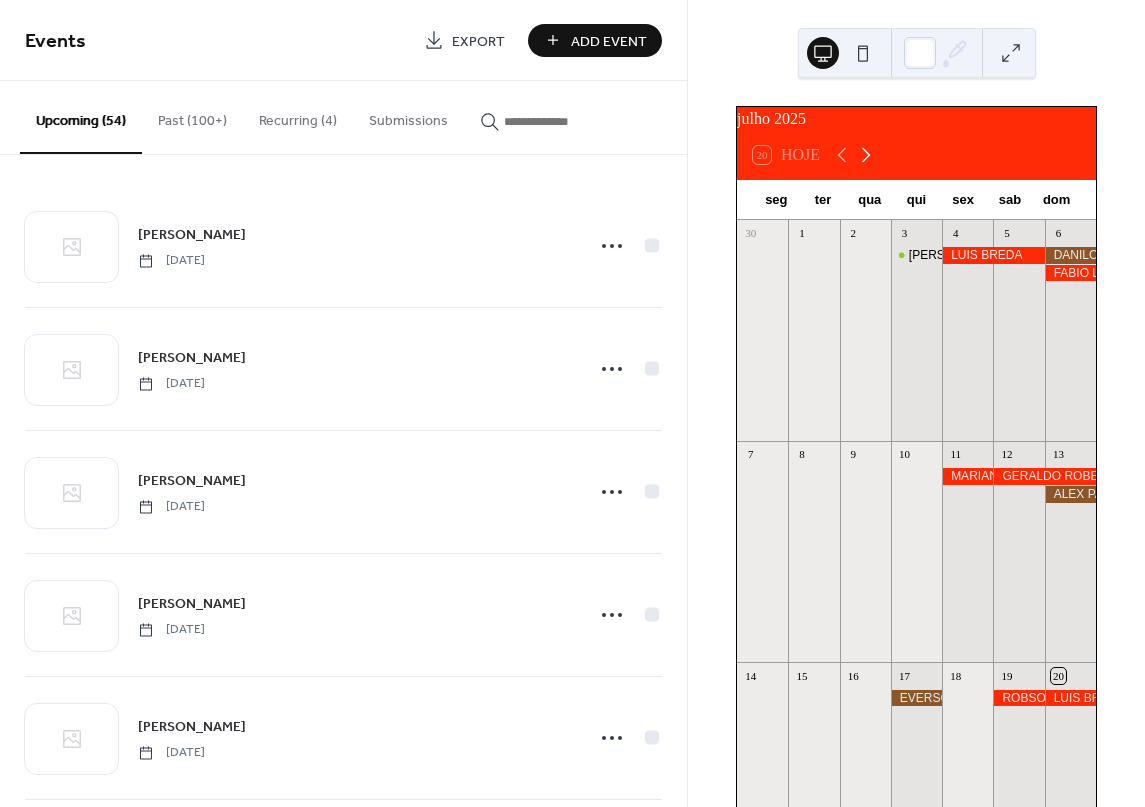 click 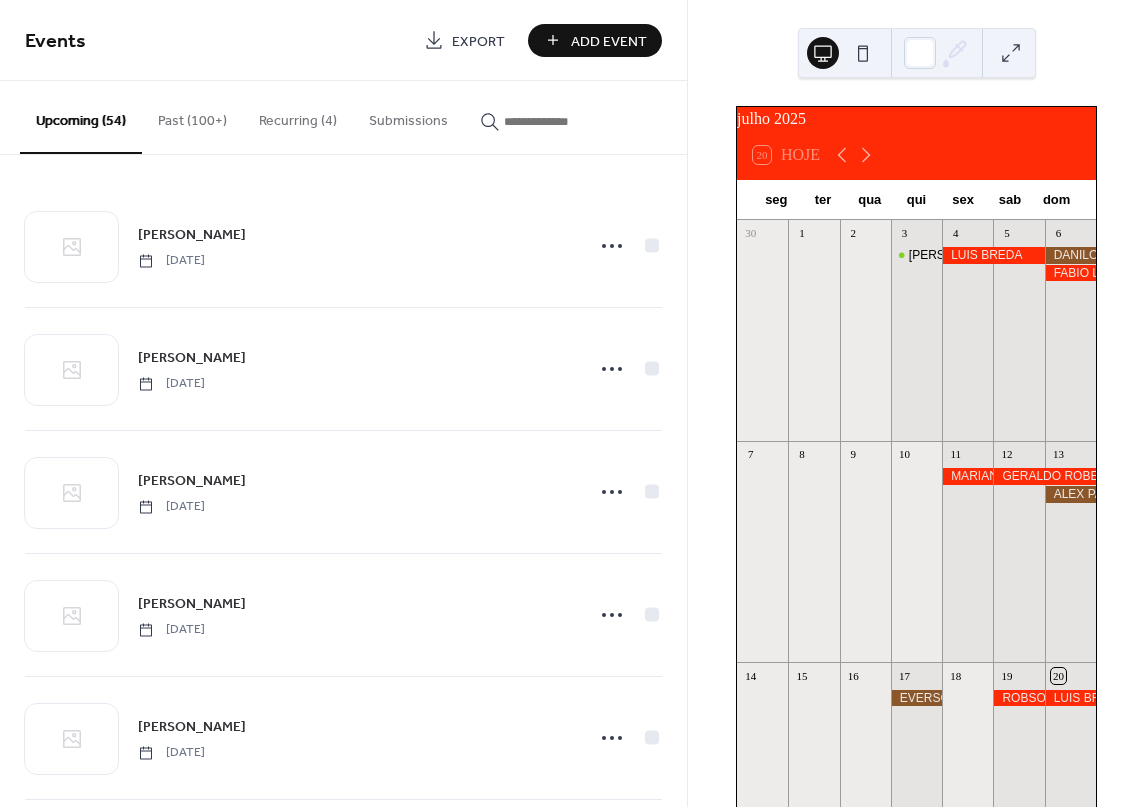 scroll, scrollTop: 0, scrollLeft: 0, axis: both 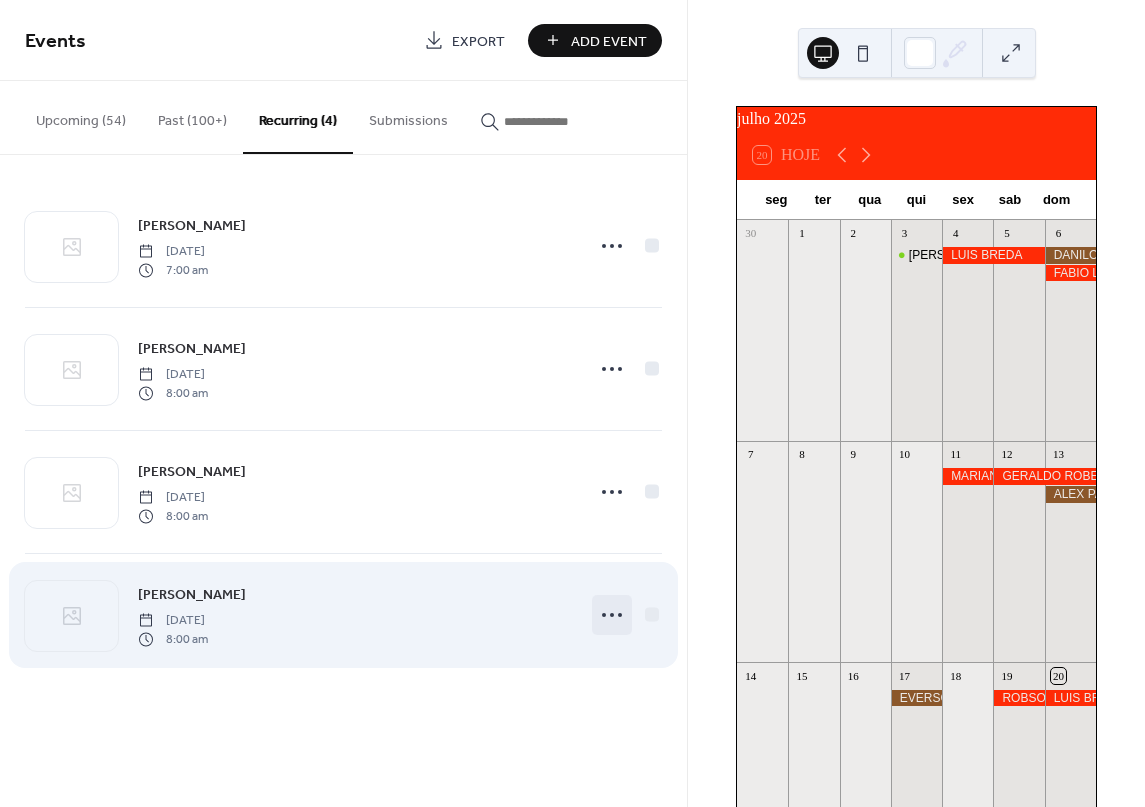 click 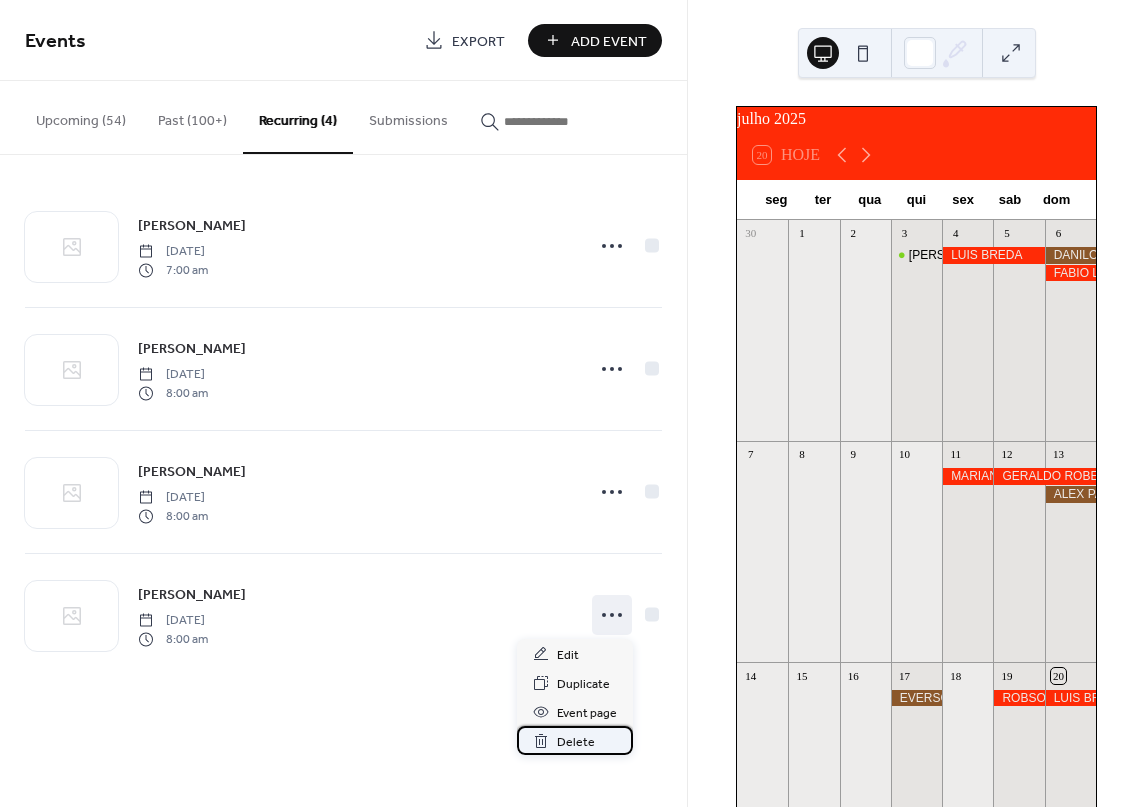 click on "Delete" at bounding box center [576, 742] 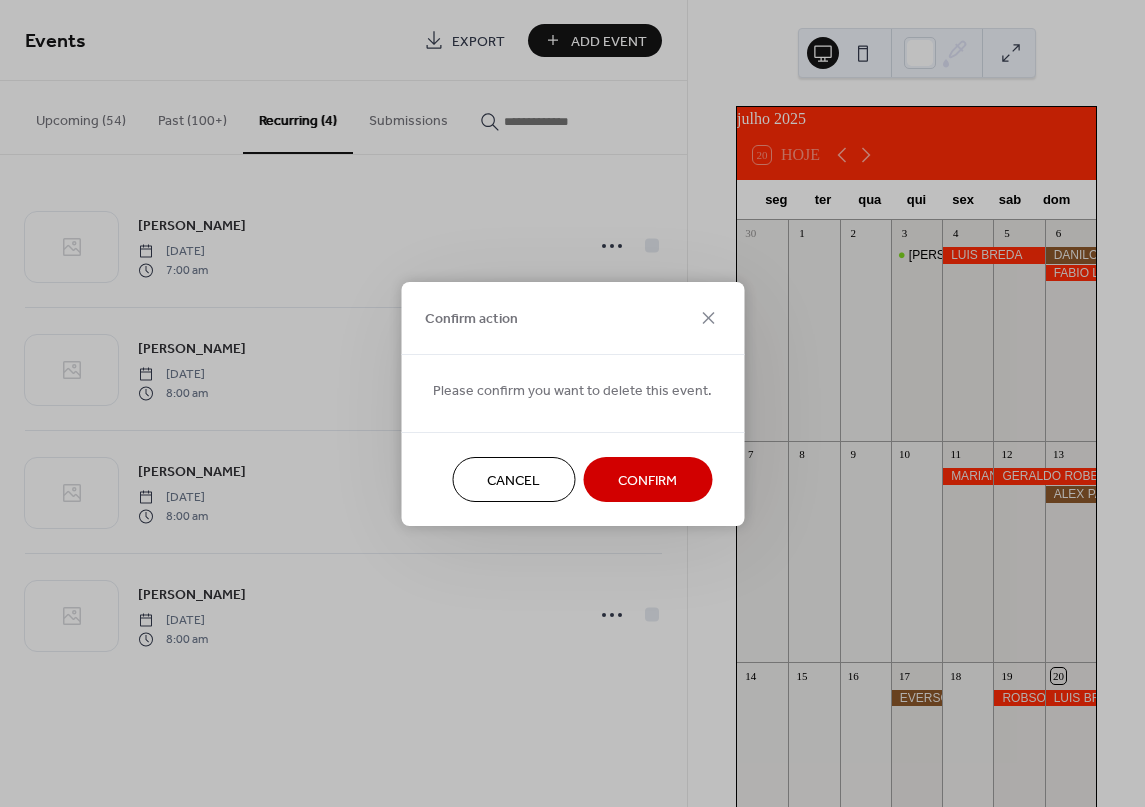 click on "Confirm" at bounding box center [647, 480] 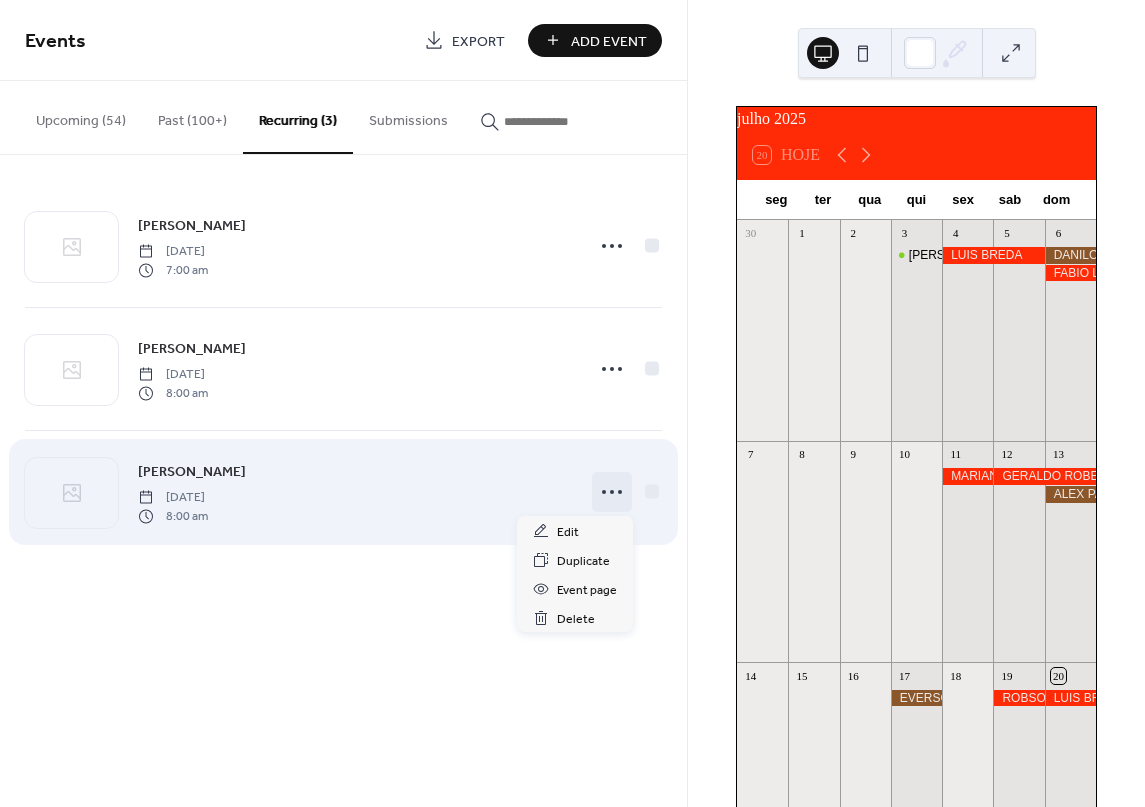 click 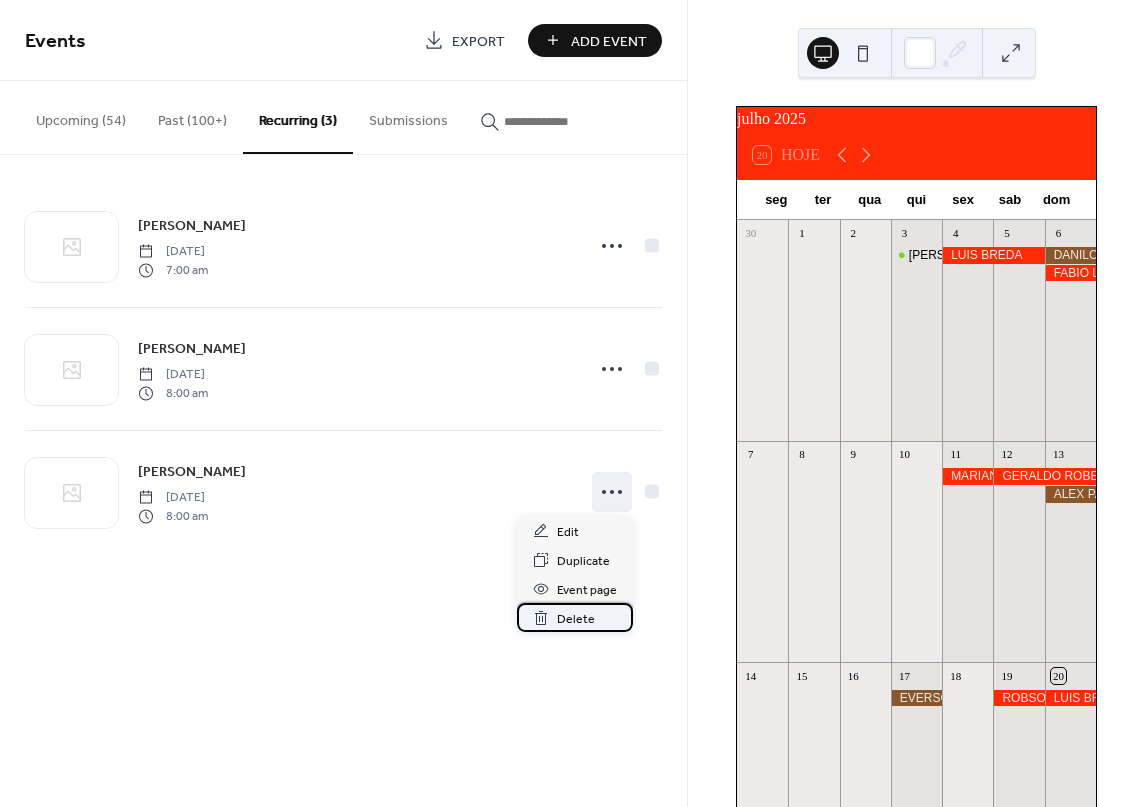 click on "Delete" at bounding box center [575, 617] 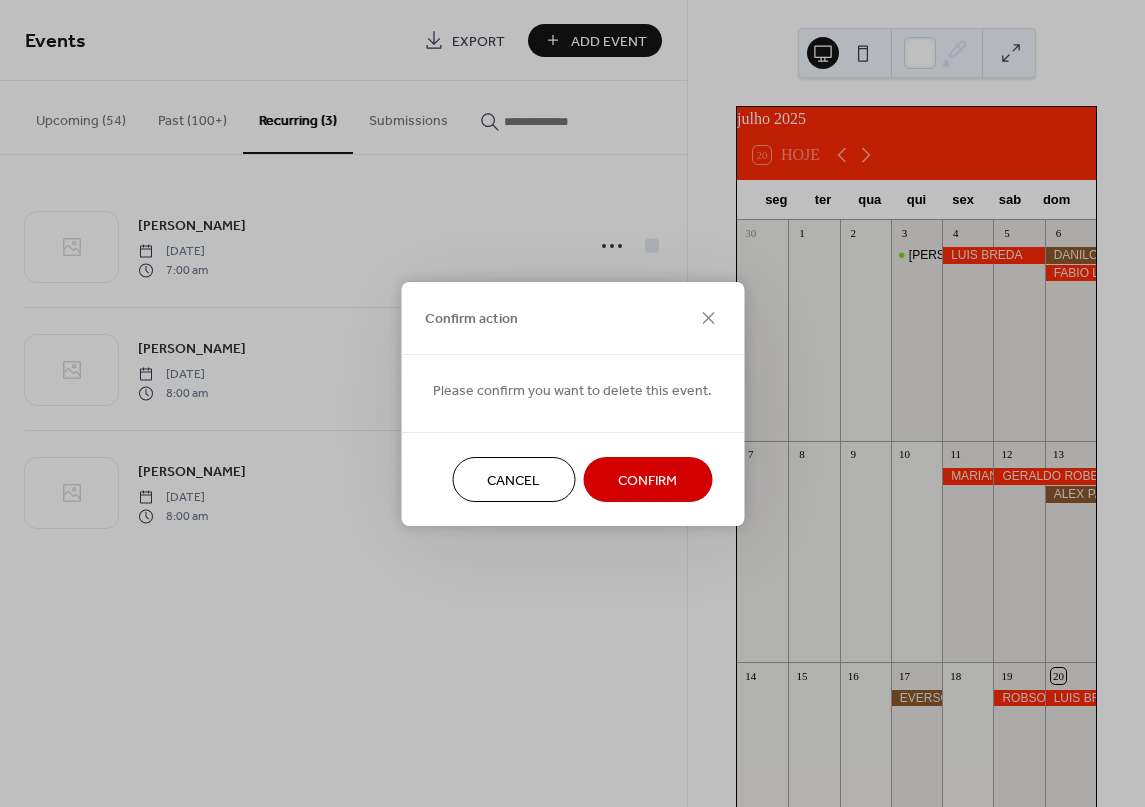 click on "Confirm" at bounding box center (647, 480) 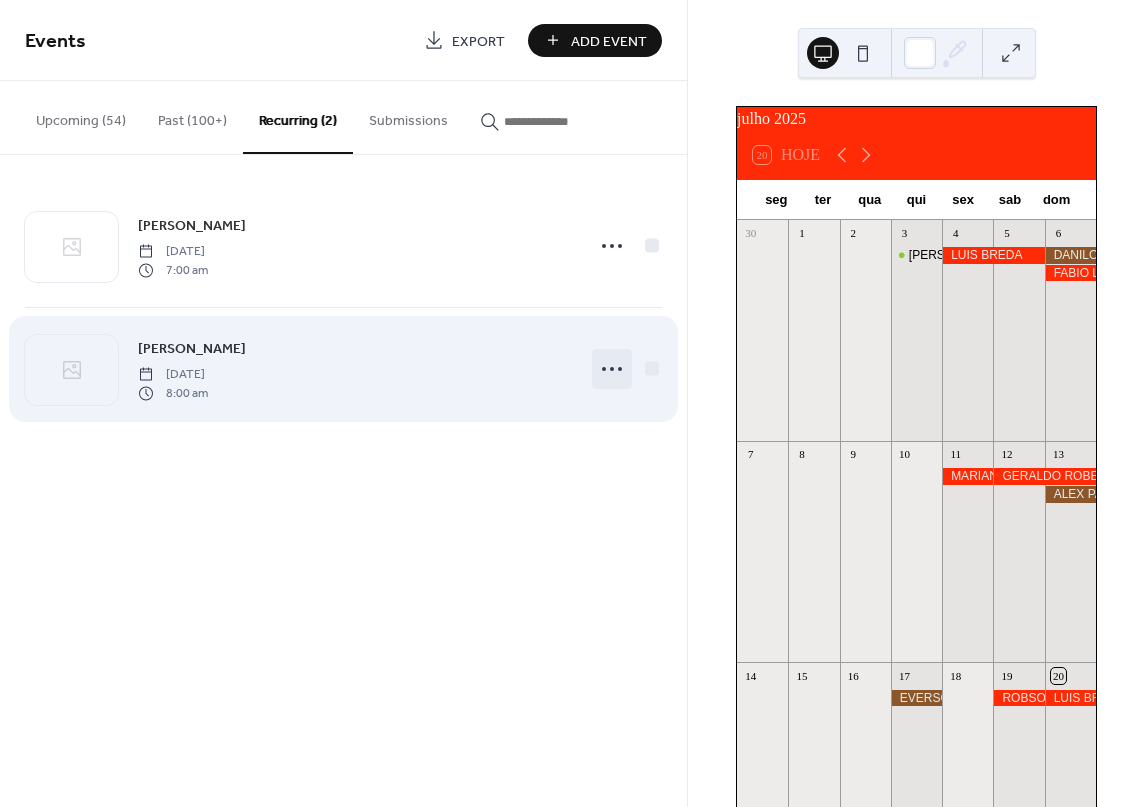 click 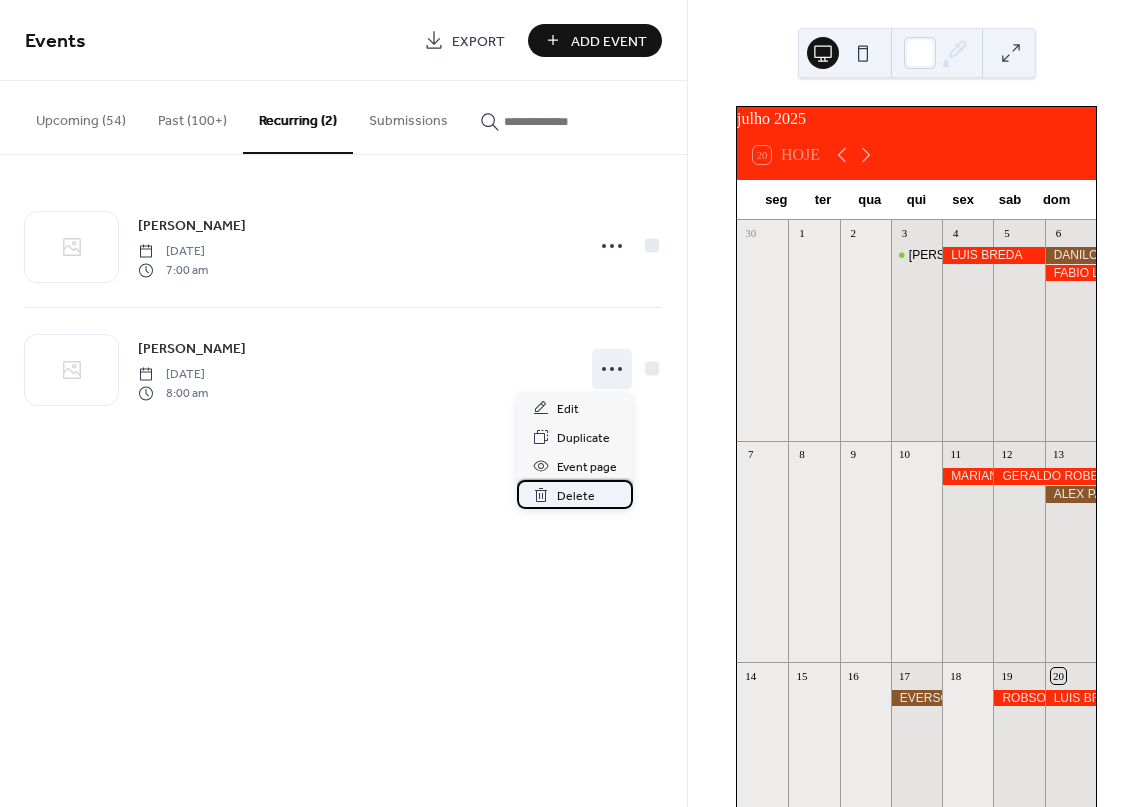 click on "Delete" at bounding box center (576, 496) 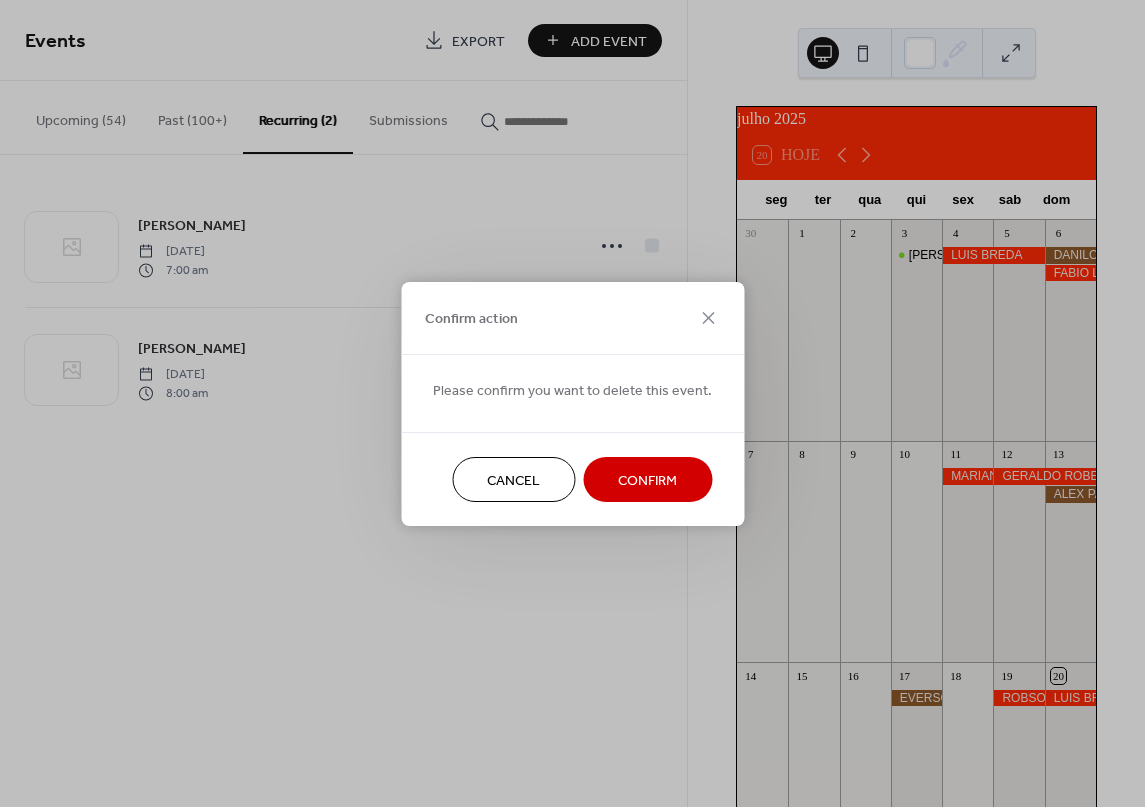 click on "Confirm" at bounding box center [647, 480] 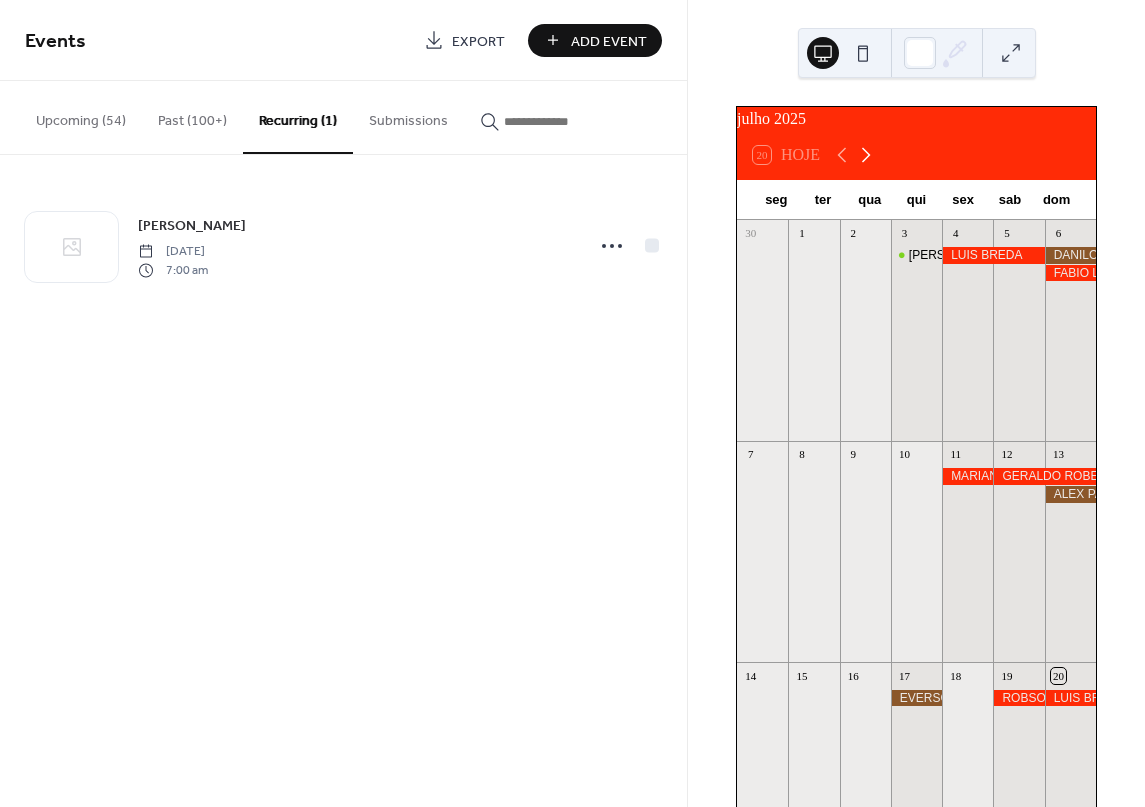 click 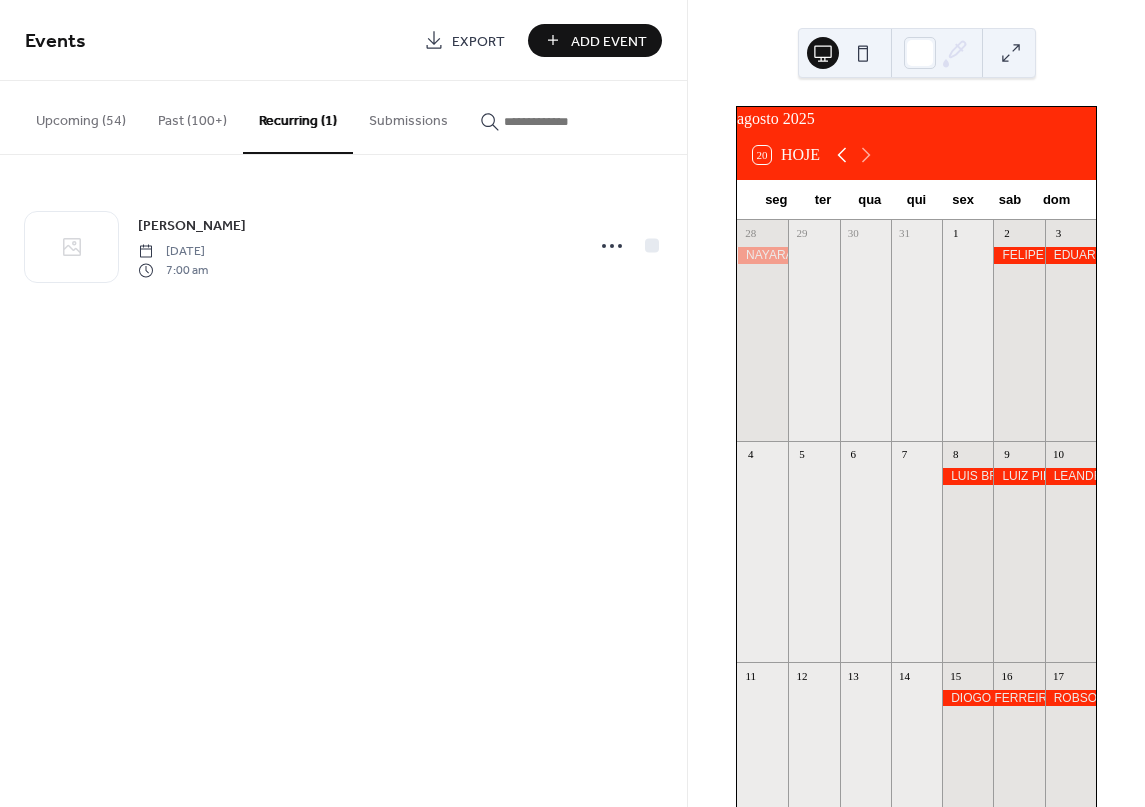 click 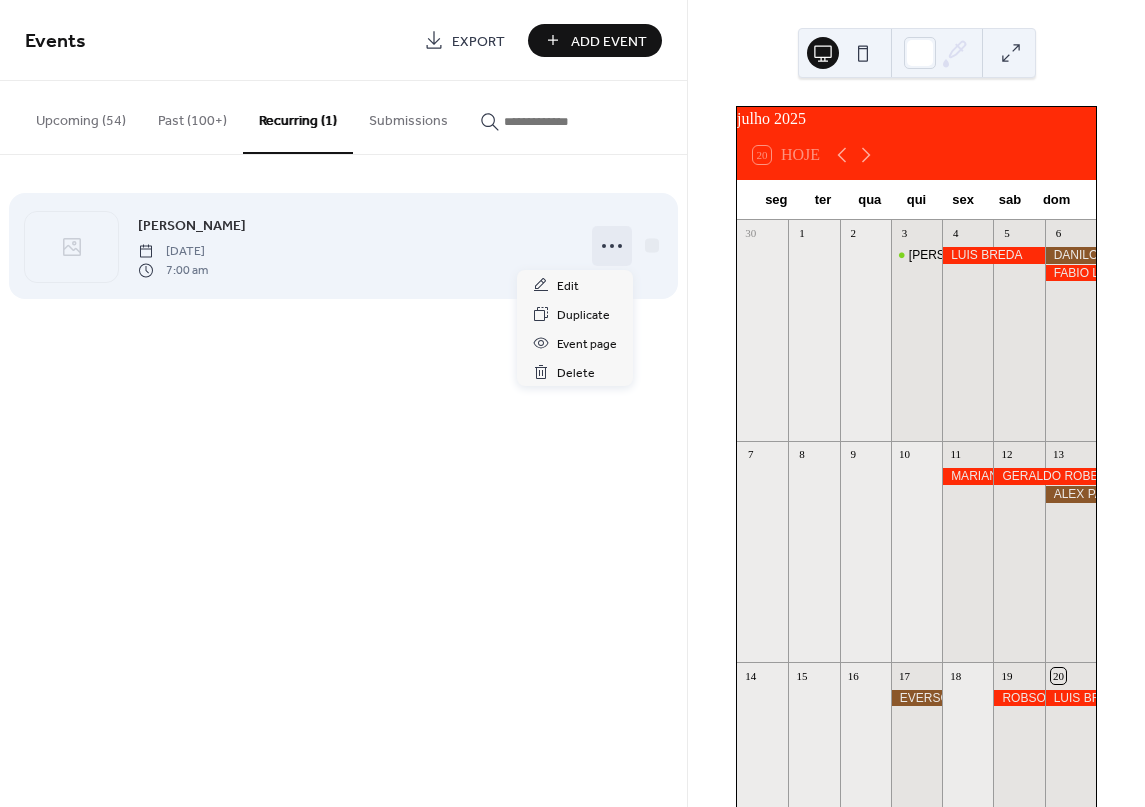 click 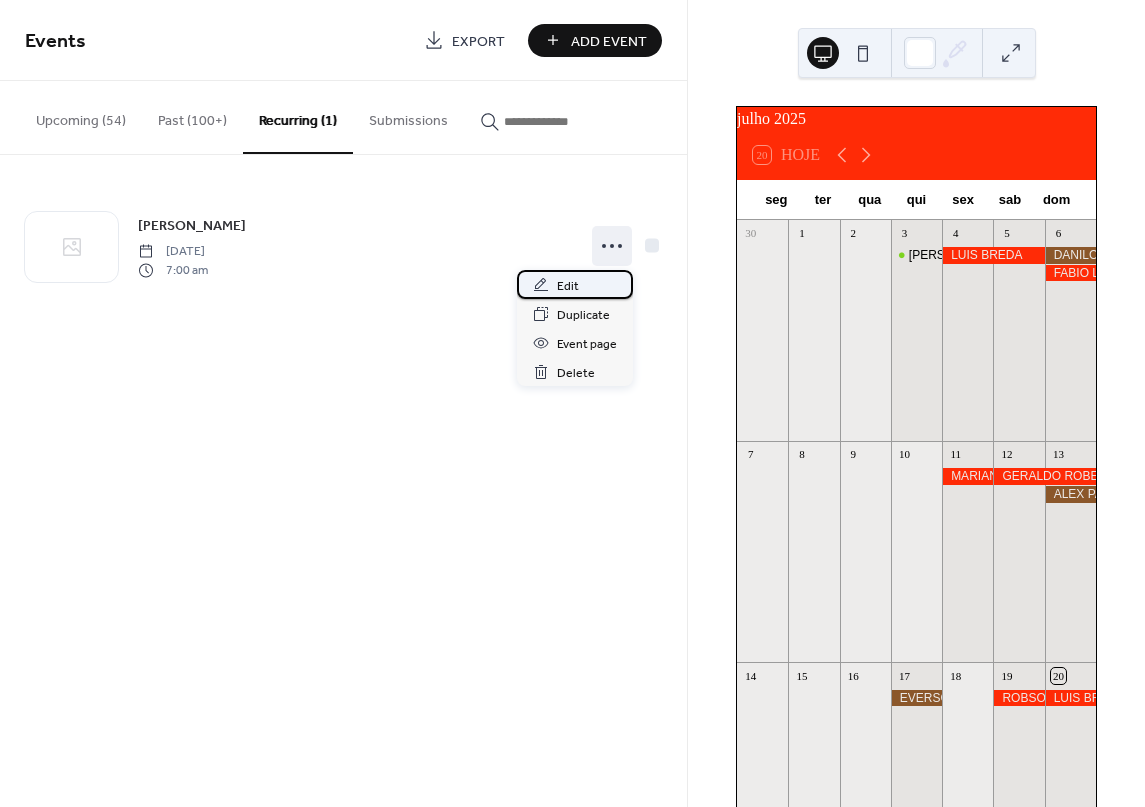 click on "Edit" at bounding box center (575, 284) 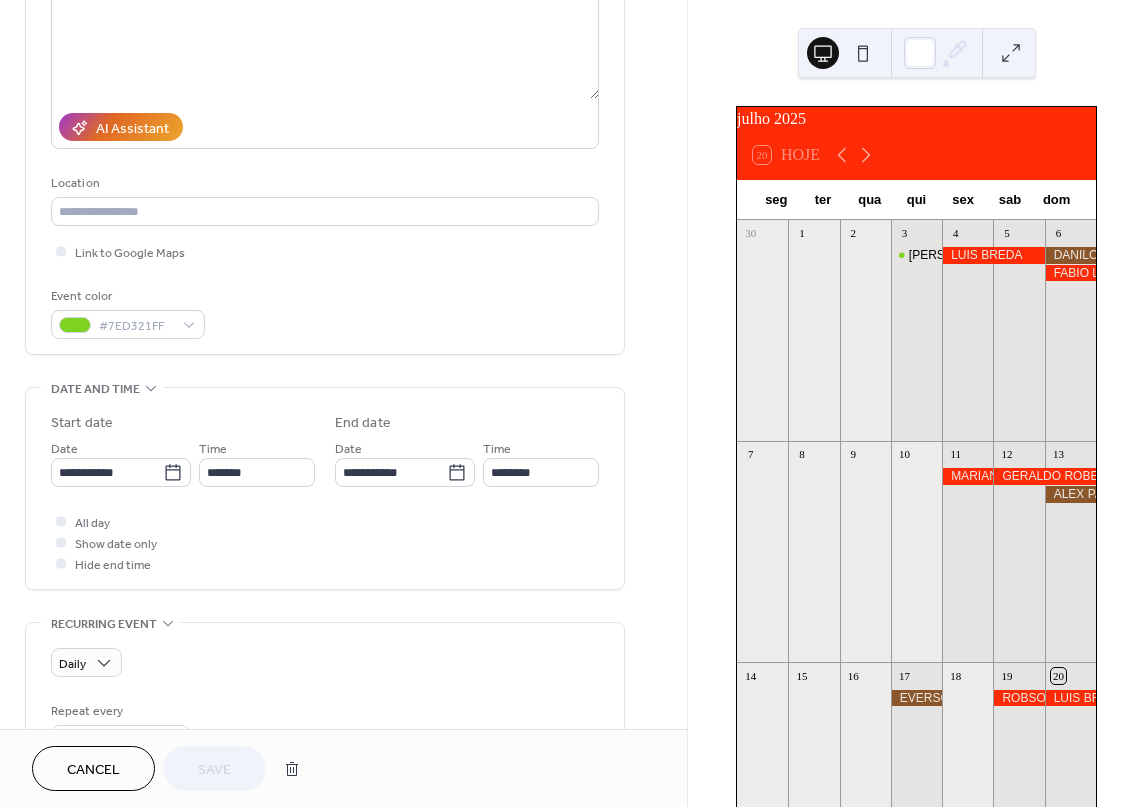scroll, scrollTop: 300, scrollLeft: 0, axis: vertical 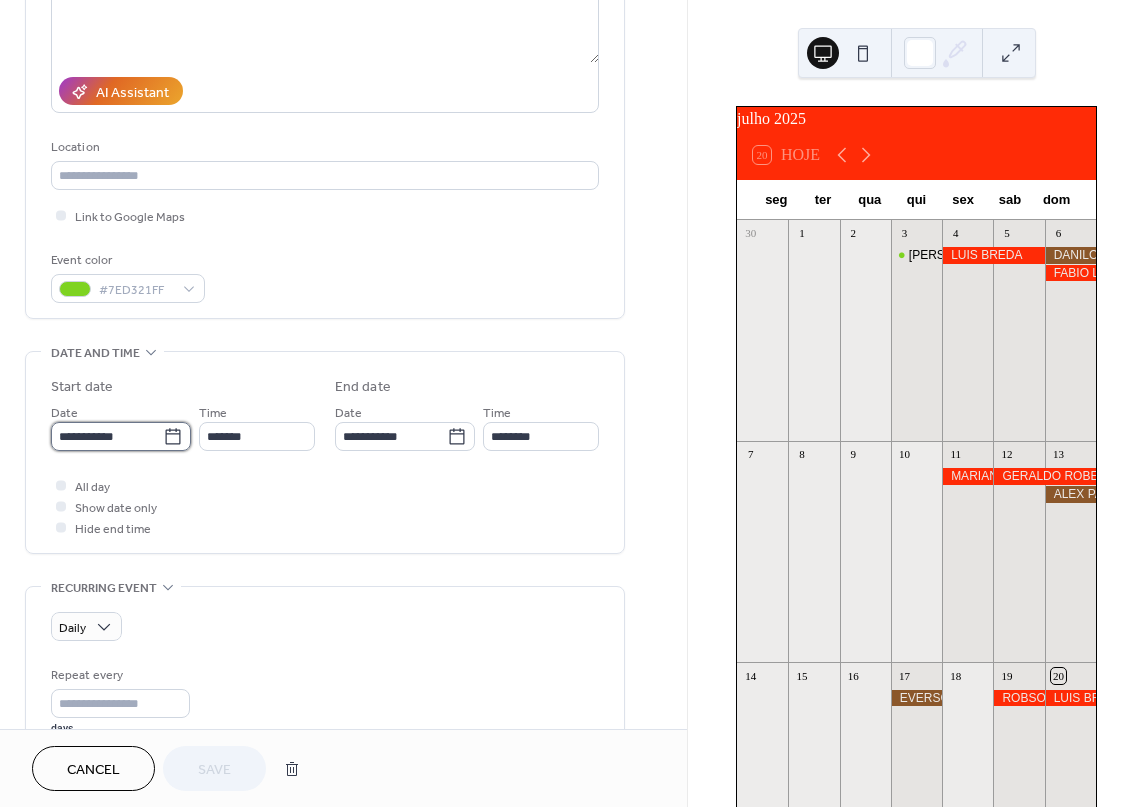 click on "**********" at bounding box center [107, 436] 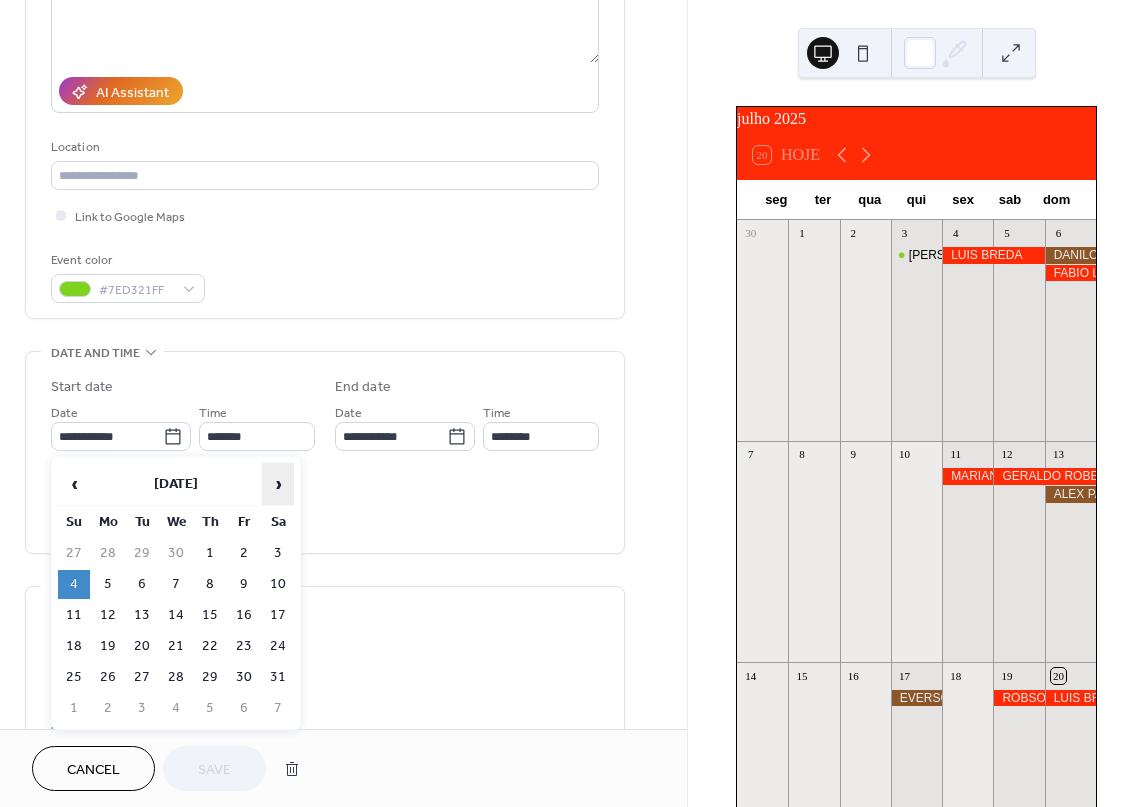 click on "›" at bounding box center [278, 484] 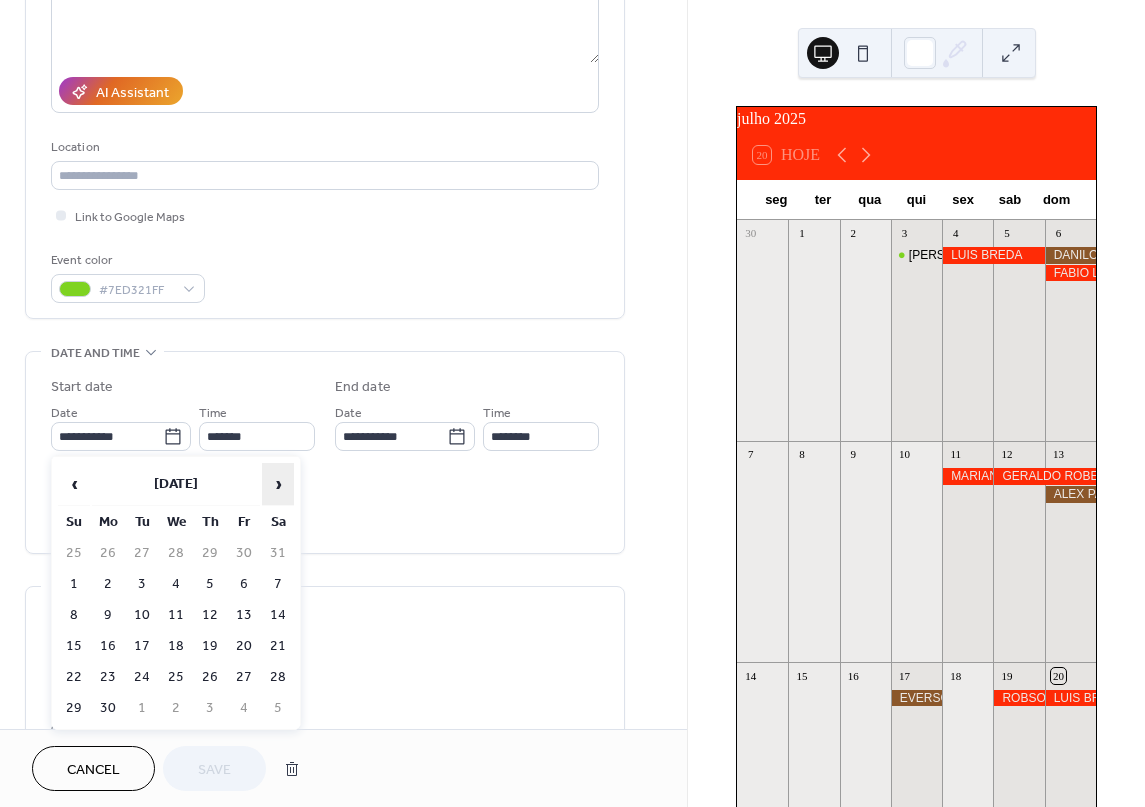 click on "›" at bounding box center (278, 484) 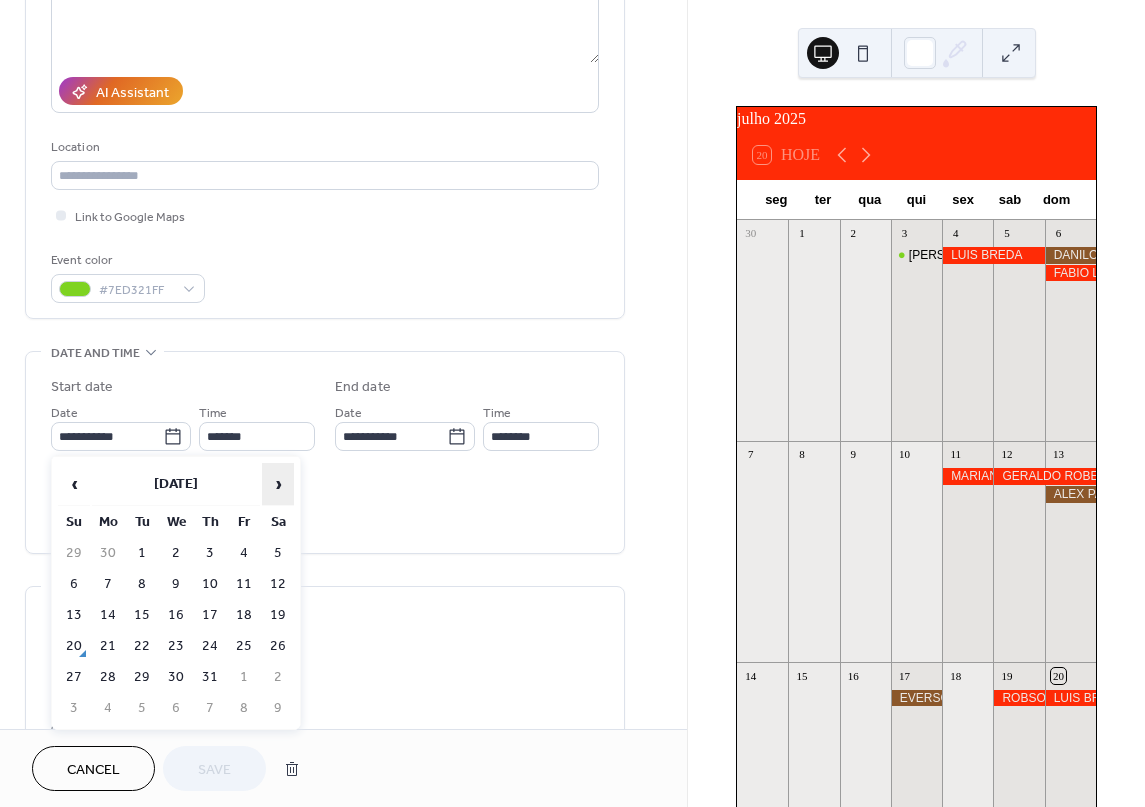 click on "›" at bounding box center (278, 484) 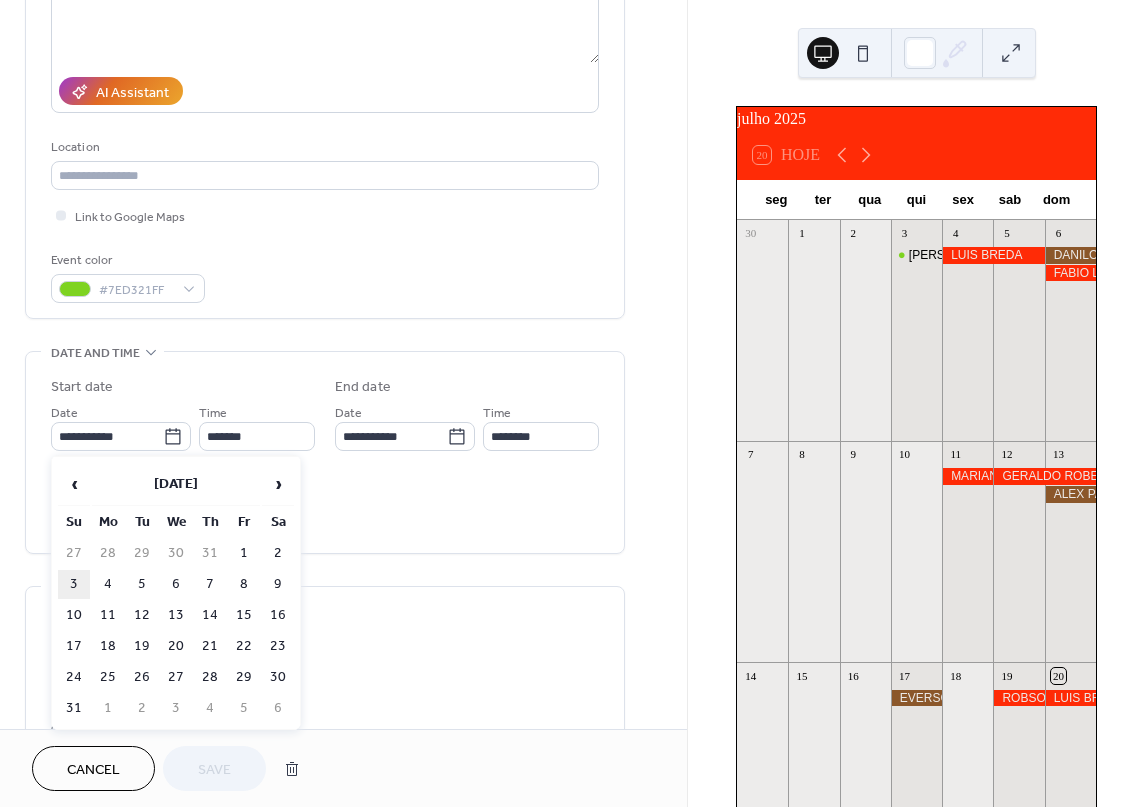 click on "3" at bounding box center [74, 584] 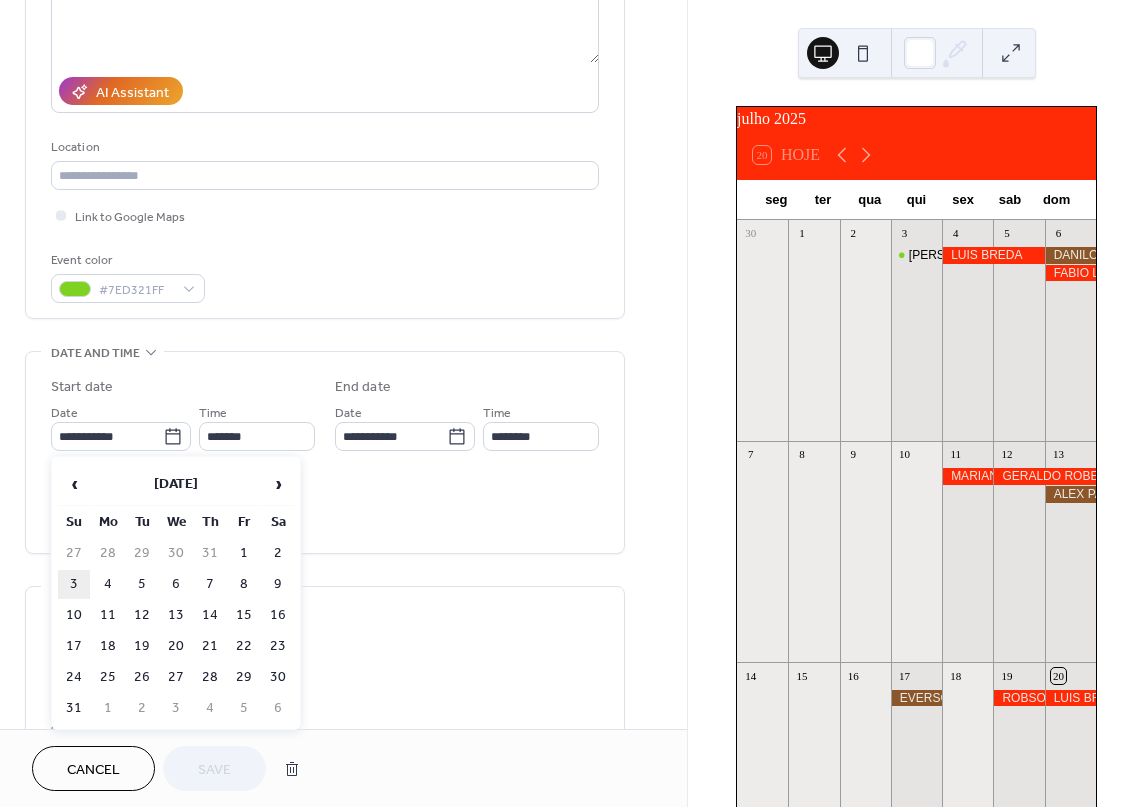 type on "**********" 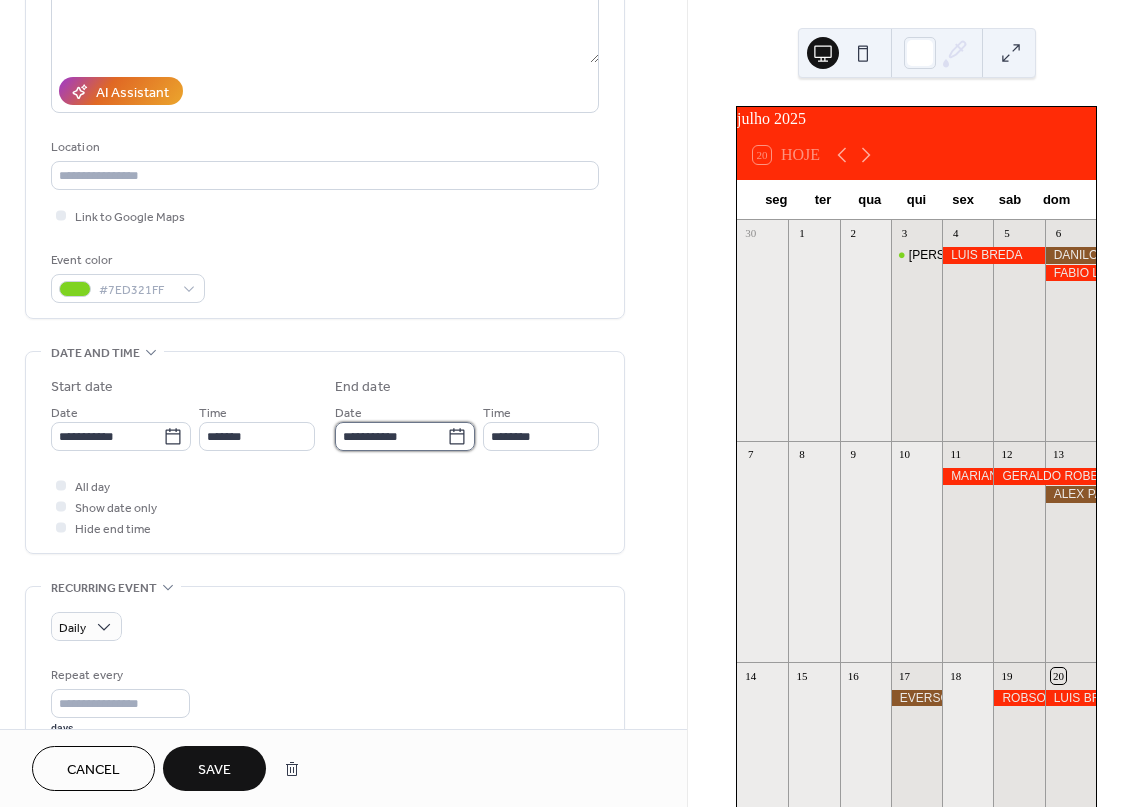 click on "**********" at bounding box center (391, 436) 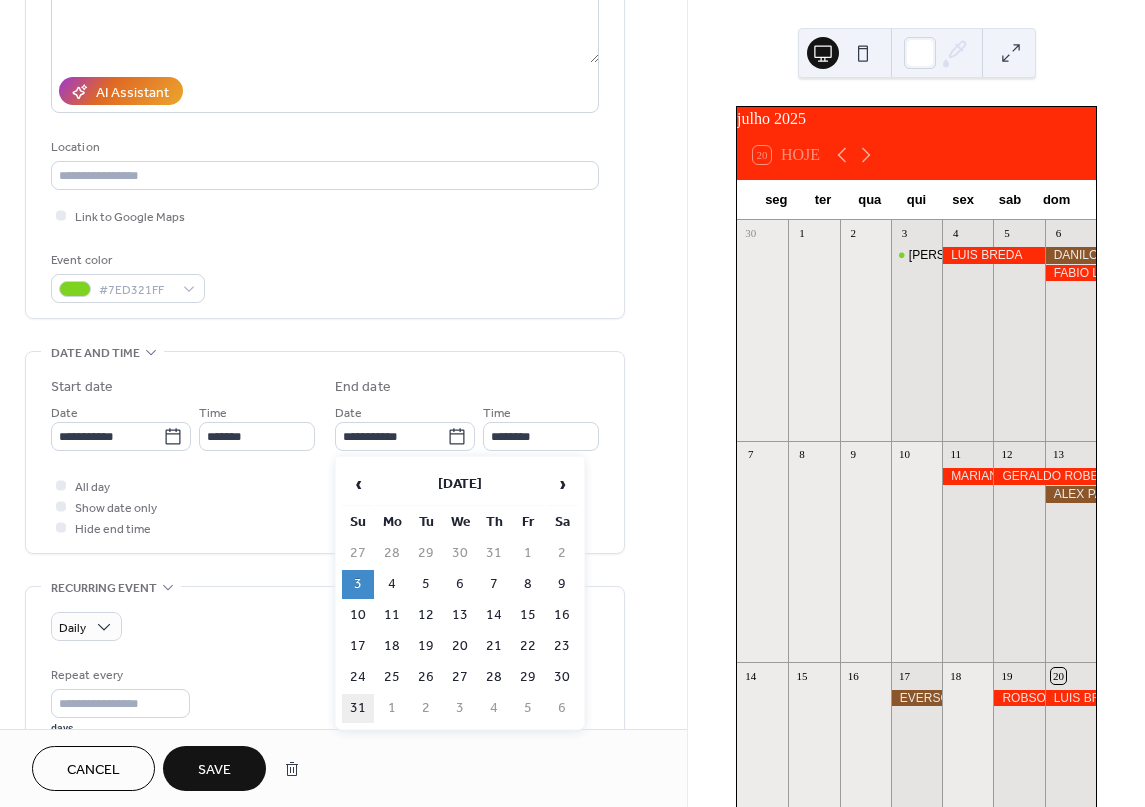 click on "31" at bounding box center [358, 708] 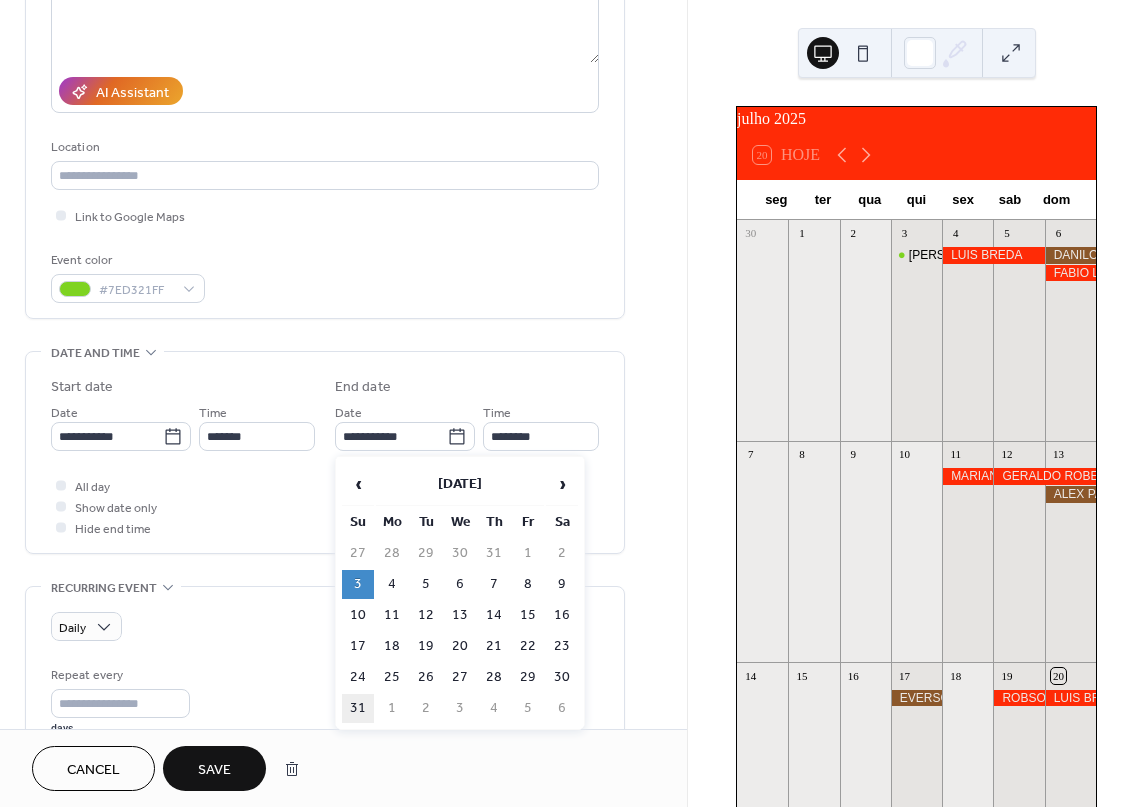 type on "**********" 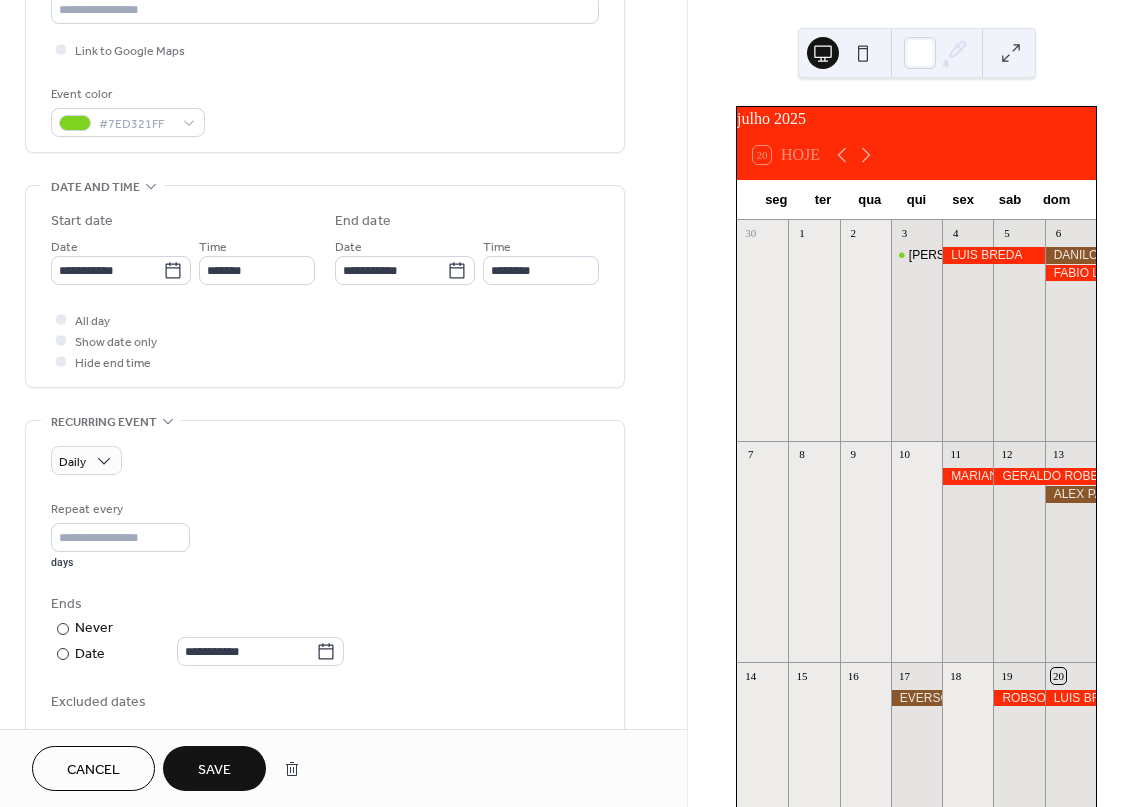 scroll, scrollTop: 500, scrollLeft: 0, axis: vertical 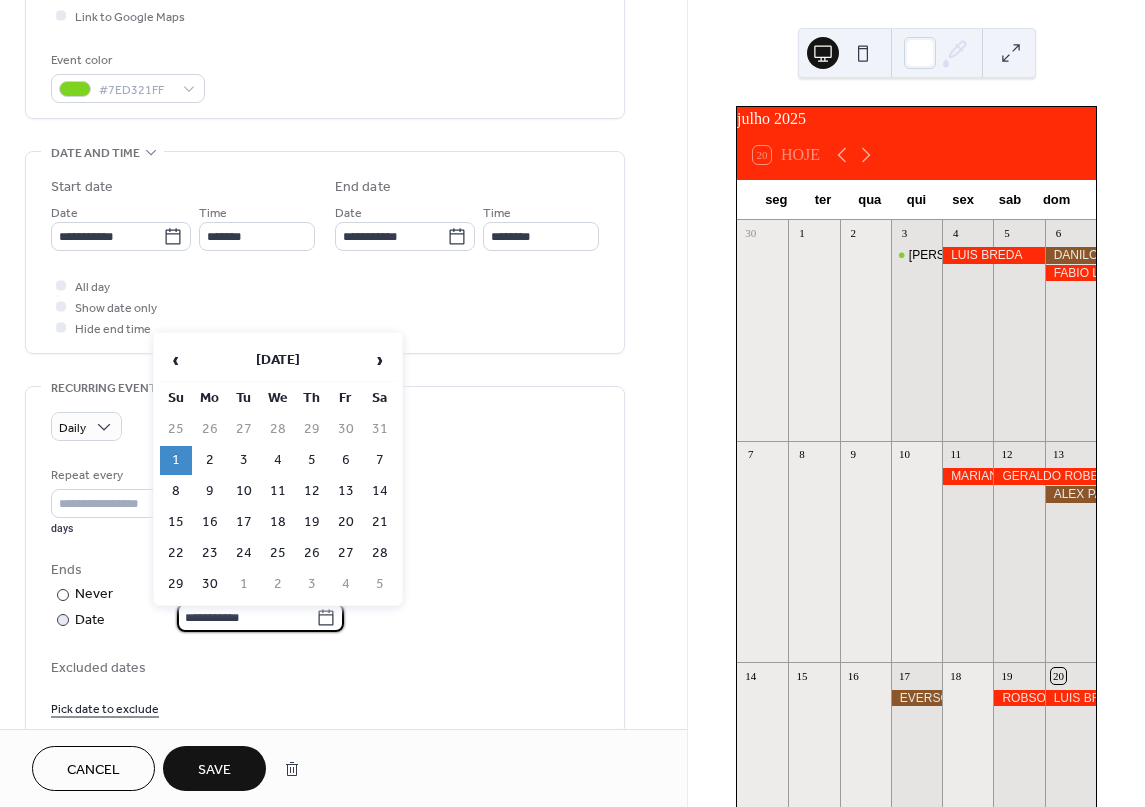 click on "**********" at bounding box center (246, 617) 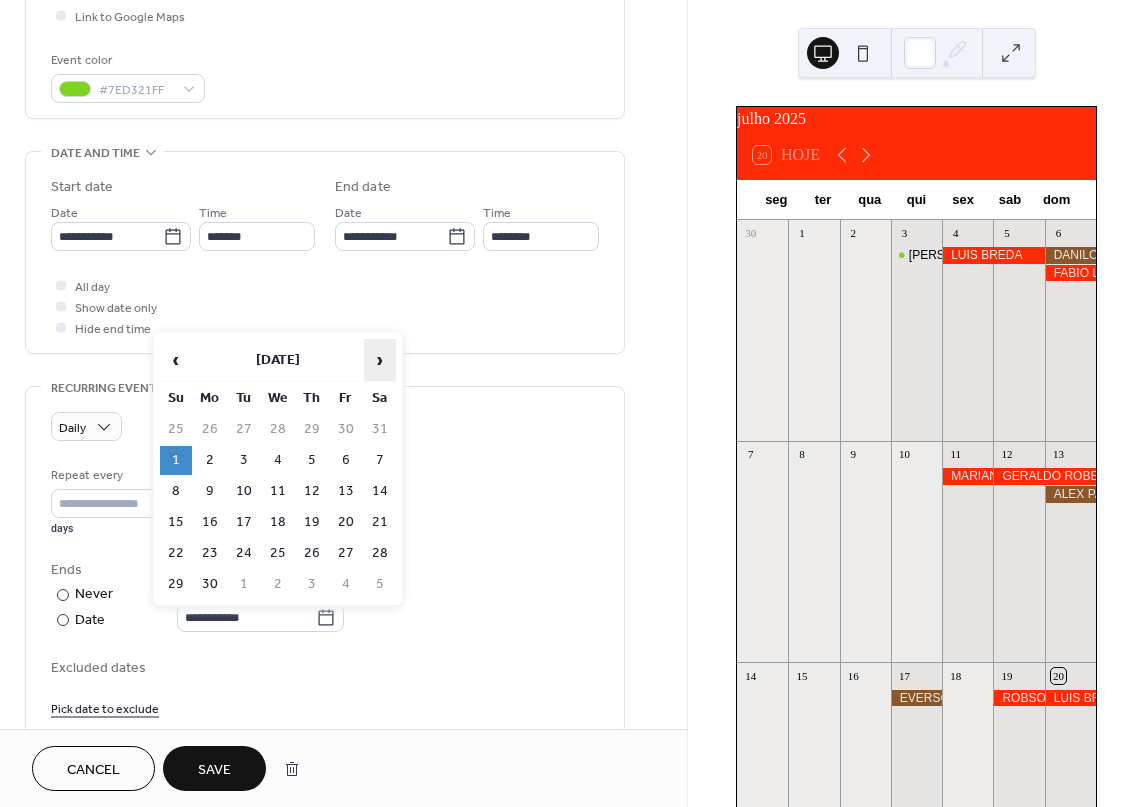 click on "›" at bounding box center (380, 360) 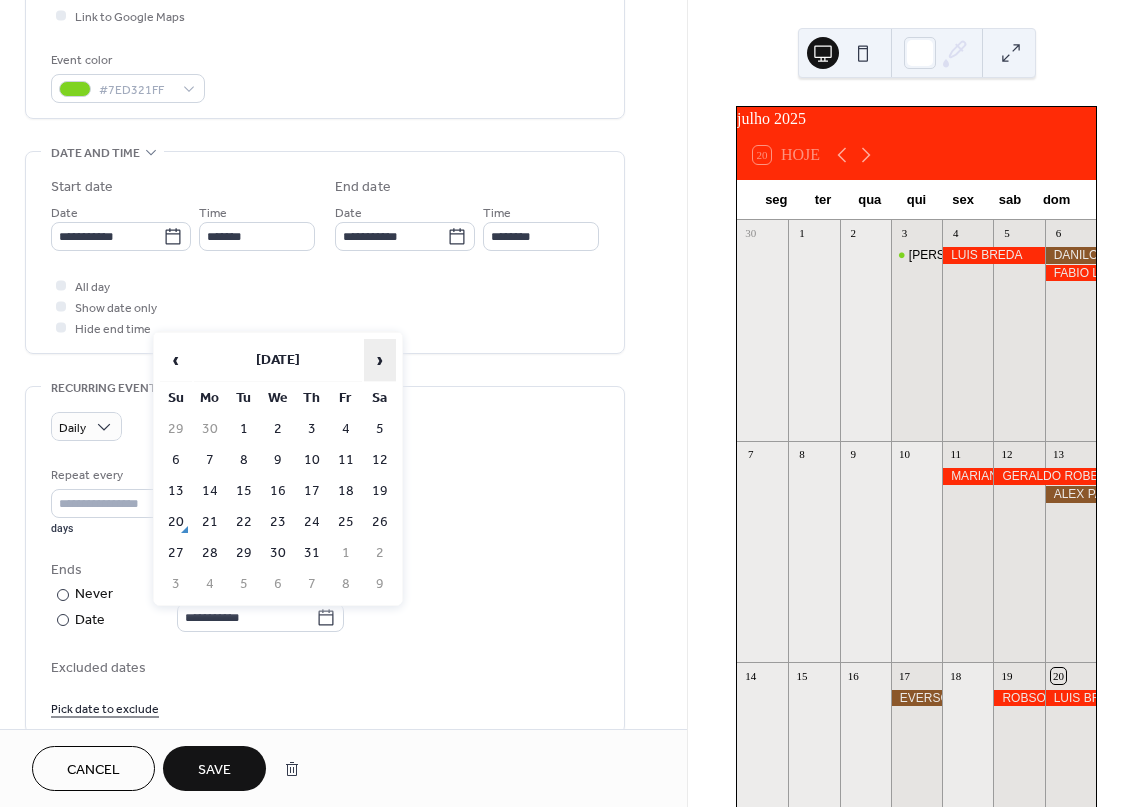 click on "›" at bounding box center [380, 360] 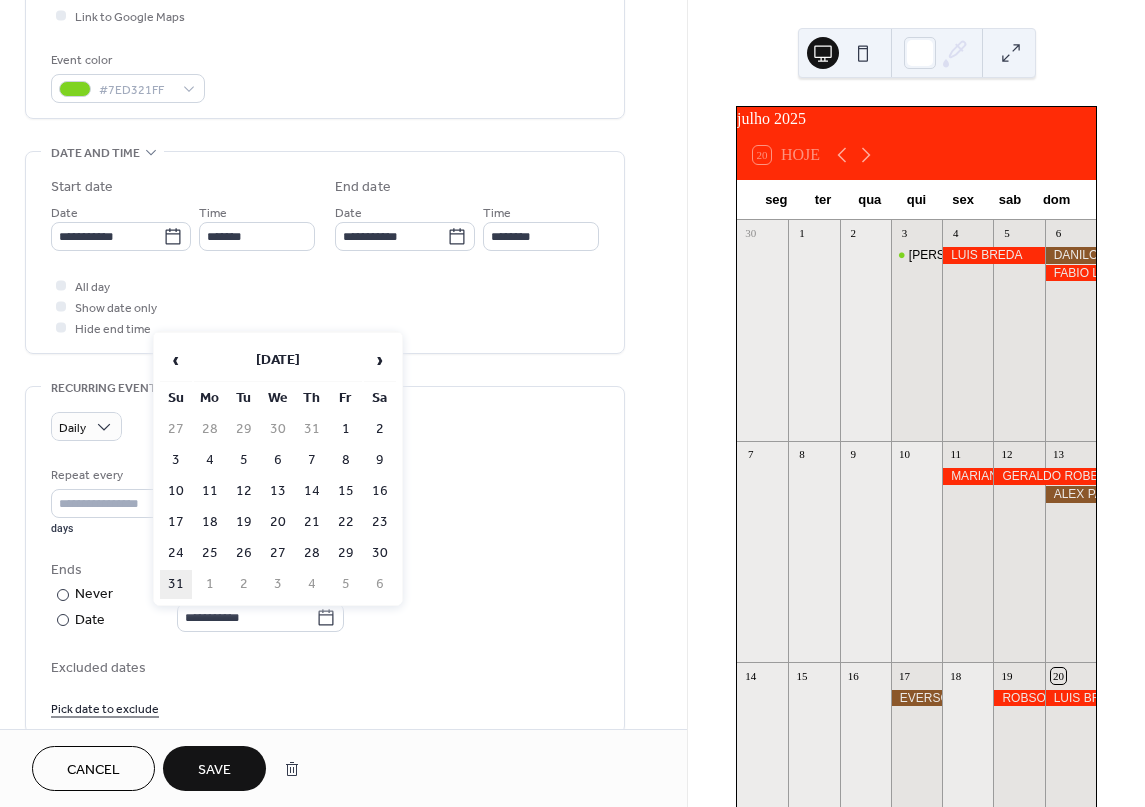 click on "31" at bounding box center [176, 584] 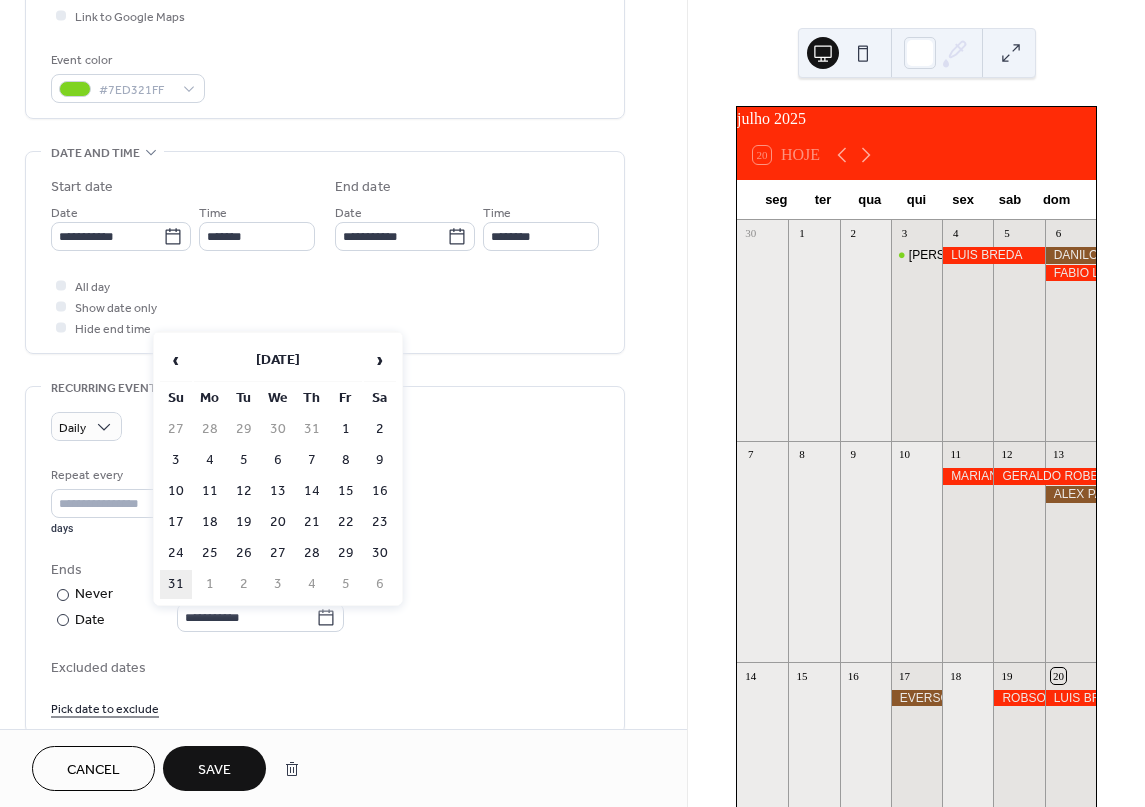 type on "**********" 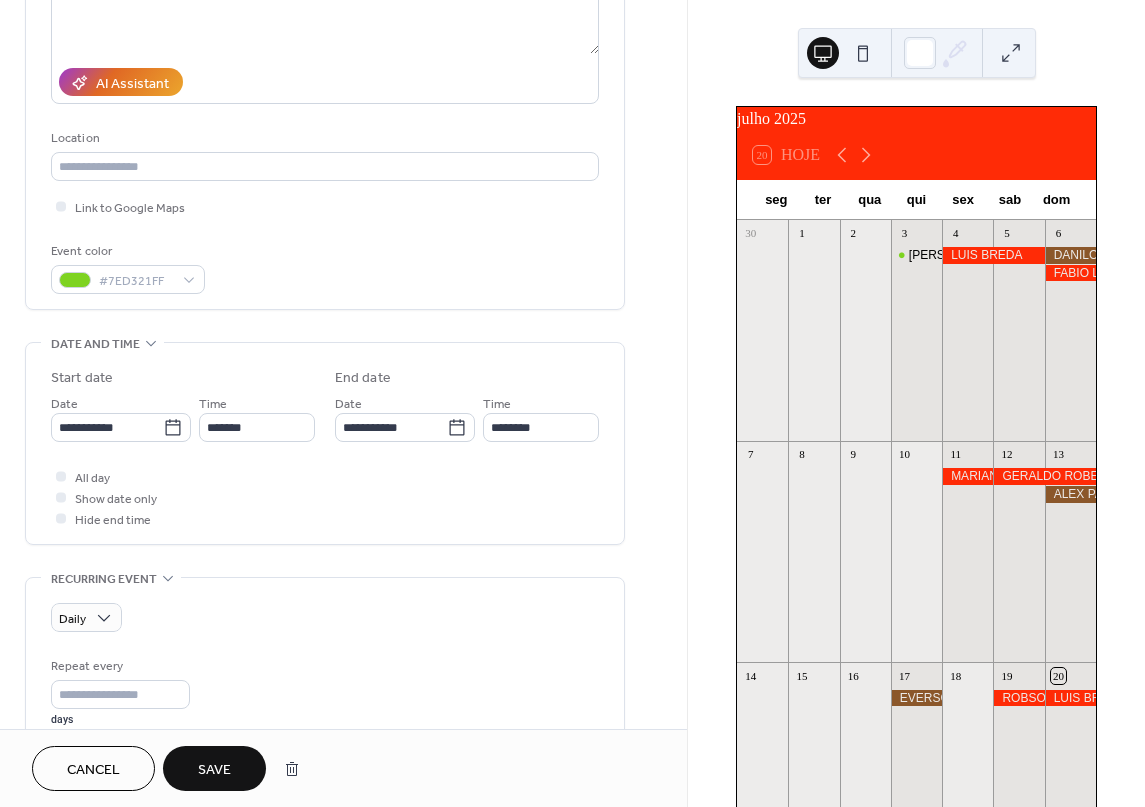 scroll, scrollTop: 300, scrollLeft: 0, axis: vertical 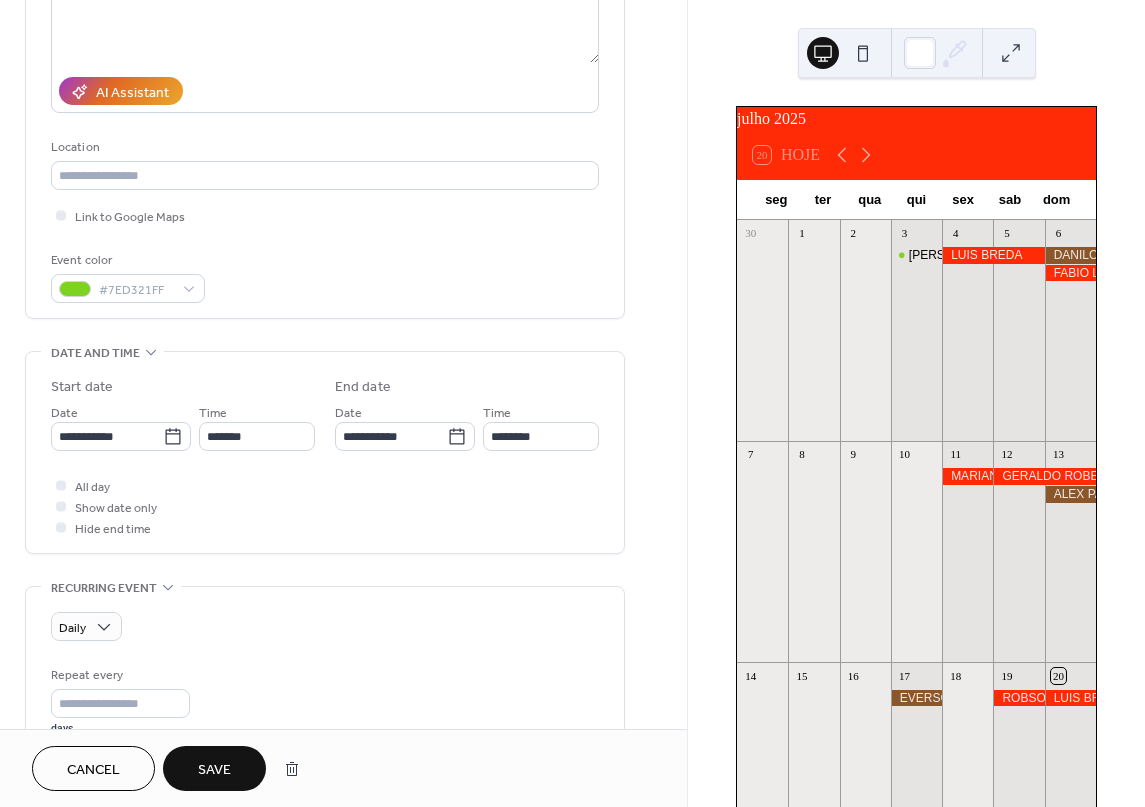 click on "Save" at bounding box center (214, 770) 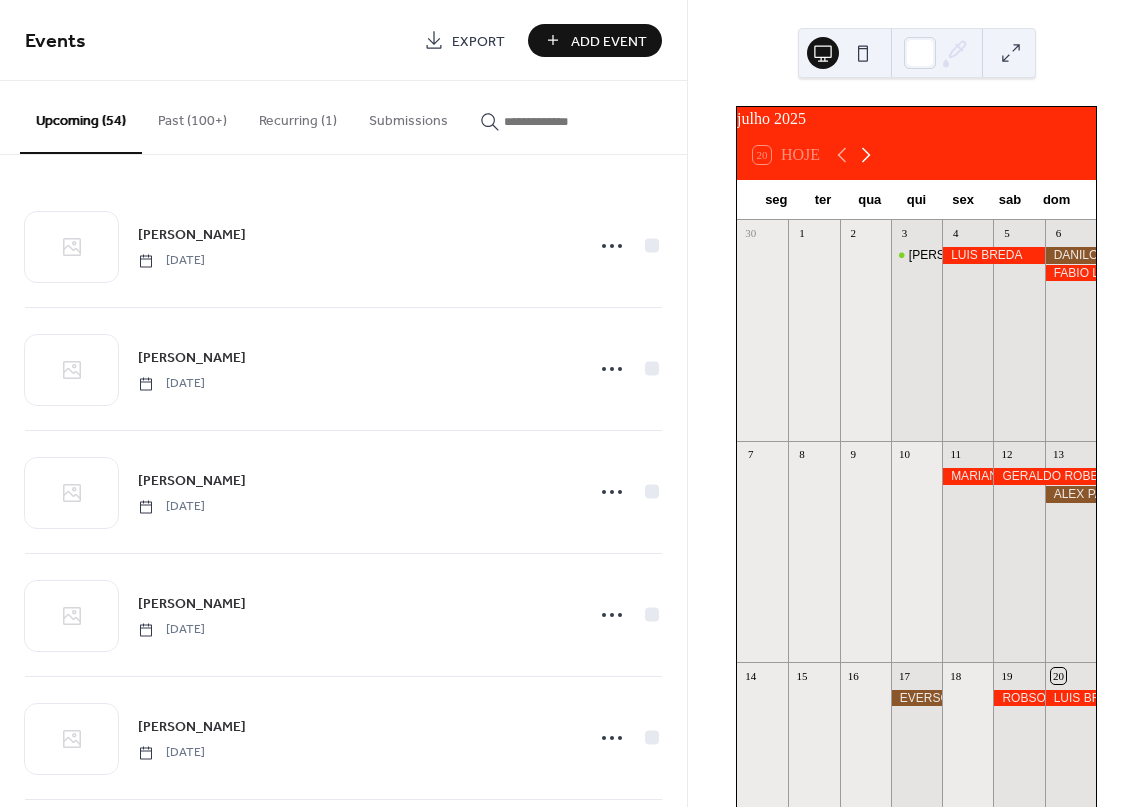 click 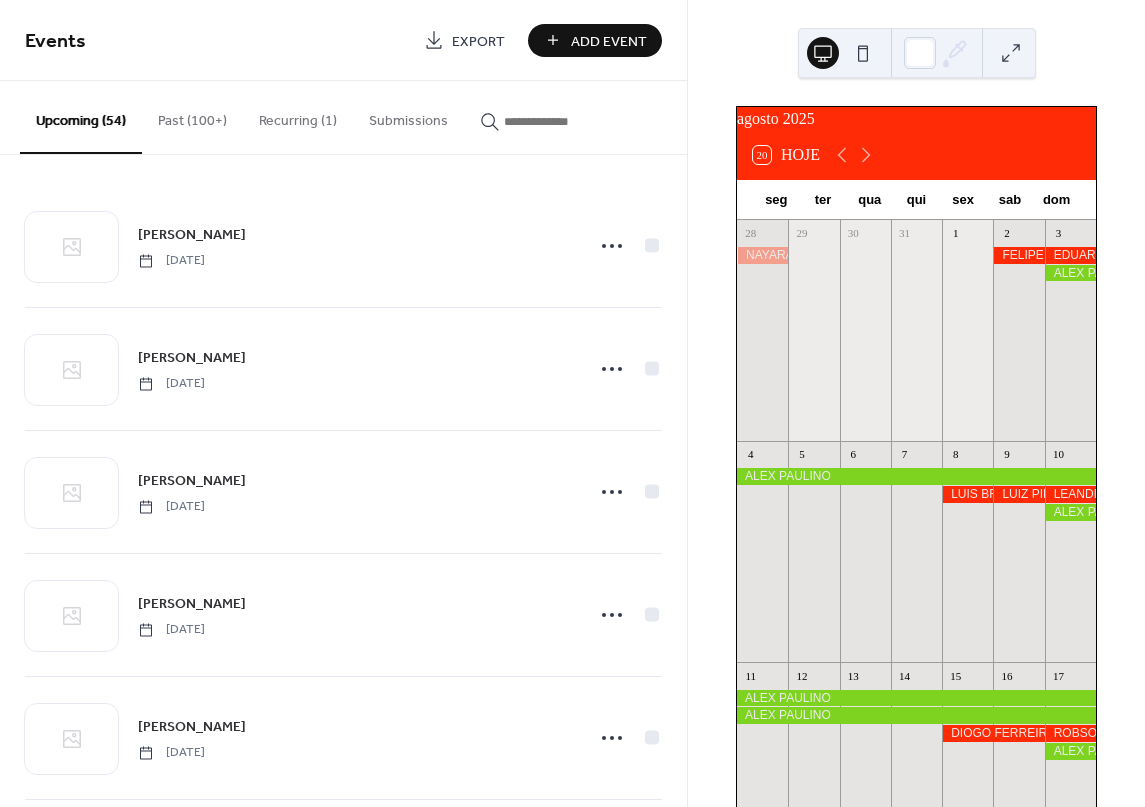 click on "Recurring (1)" at bounding box center (298, 116) 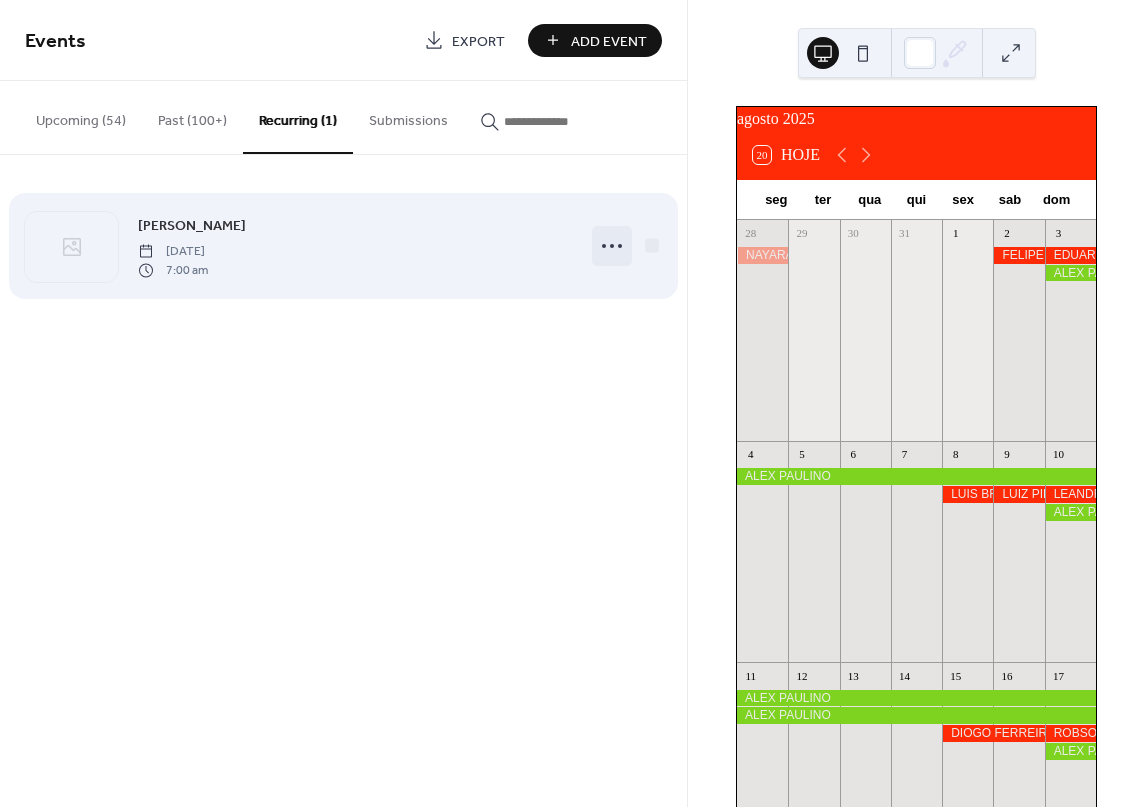 click 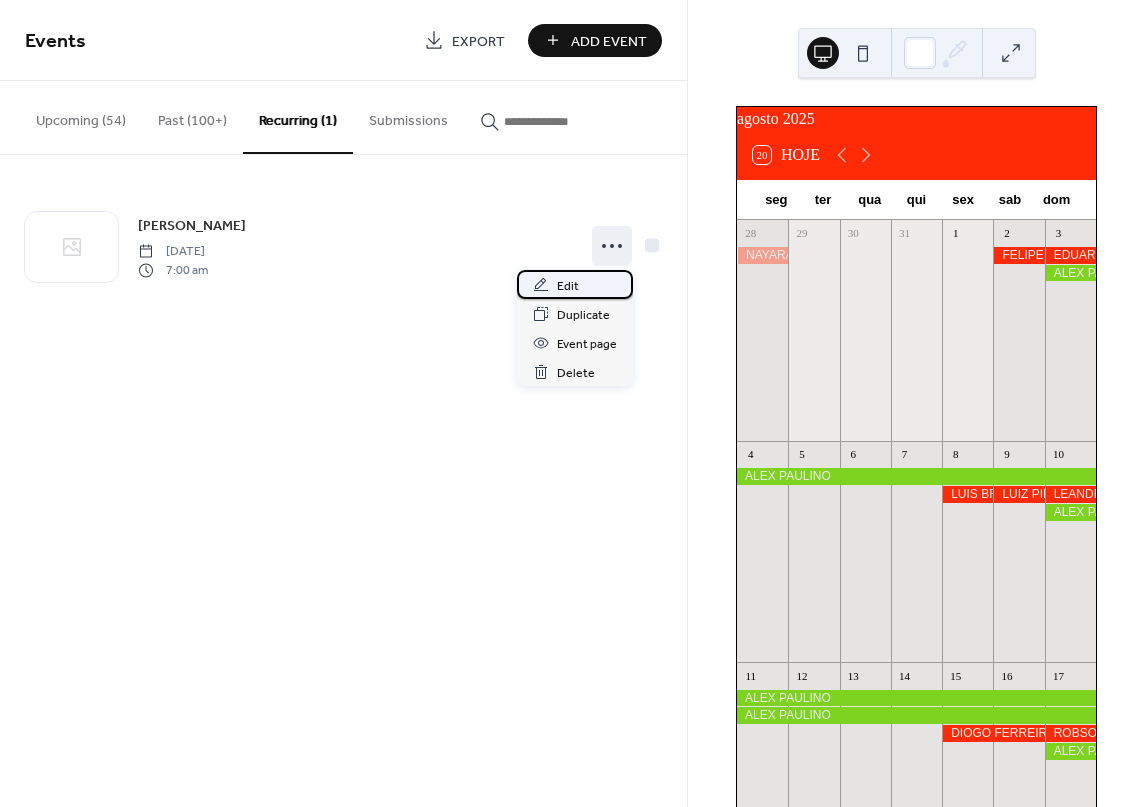 click on "Edit" at bounding box center [575, 284] 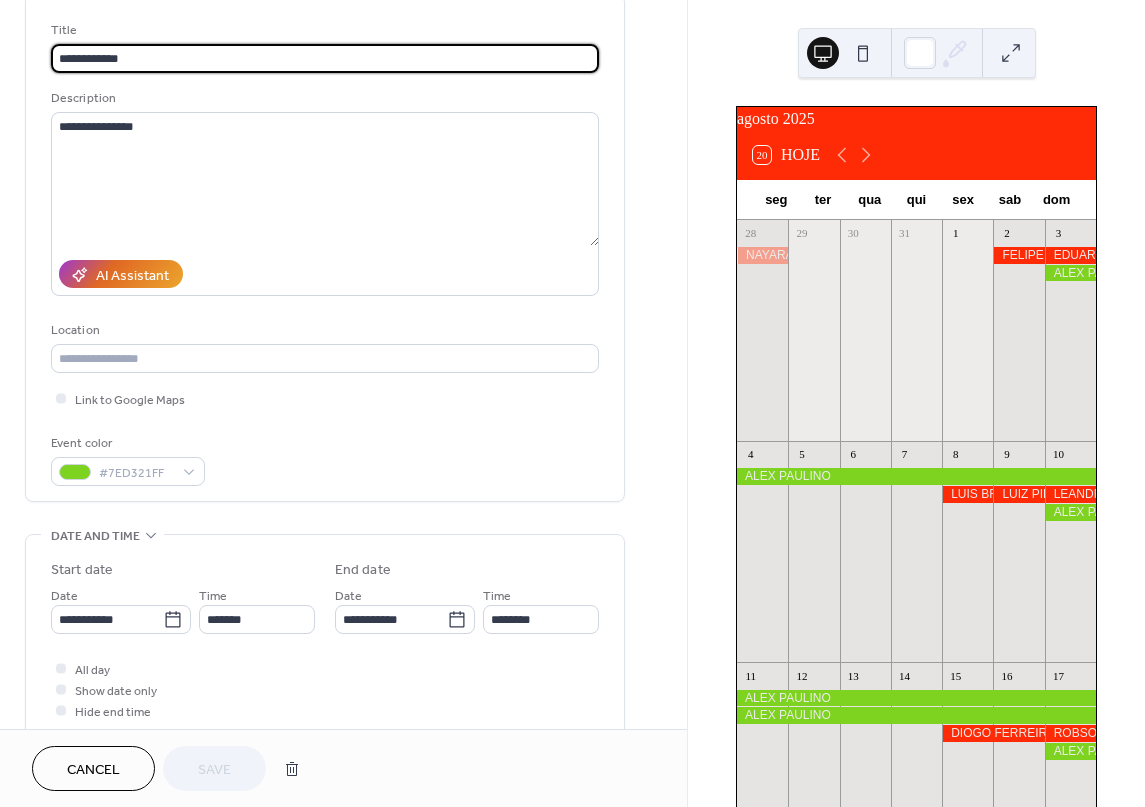 scroll, scrollTop: 200, scrollLeft: 0, axis: vertical 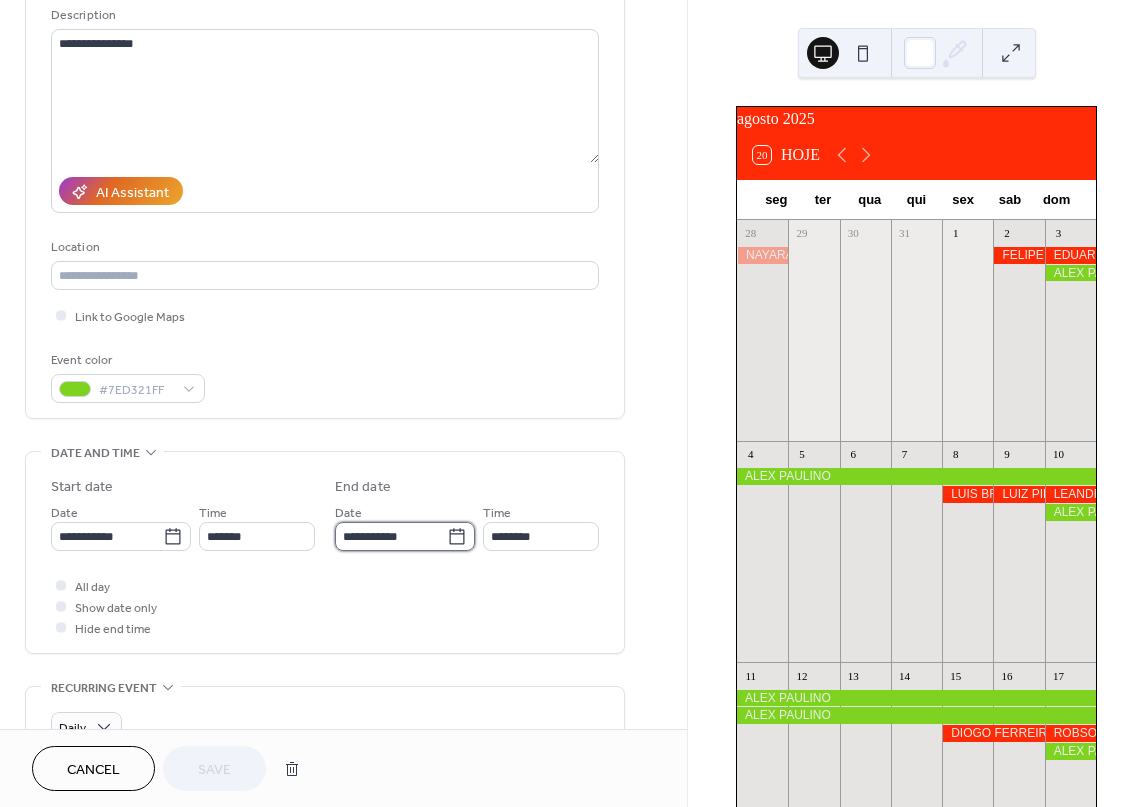 click on "**********" at bounding box center [391, 536] 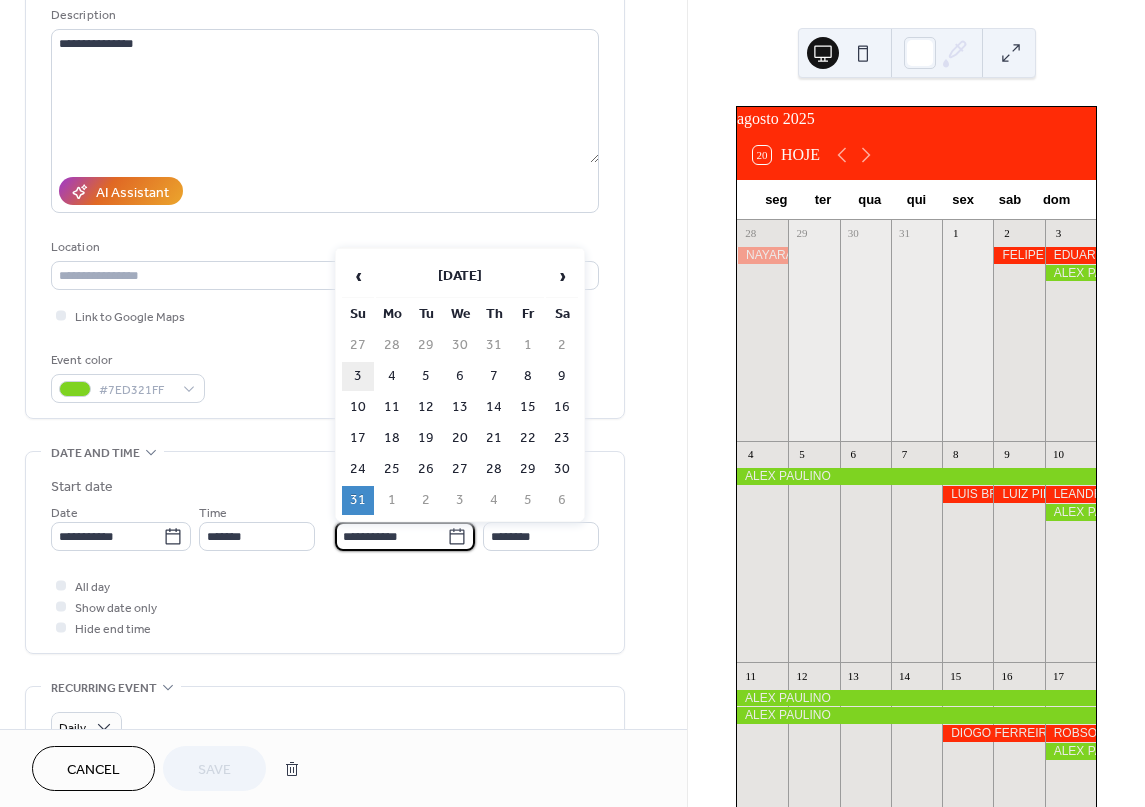 click on "3" at bounding box center [358, 376] 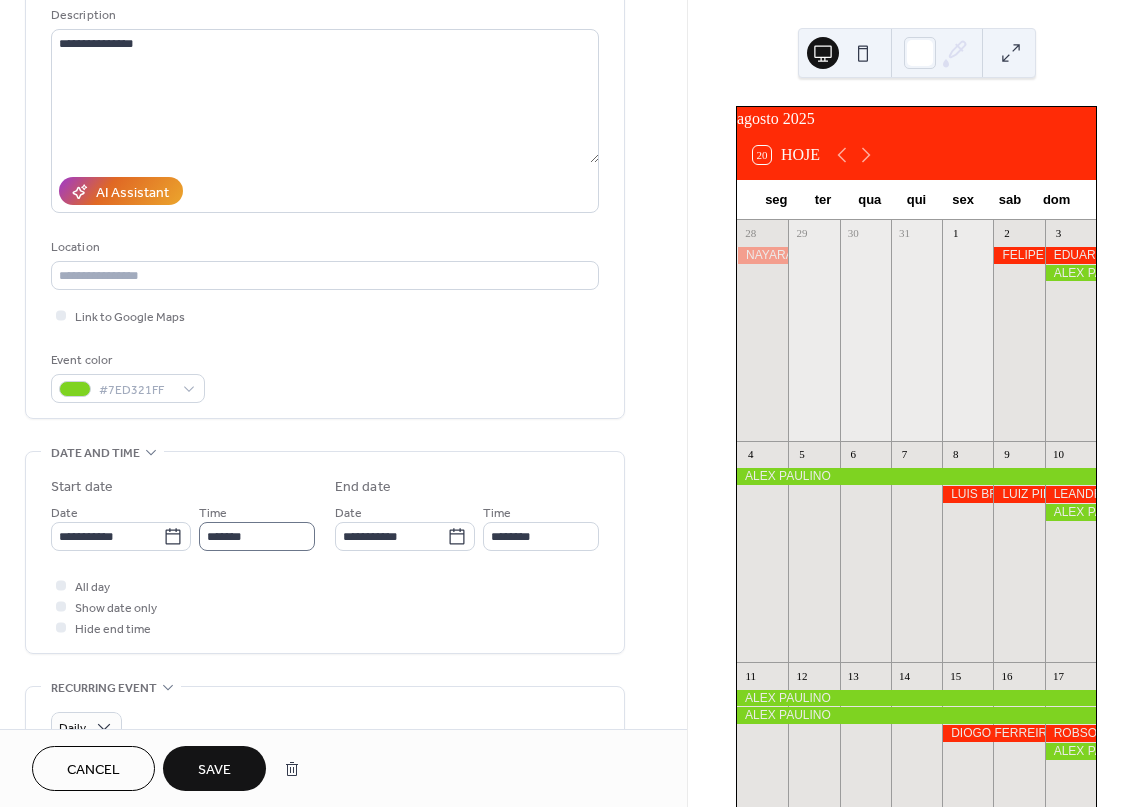 scroll, scrollTop: 1, scrollLeft: 0, axis: vertical 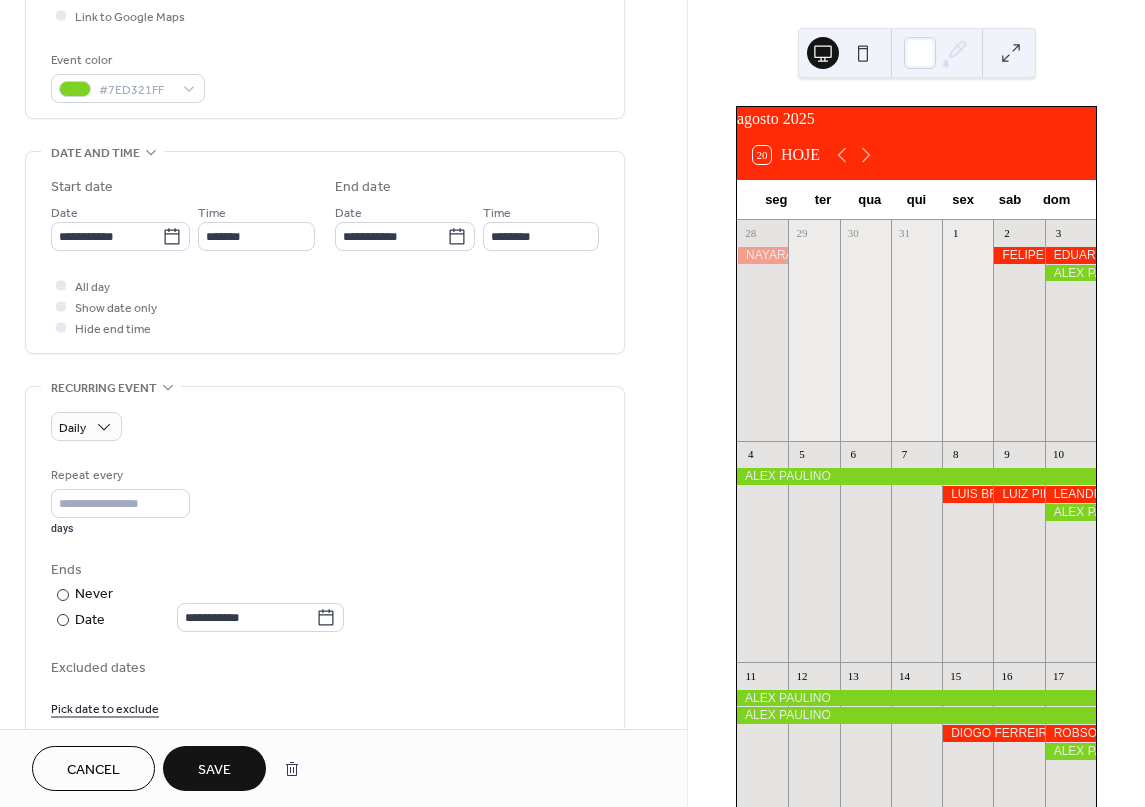 click on "Save" at bounding box center [214, 770] 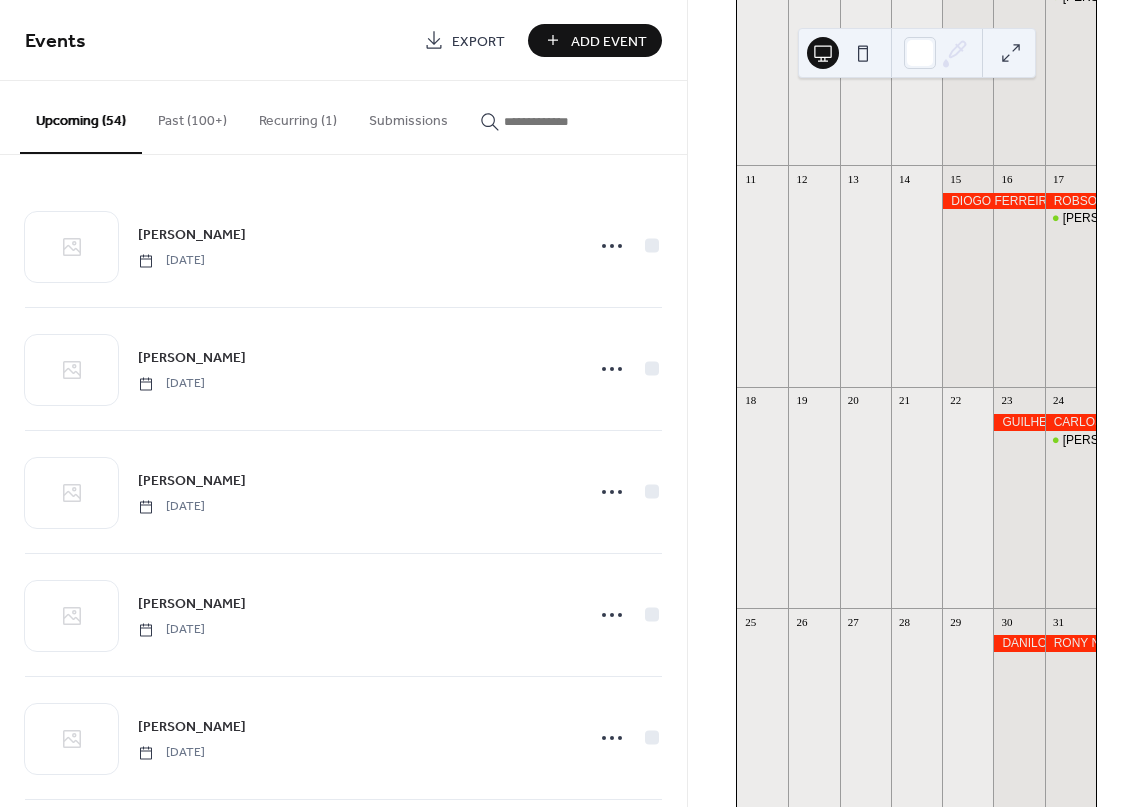 scroll, scrollTop: 500, scrollLeft: 0, axis: vertical 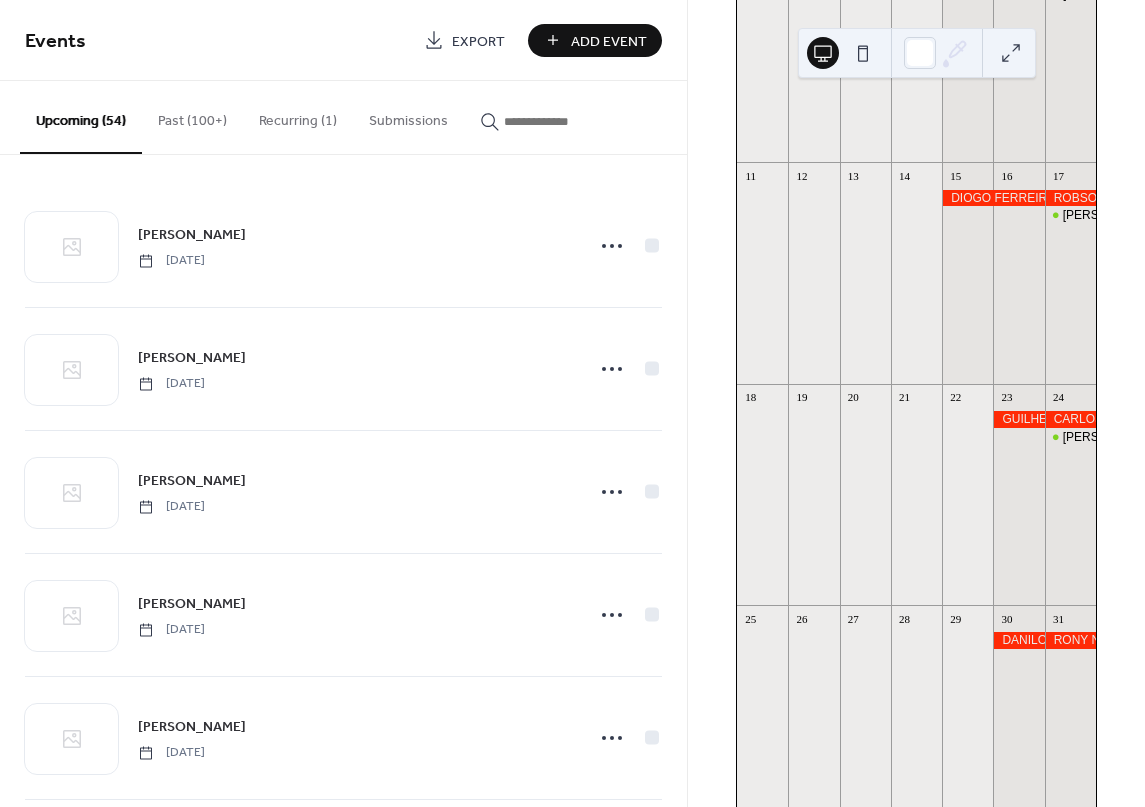 click on "Recurring (1)" at bounding box center (298, 116) 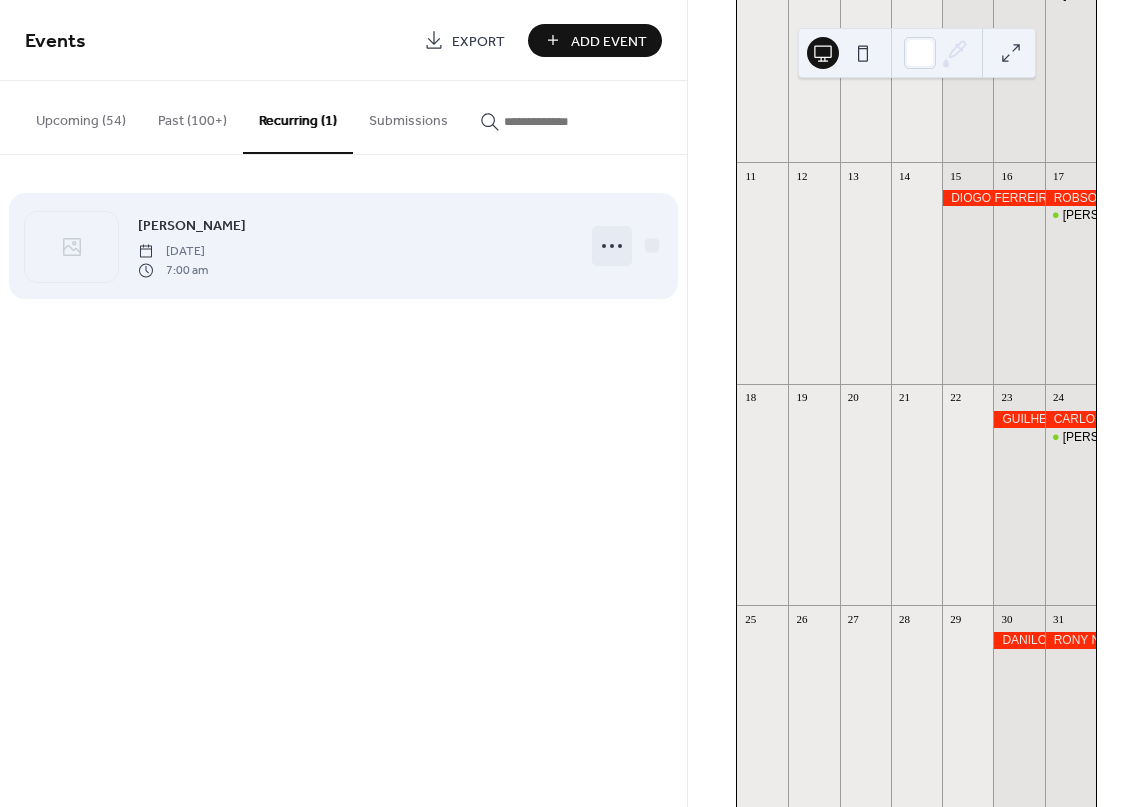 click 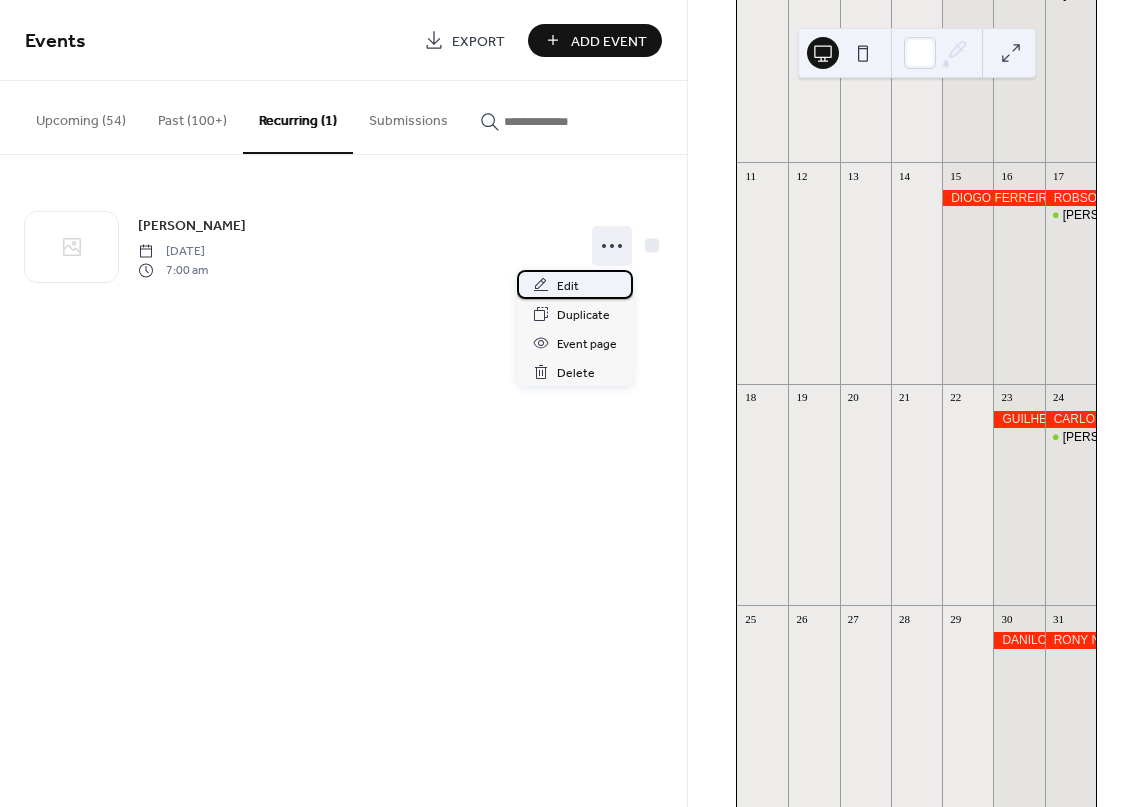 click on "Edit" at bounding box center (575, 284) 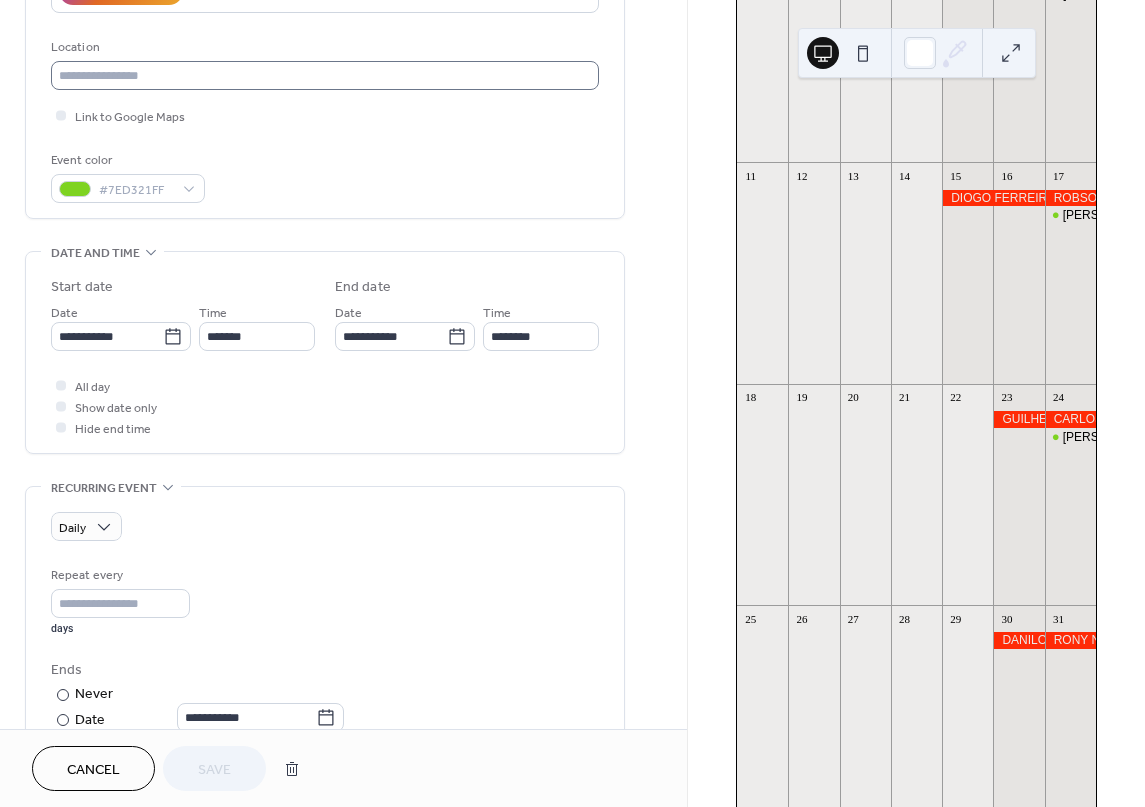 scroll, scrollTop: 500, scrollLeft: 0, axis: vertical 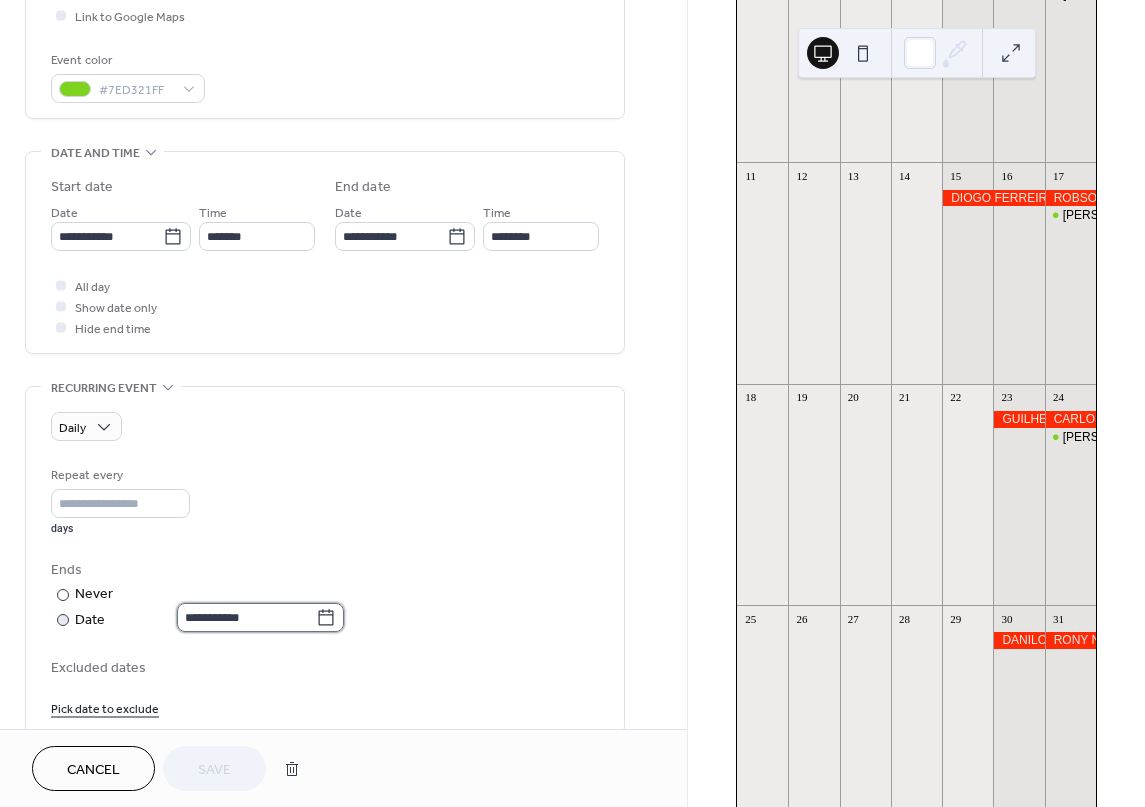click on "**********" at bounding box center [246, 617] 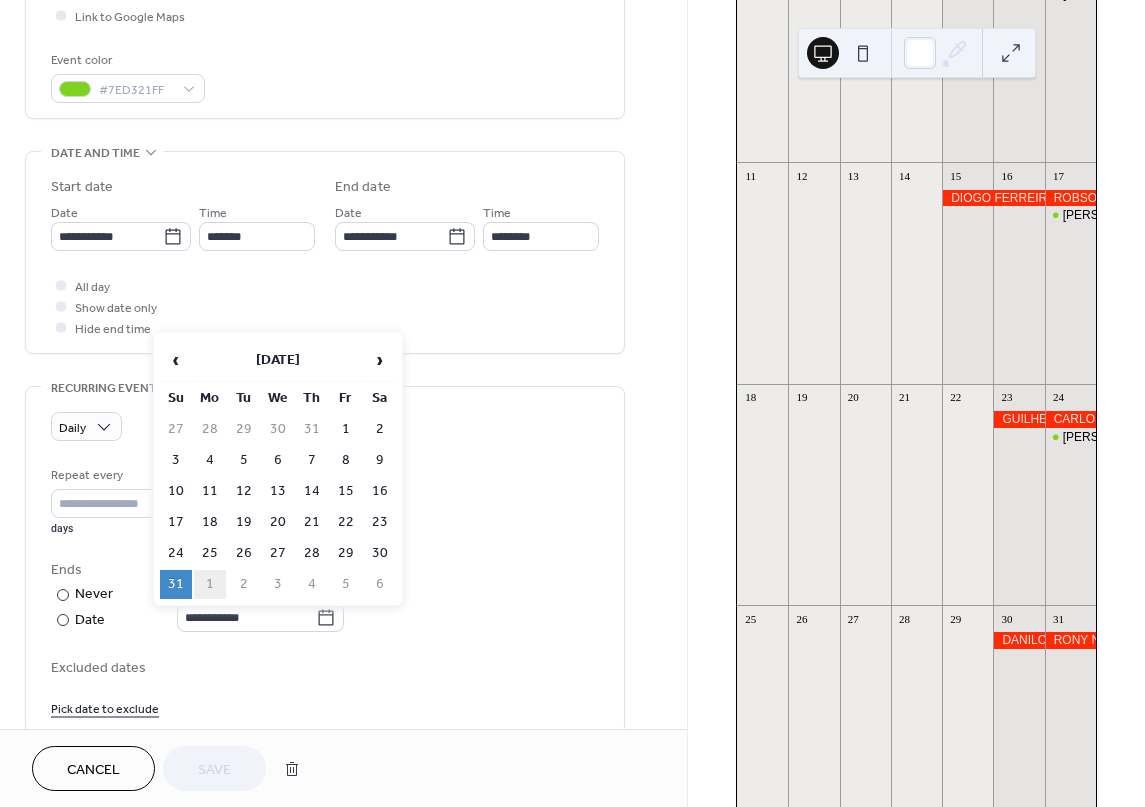 click on "1" at bounding box center (210, 584) 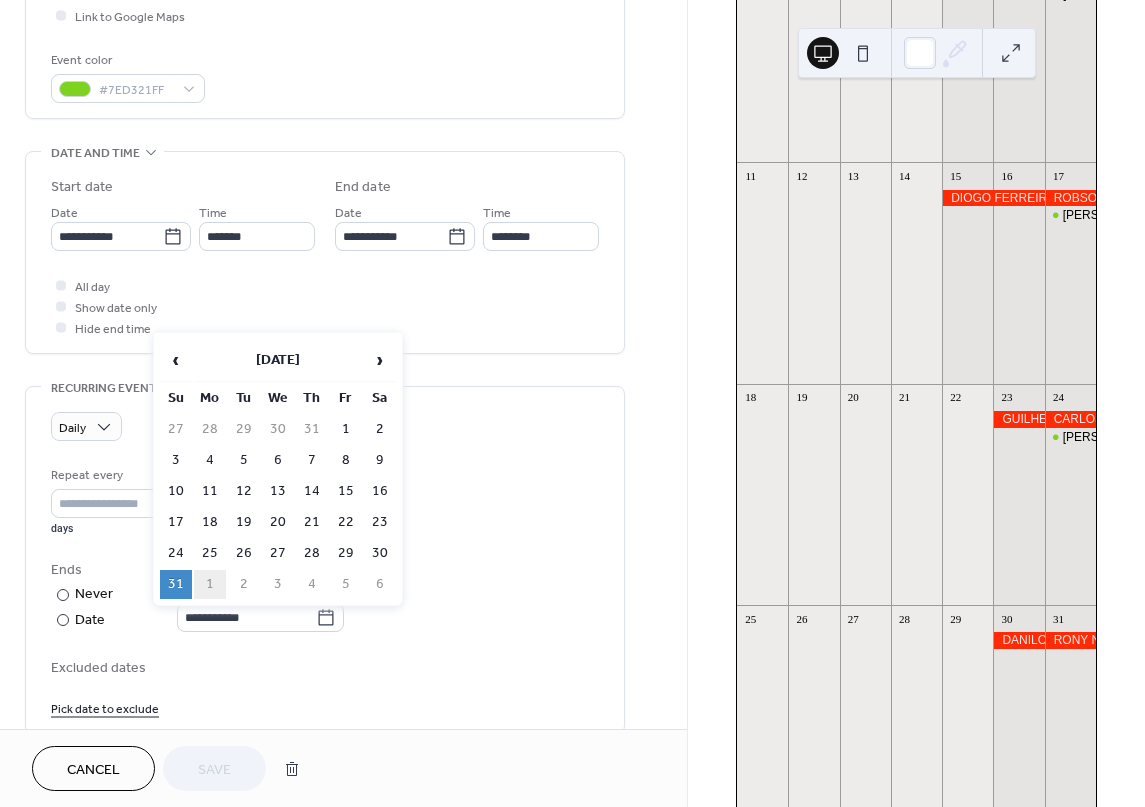 type on "**********" 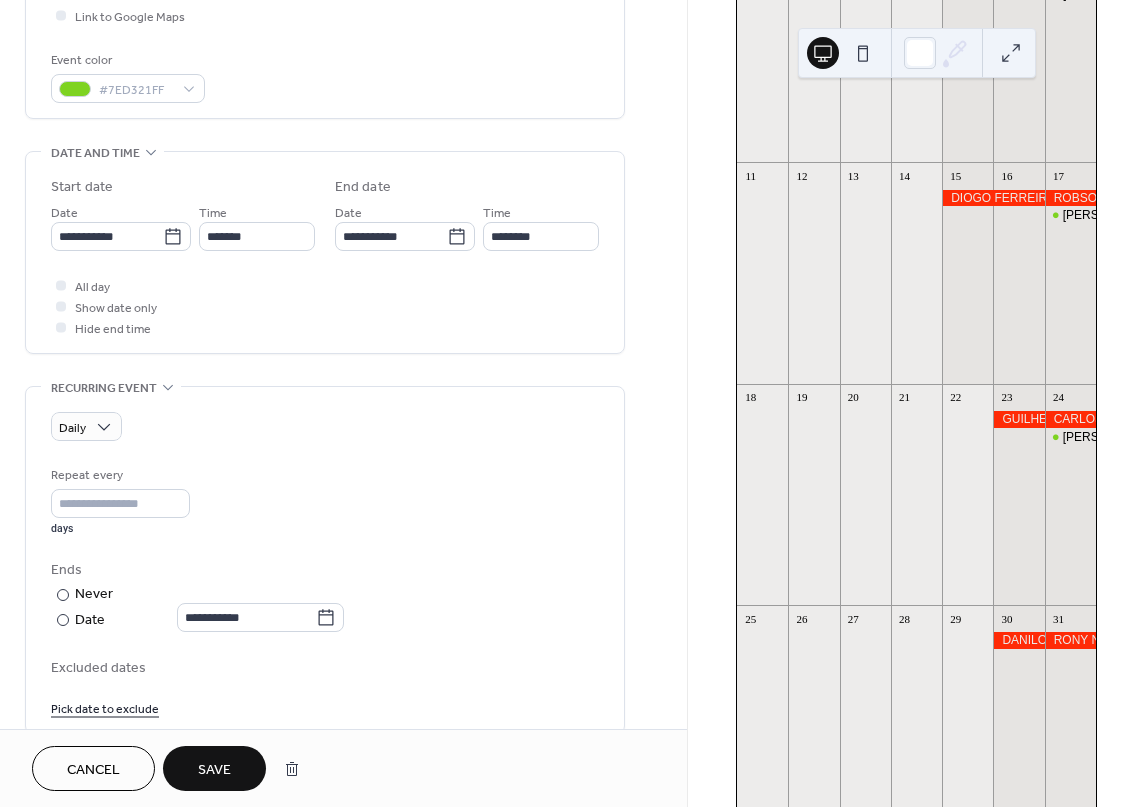 click on "Save" at bounding box center (214, 770) 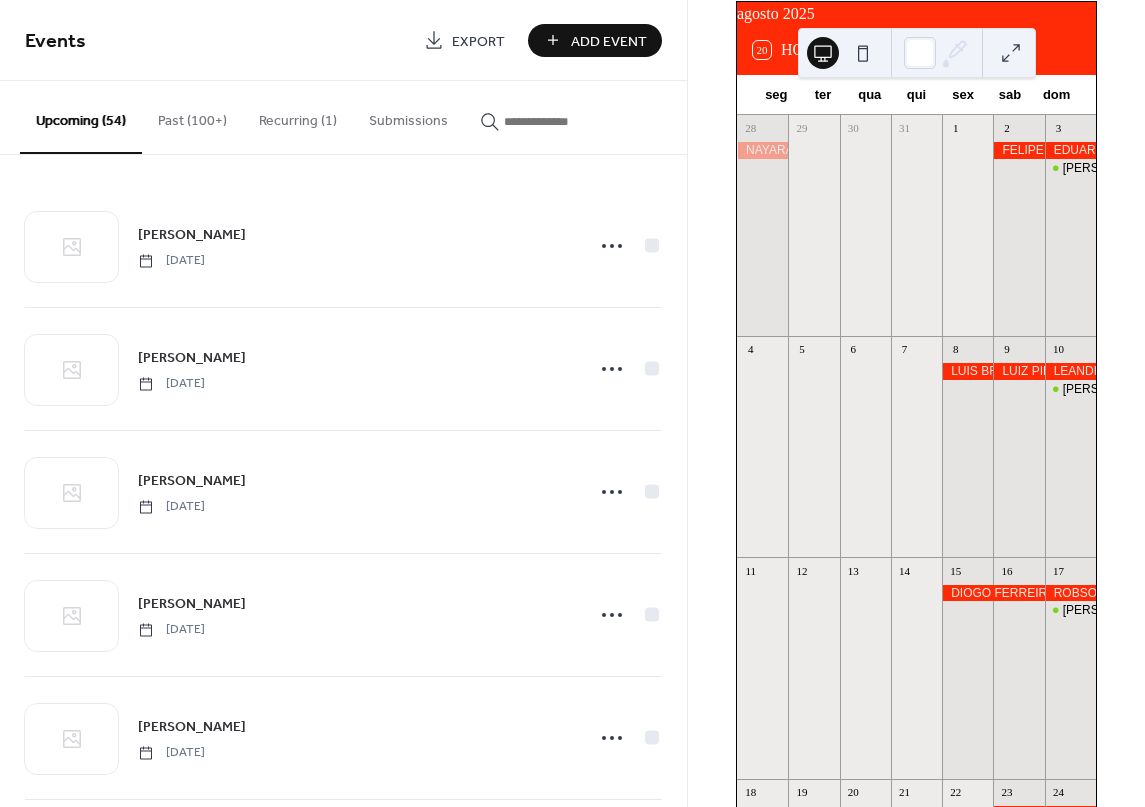 scroll, scrollTop: 100, scrollLeft: 0, axis: vertical 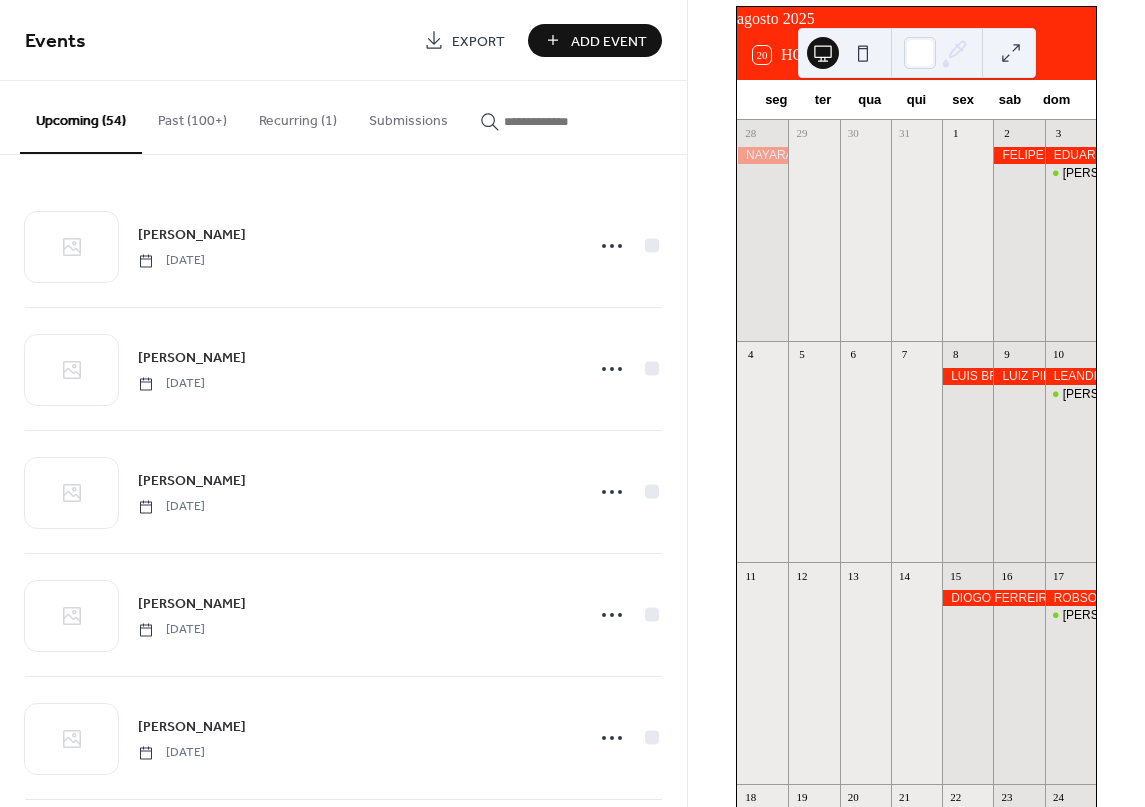 click on "Recurring (1)" at bounding box center (298, 116) 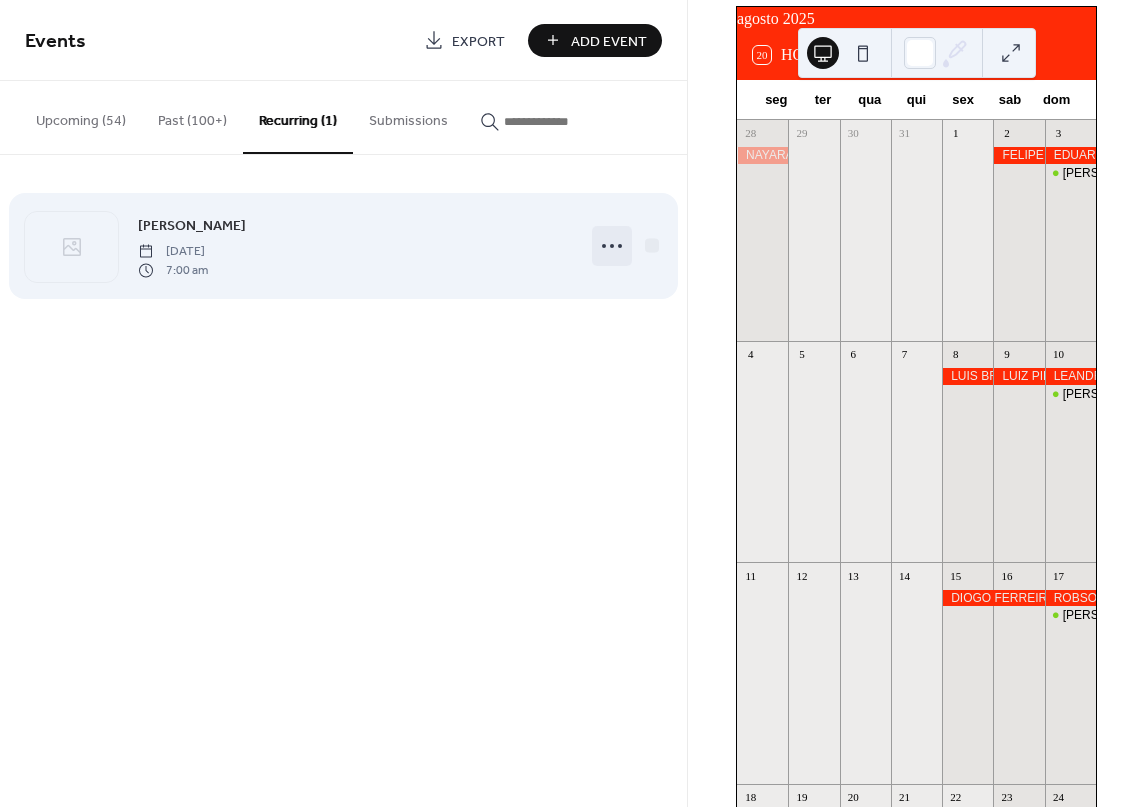 click 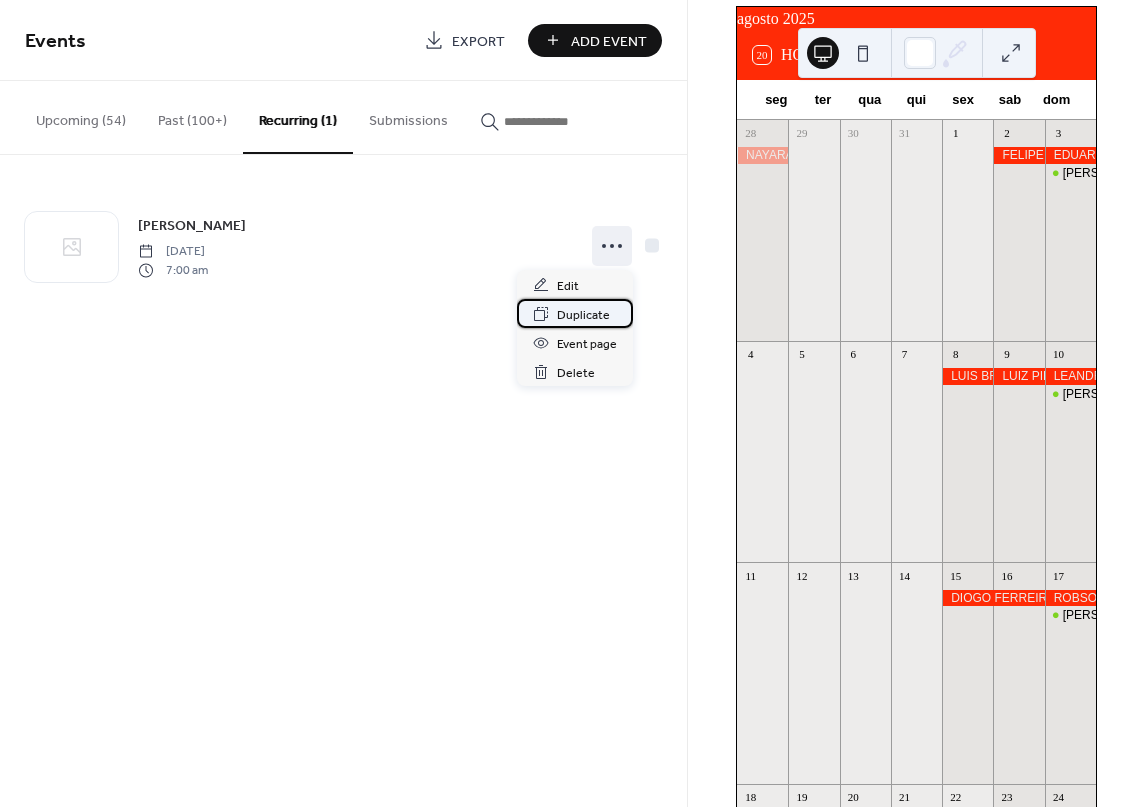 click on "Duplicate" at bounding box center [583, 315] 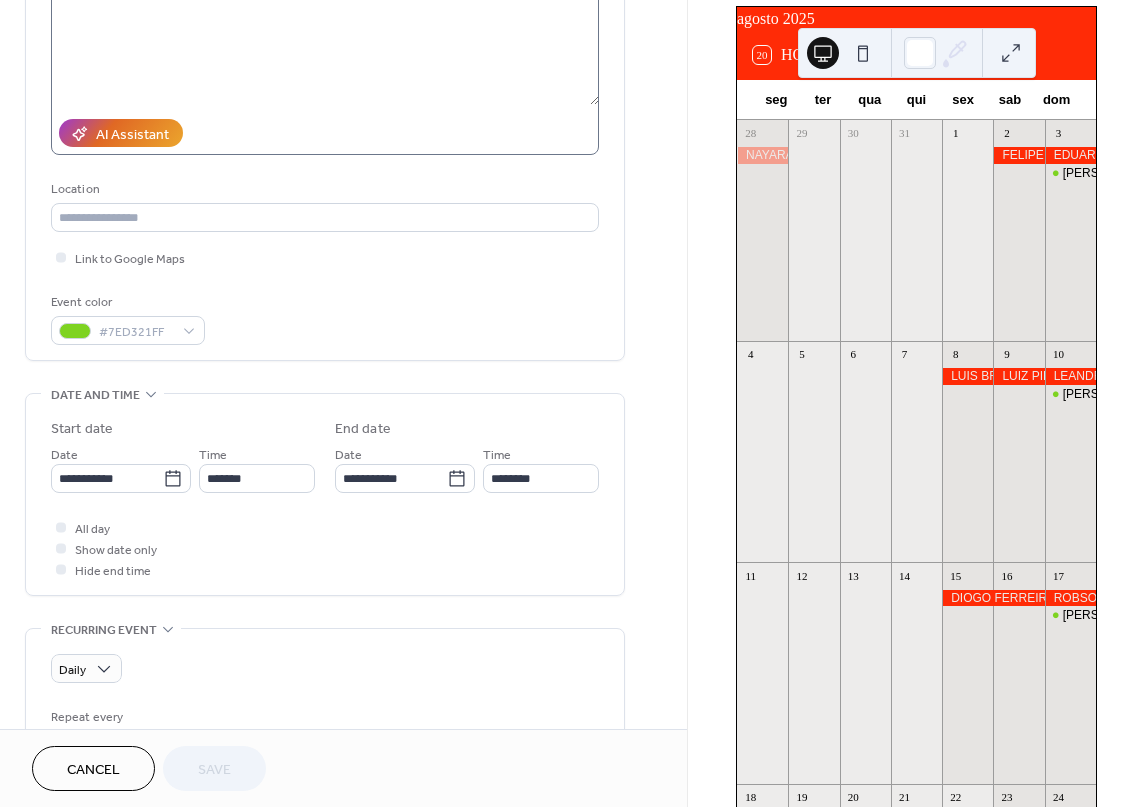 scroll, scrollTop: 400, scrollLeft: 0, axis: vertical 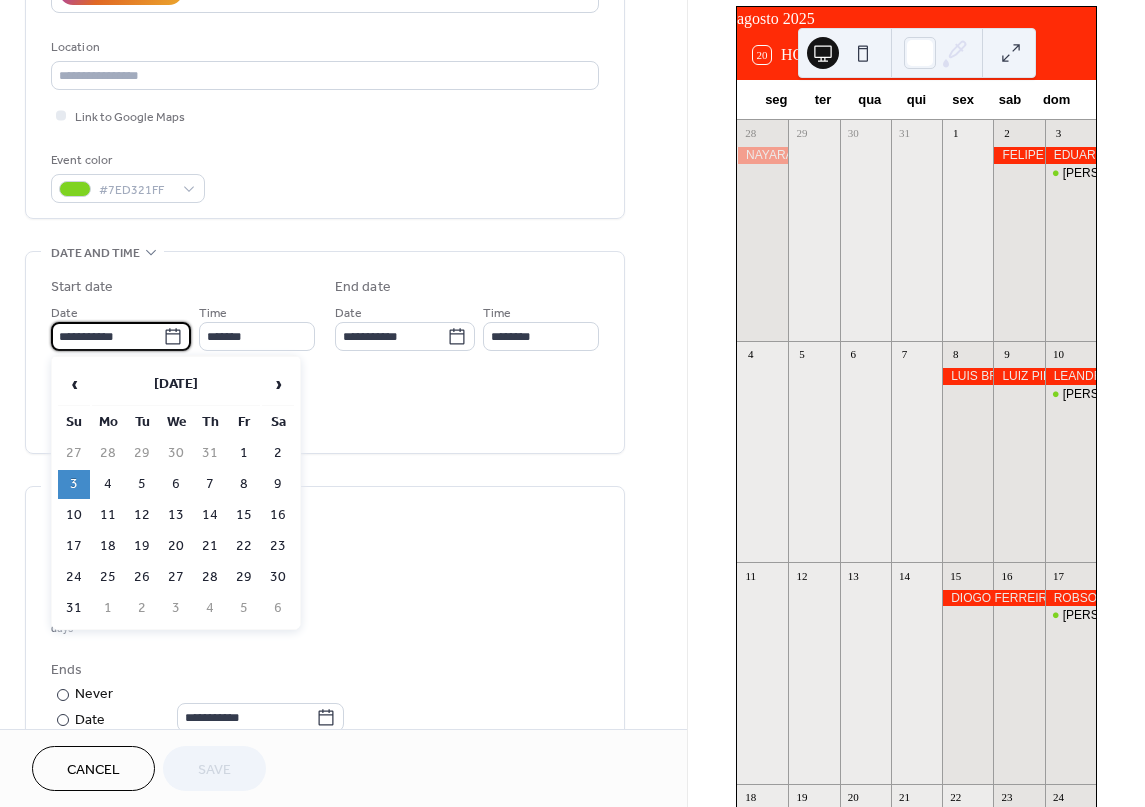 click on "**********" at bounding box center [107, 336] 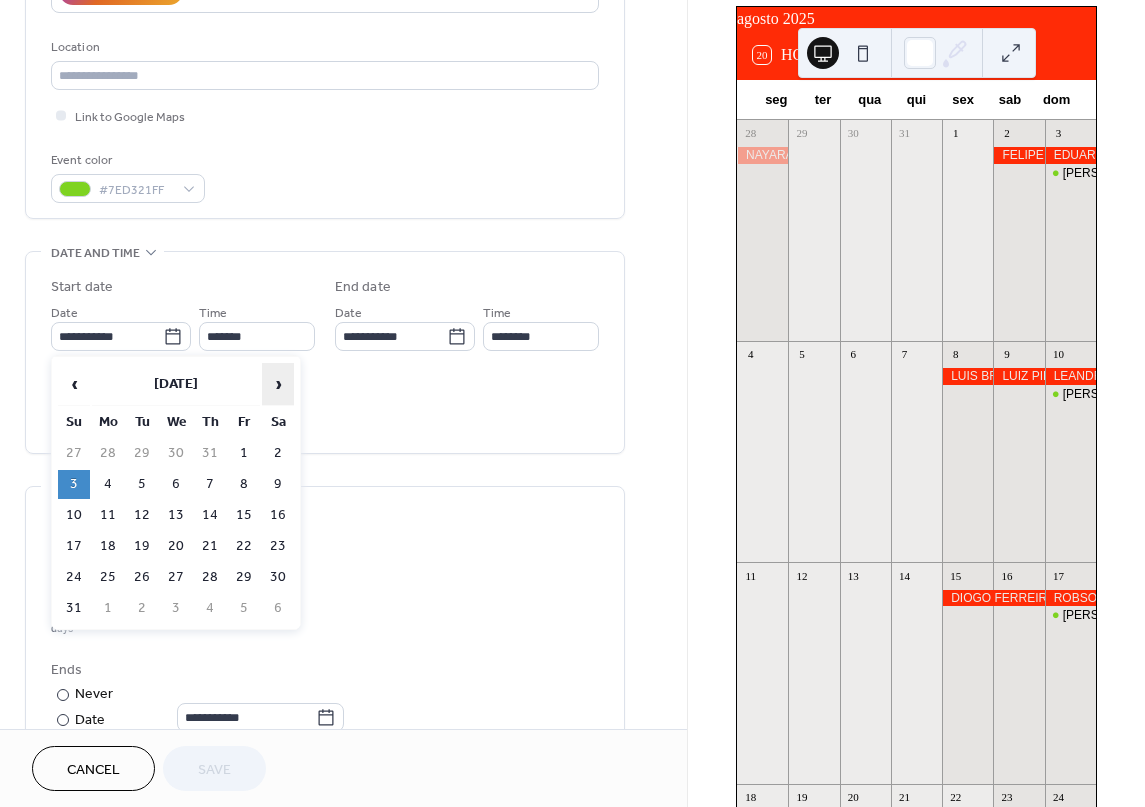 click on "›" at bounding box center [278, 384] 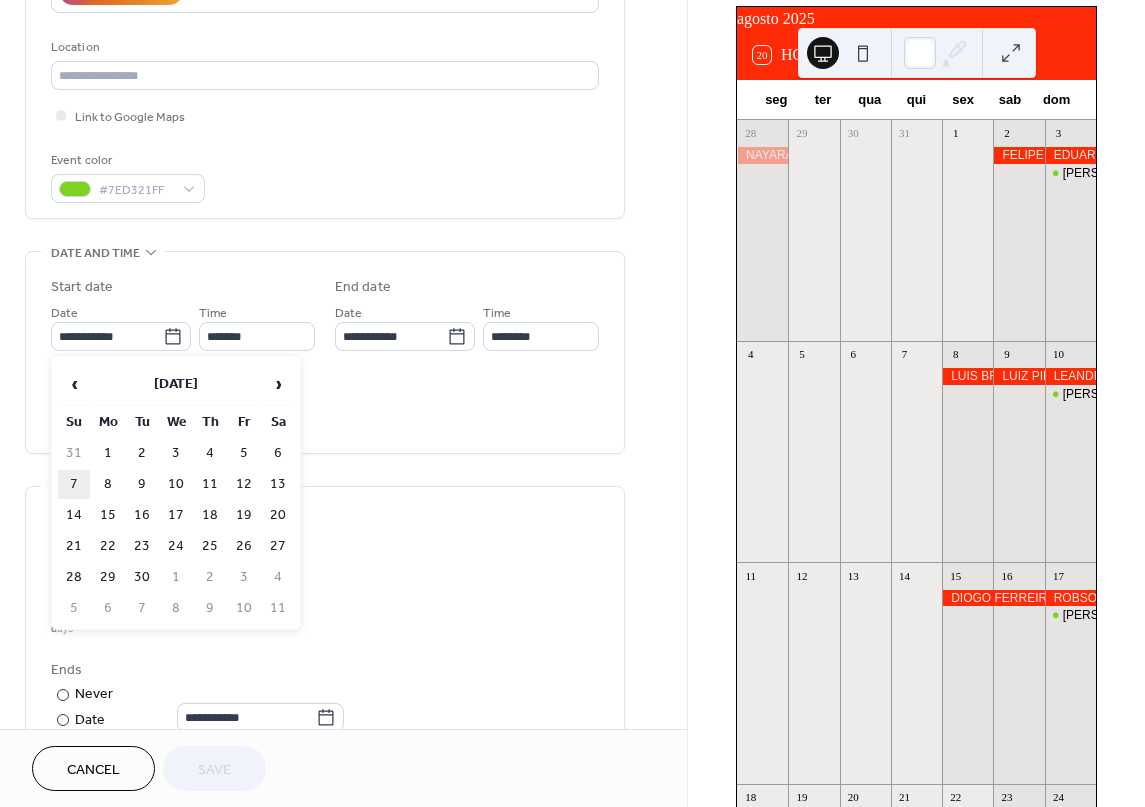 click on "7" at bounding box center [74, 484] 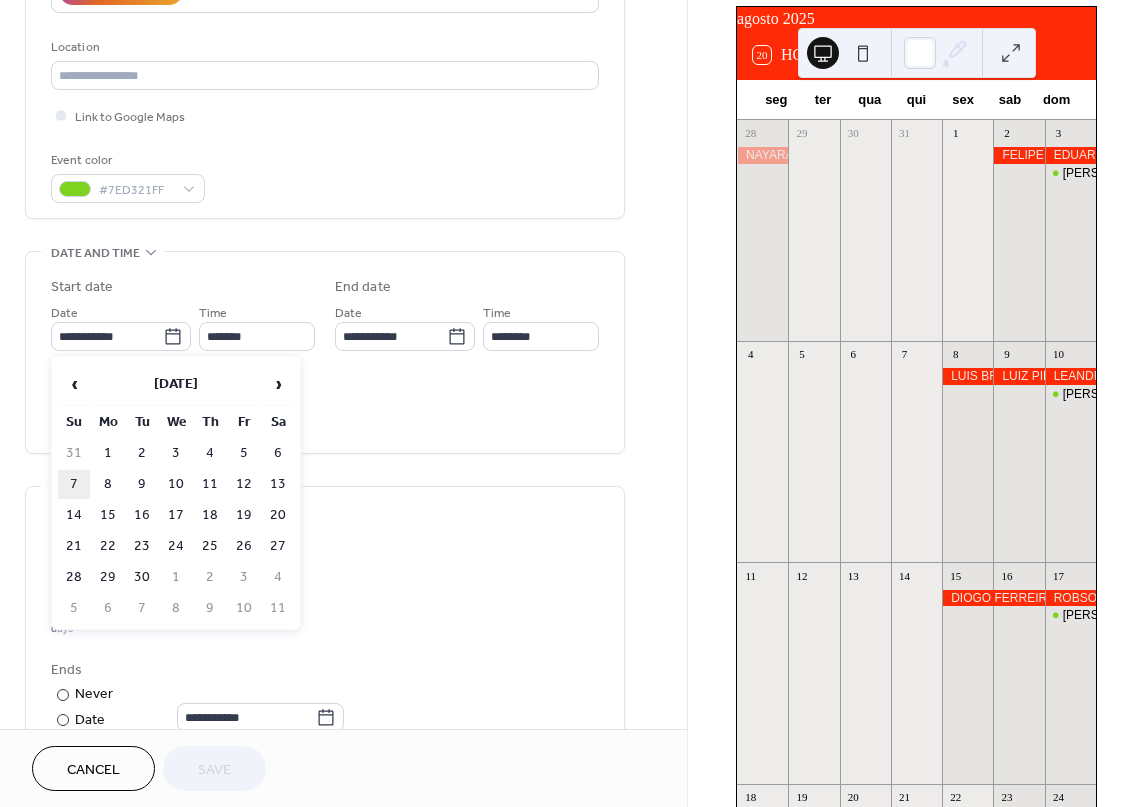 type on "**********" 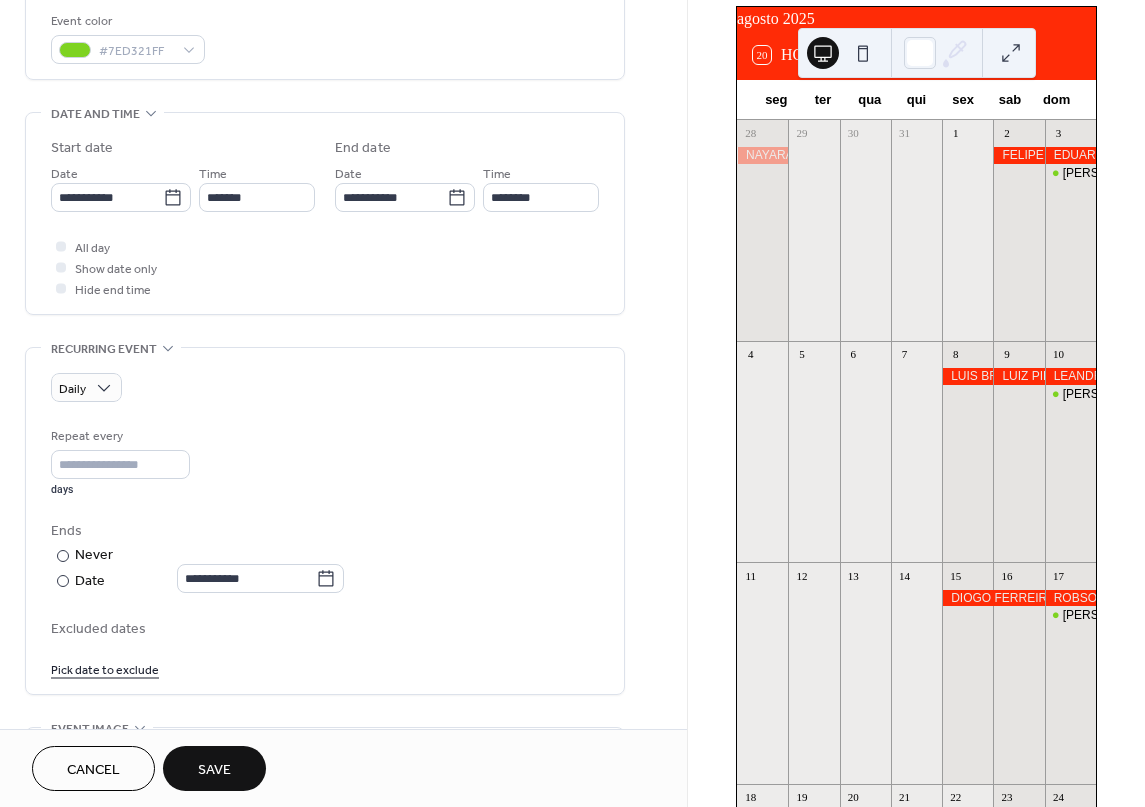 scroll, scrollTop: 600, scrollLeft: 0, axis: vertical 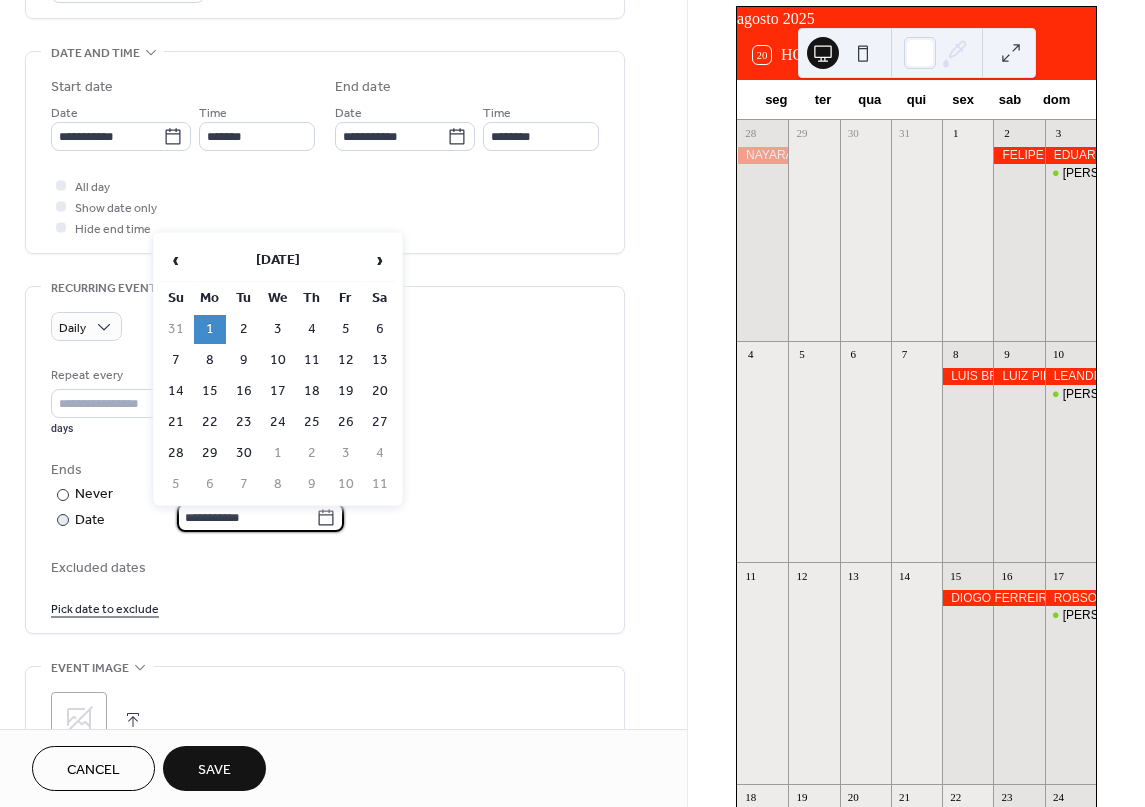 click on "**********" at bounding box center (246, 517) 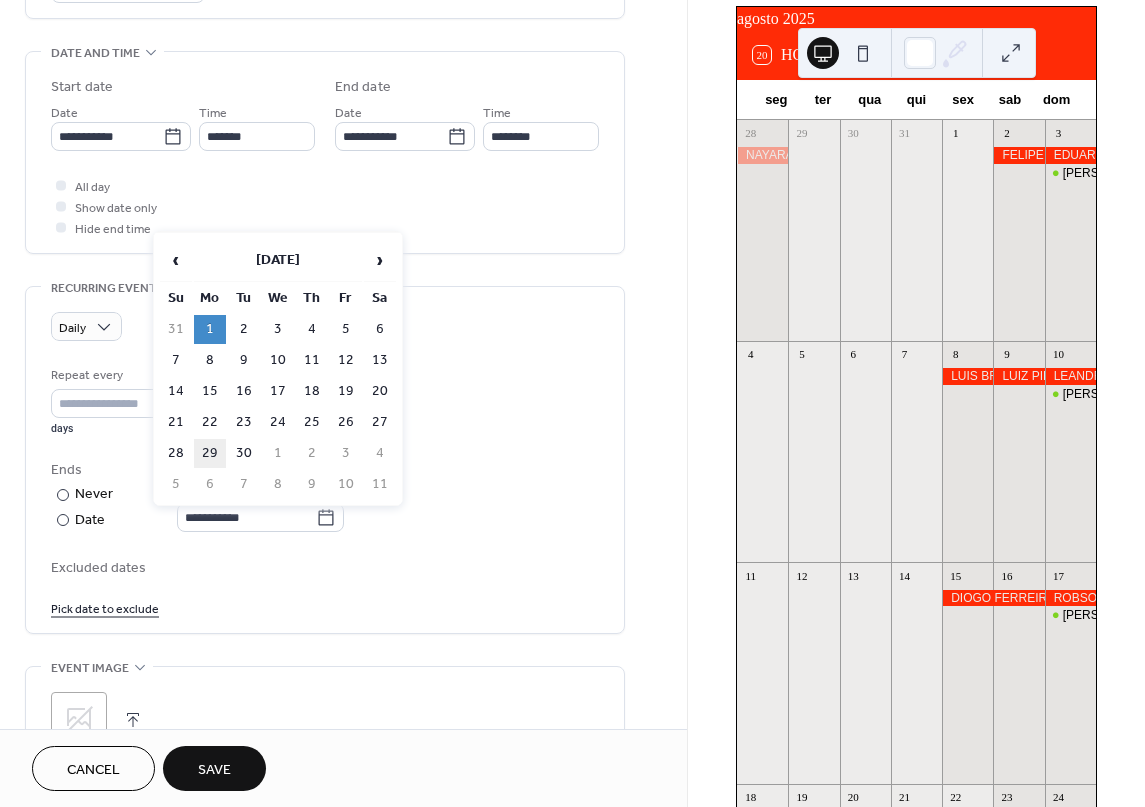 click on "29" at bounding box center (210, 453) 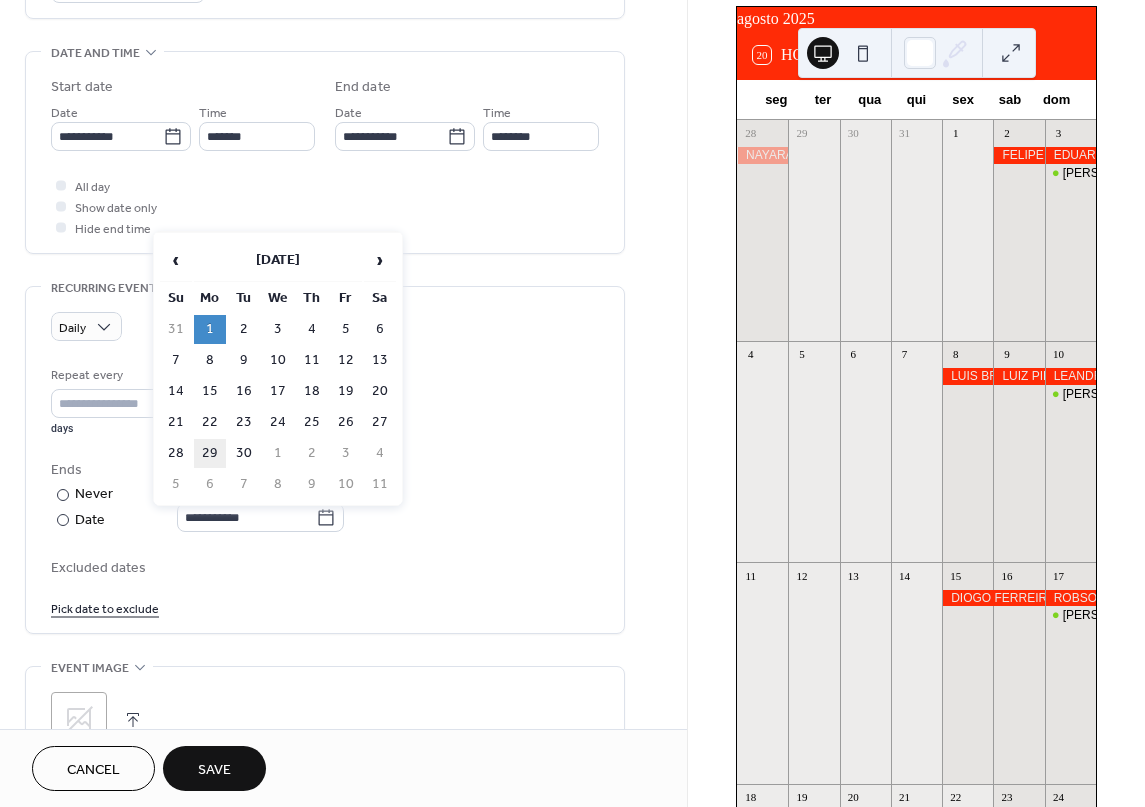 type on "**********" 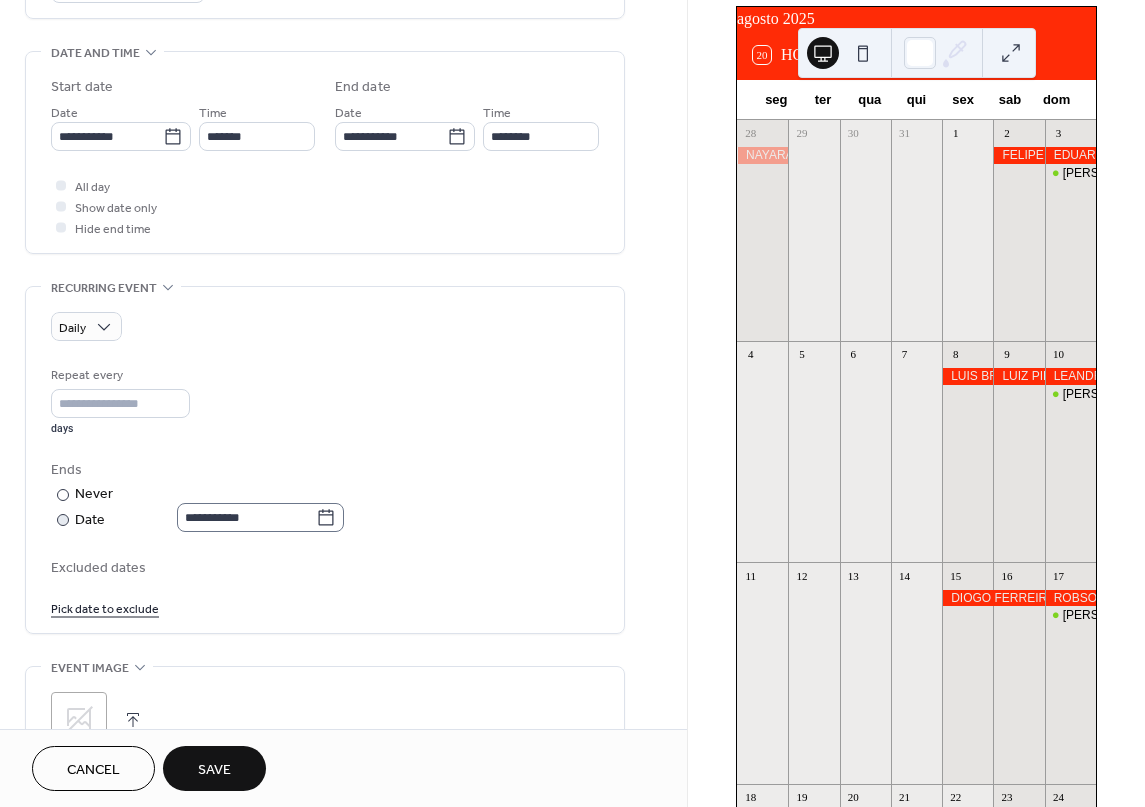 scroll, scrollTop: 700, scrollLeft: 0, axis: vertical 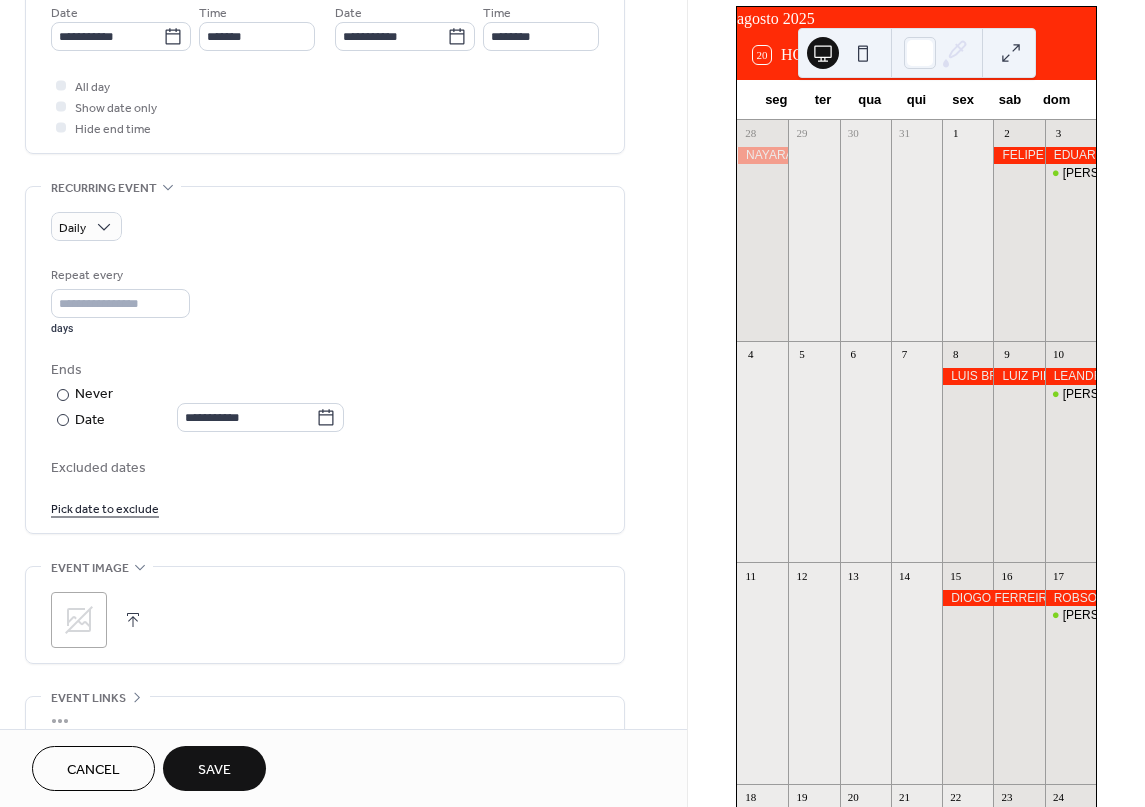 click on "Save" at bounding box center [214, 770] 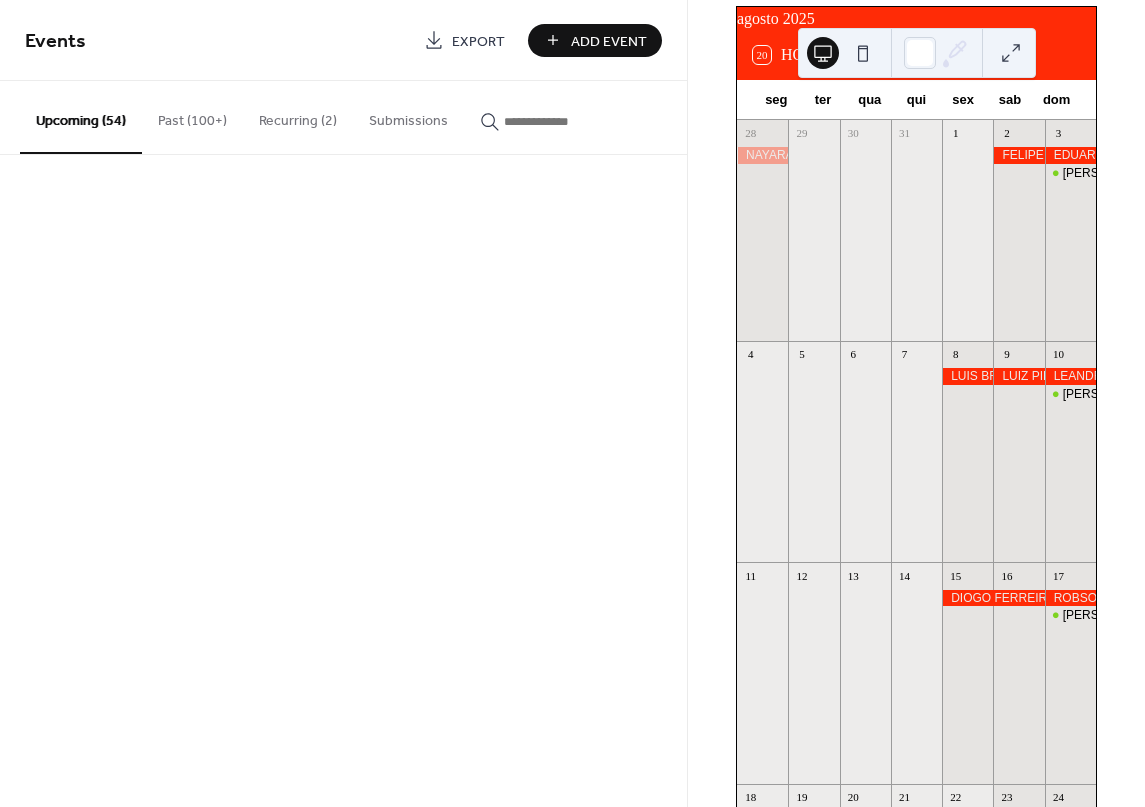 scroll, scrollTop: 0, scrollLeft: 0, axis: both 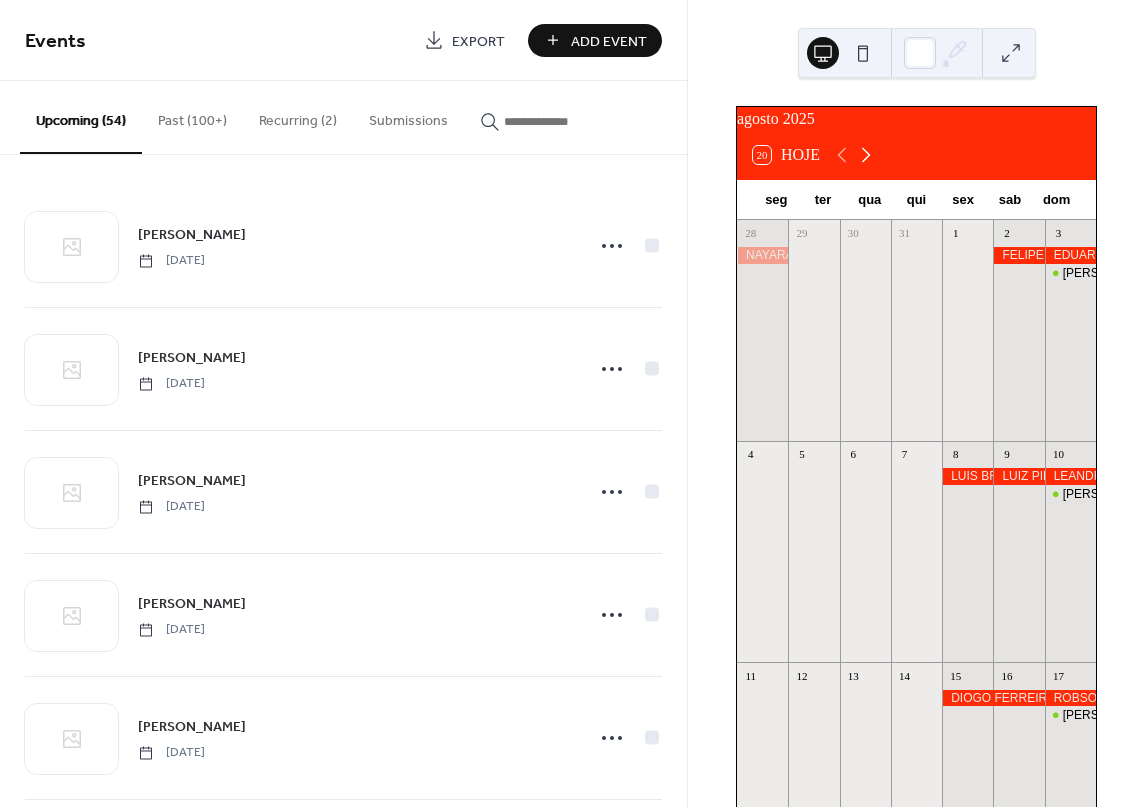 click 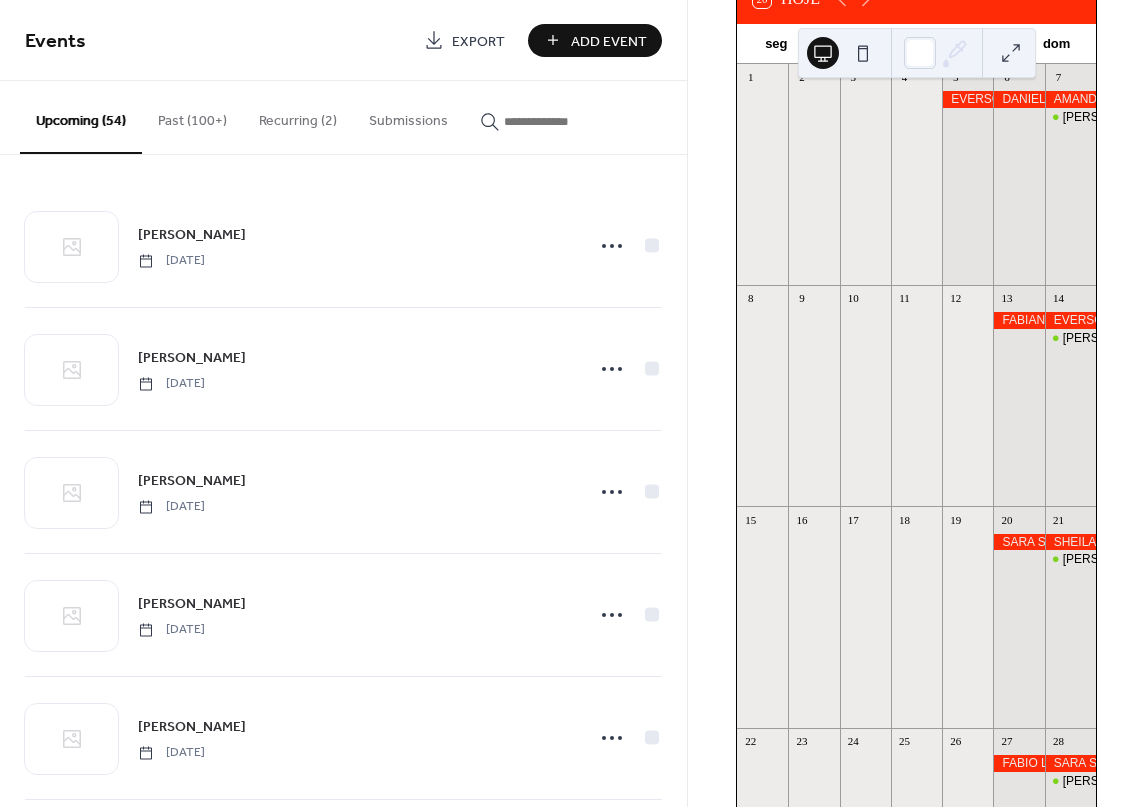 scroll, scrollTop: 100, scrollLeft: 0, axis: vertical 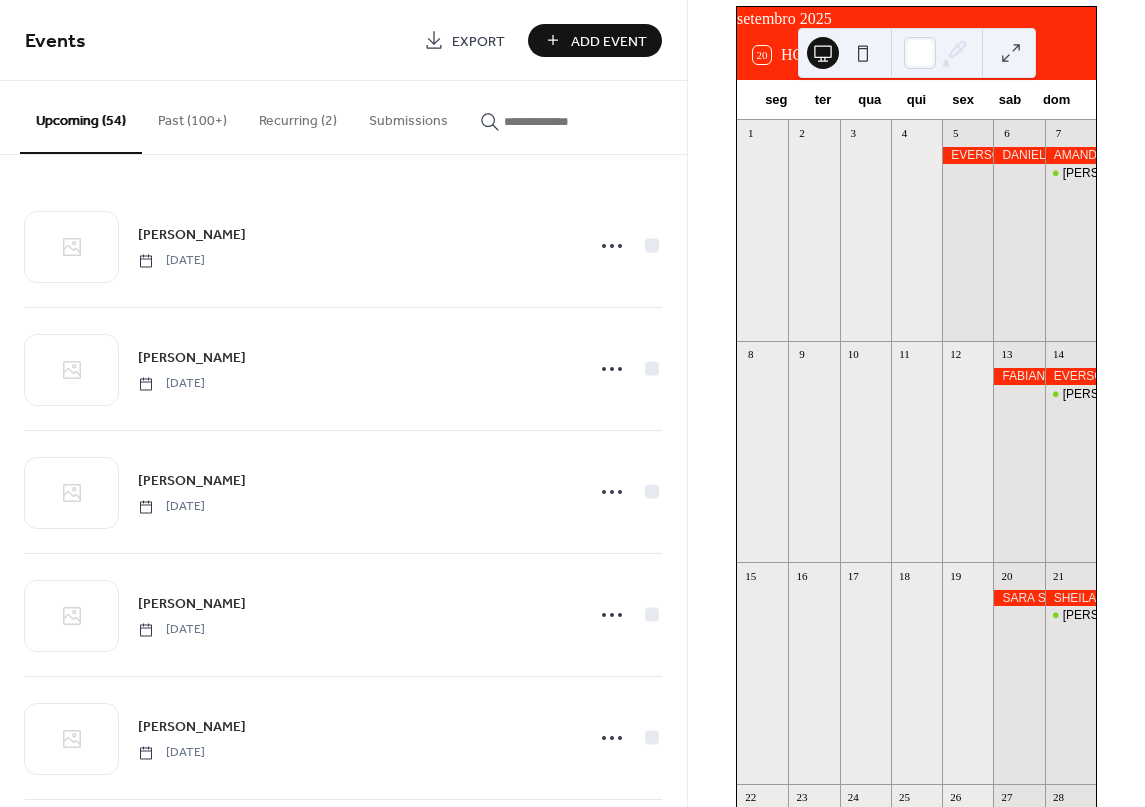 click on "Recurring (2)" at bounding box center (298, 116) 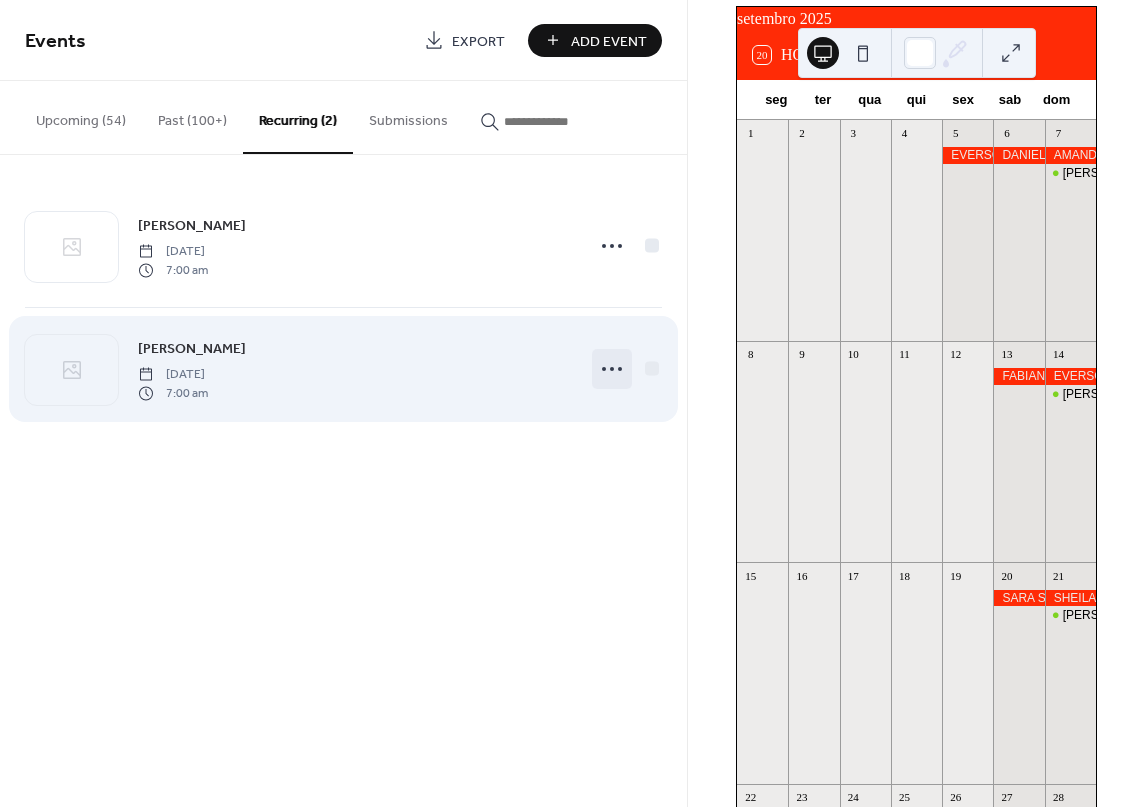 click 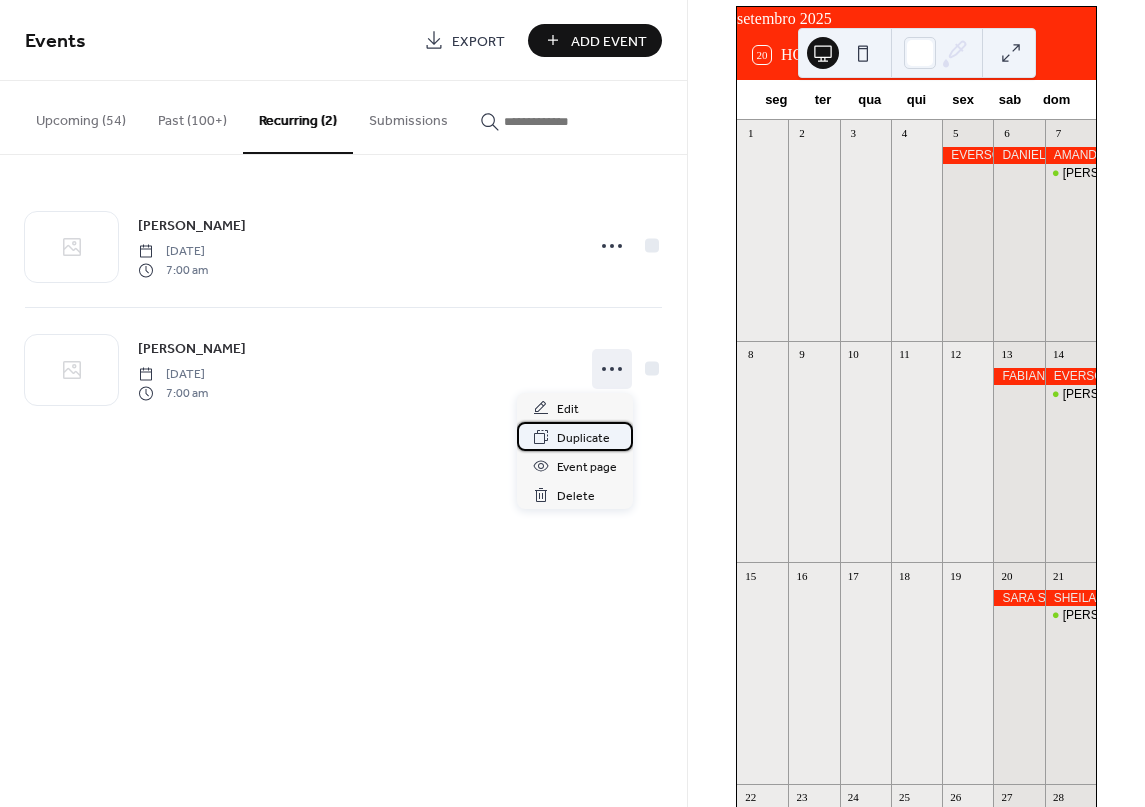 click on "Duplicate" at bounding box center [583, 438] 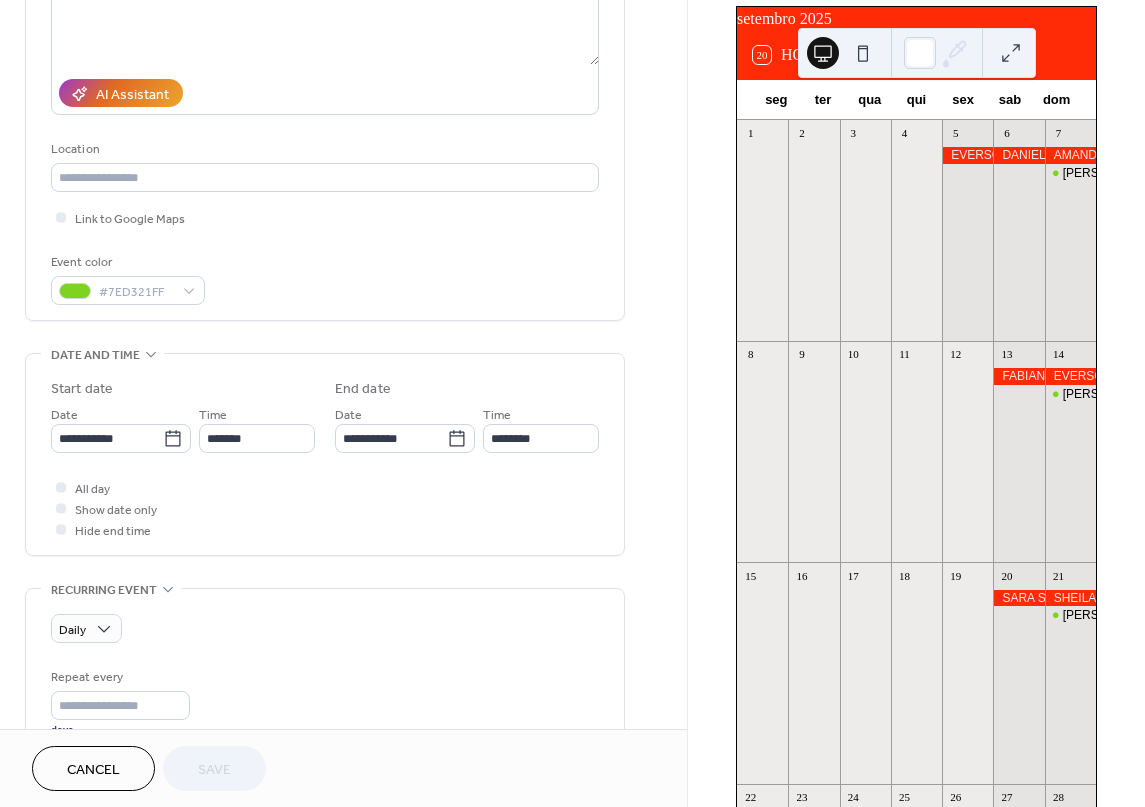 scroll, scrollTop: 300, scrollLeft: 0, axis: vertical 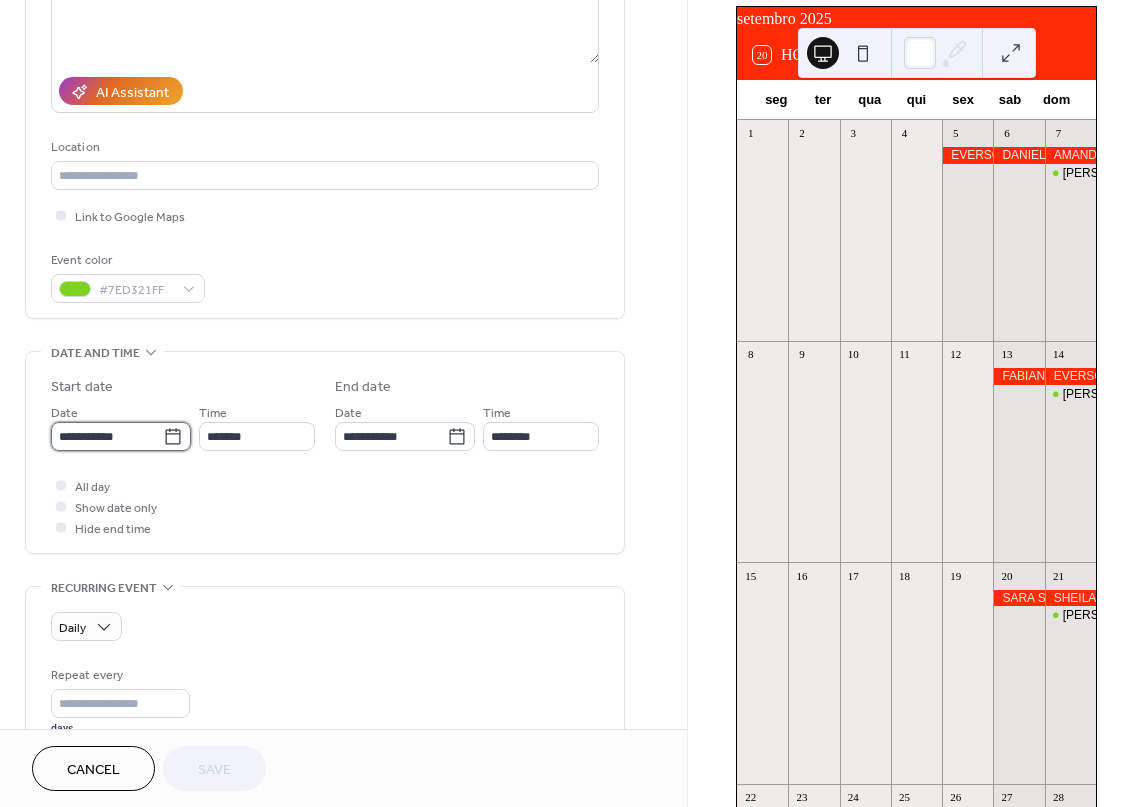 click on "**********" at bounding box center [107, 436] 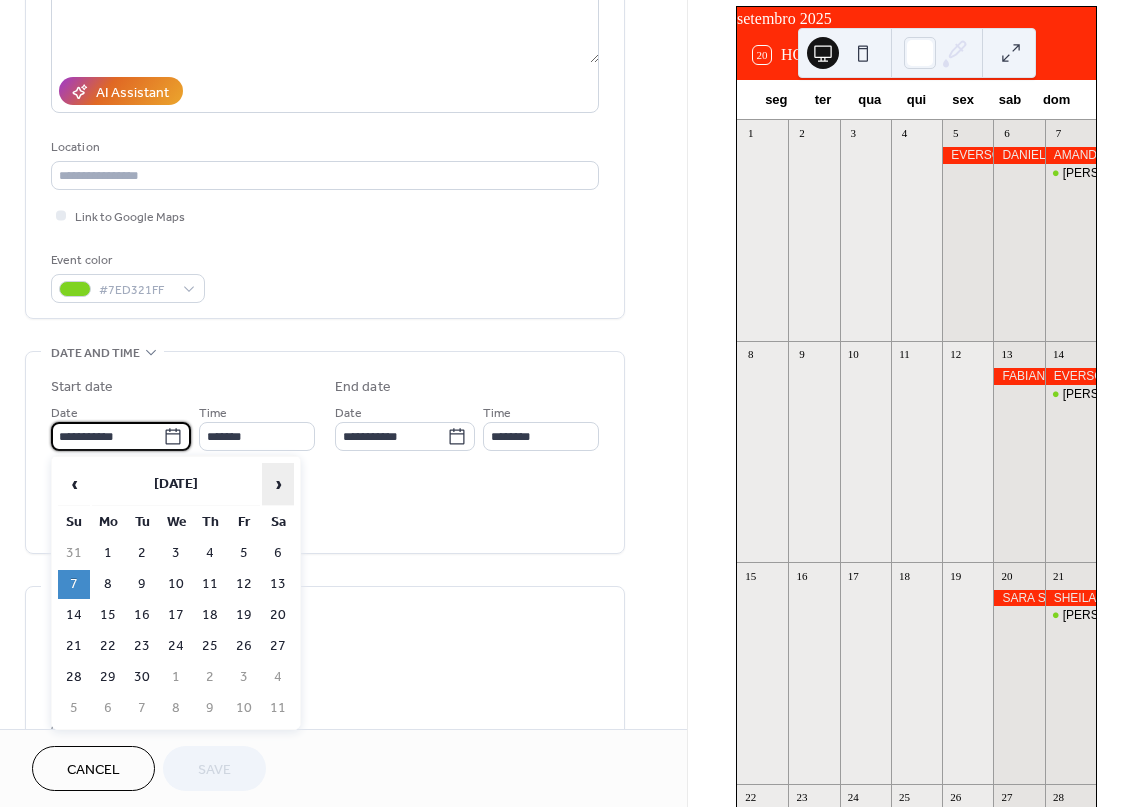 click on "›" at bounding box center (278, 484) 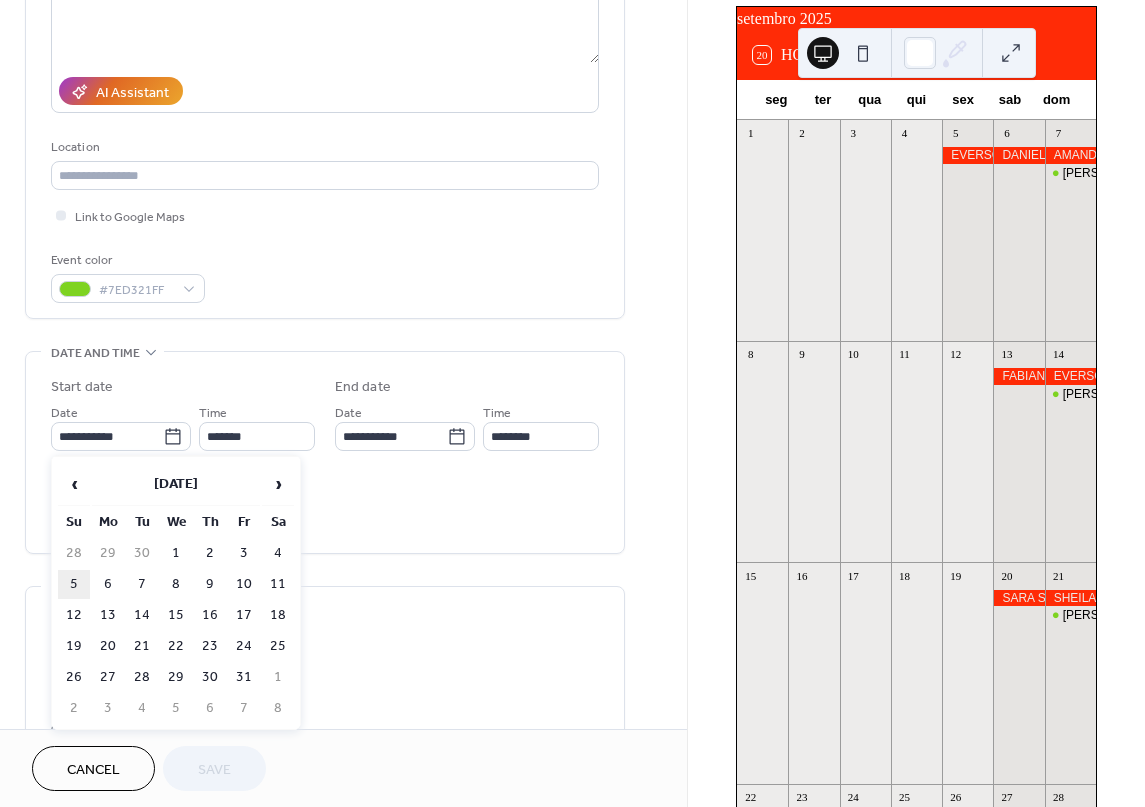 click on "5" at bounding box center [74, 584] 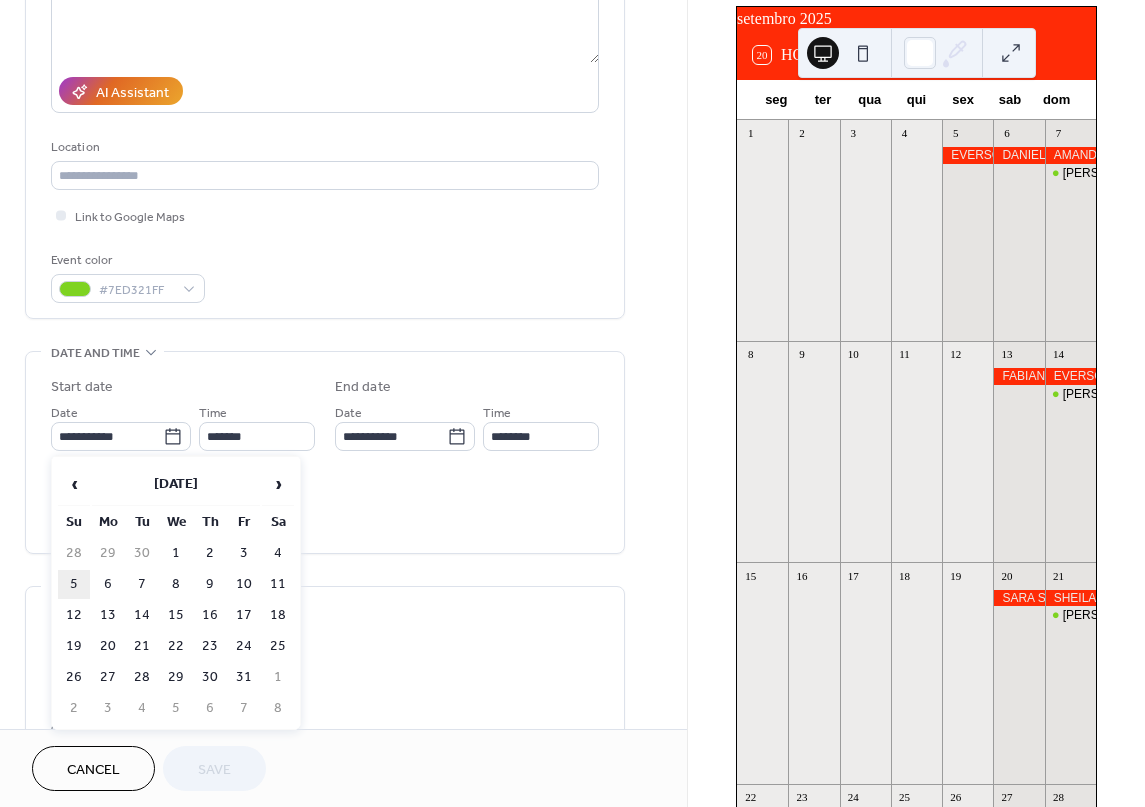 type on "**********" 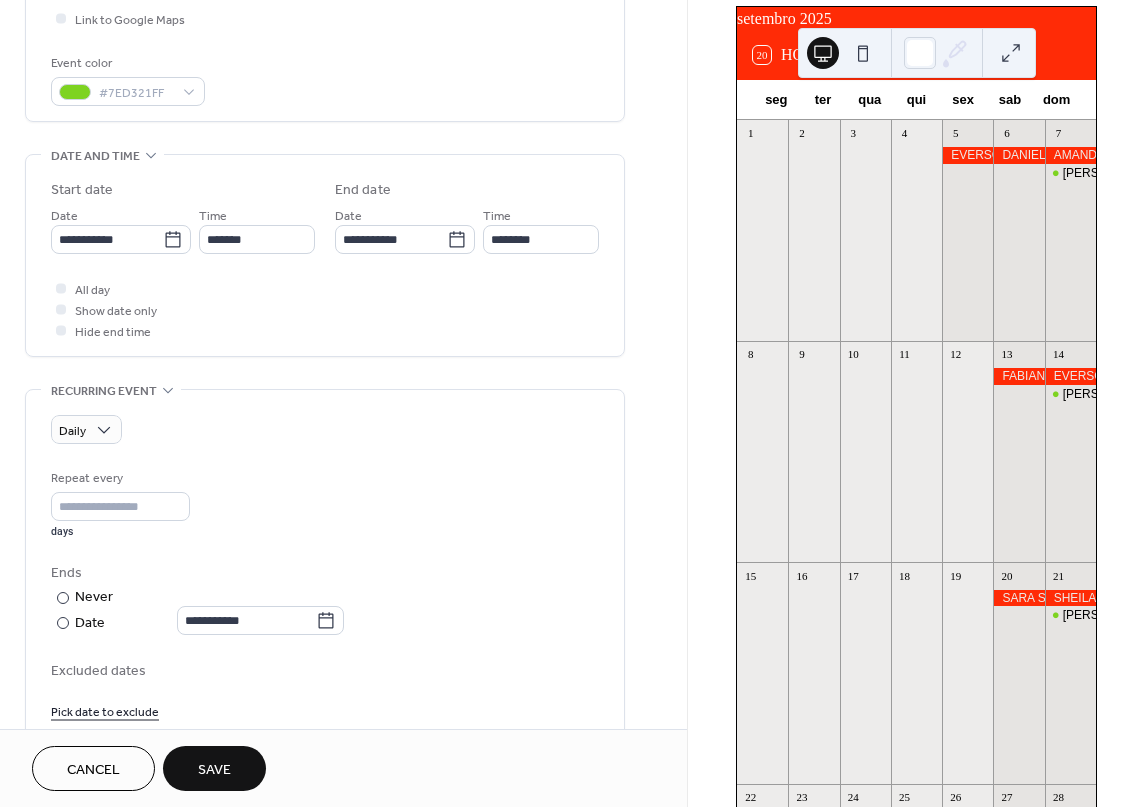 scroll, scrollTop: 500, scrollLeft: 0, axis: vertical 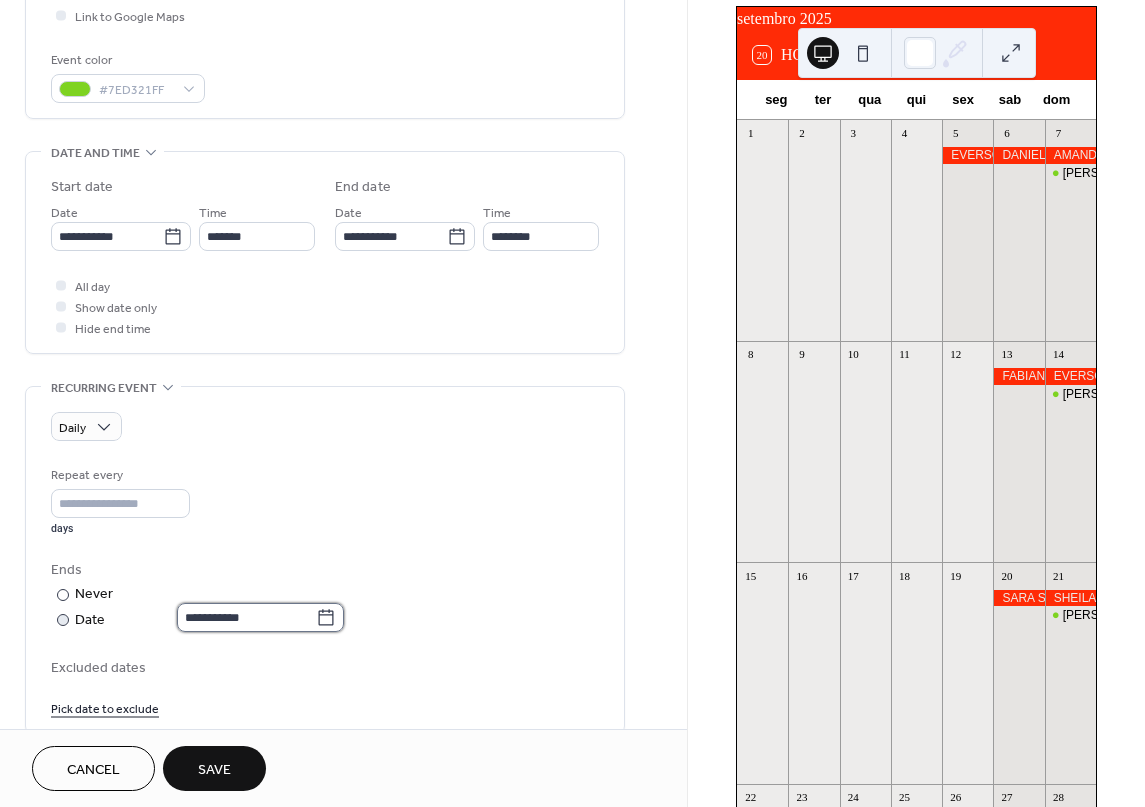 click on "**********" at bounding box center (246, 617) 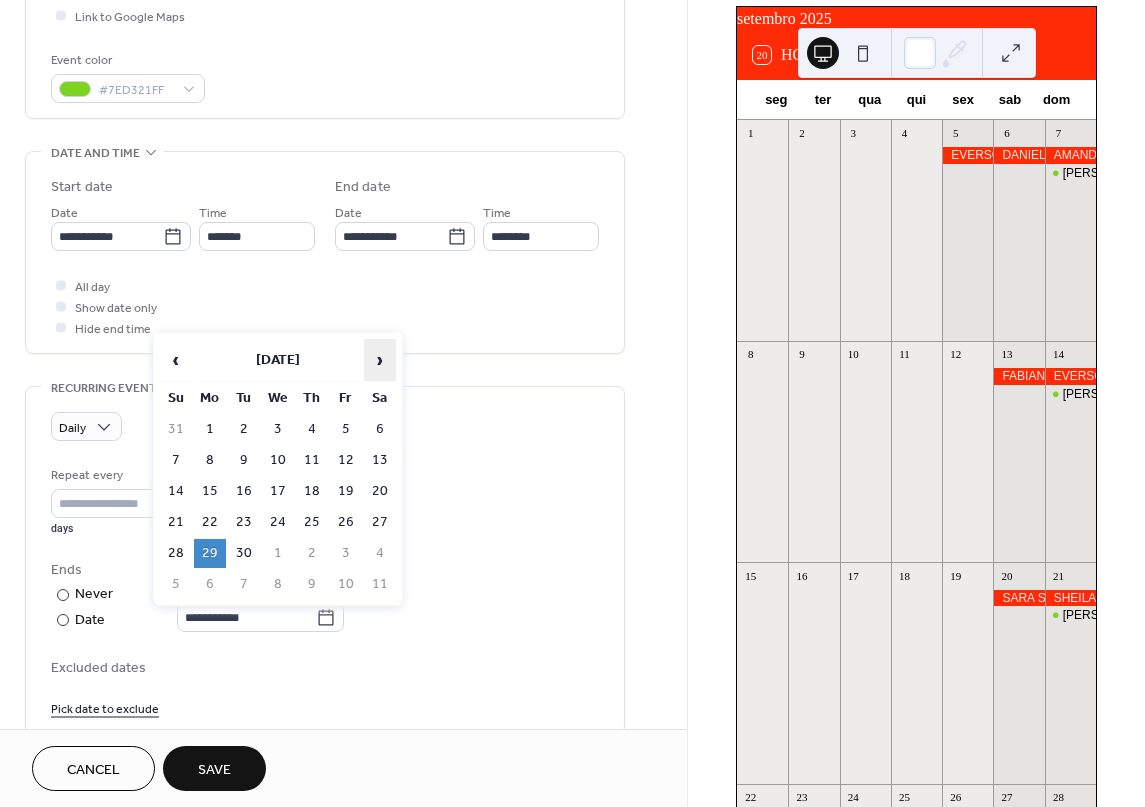 click on "›" at bounding box center [380, 360] 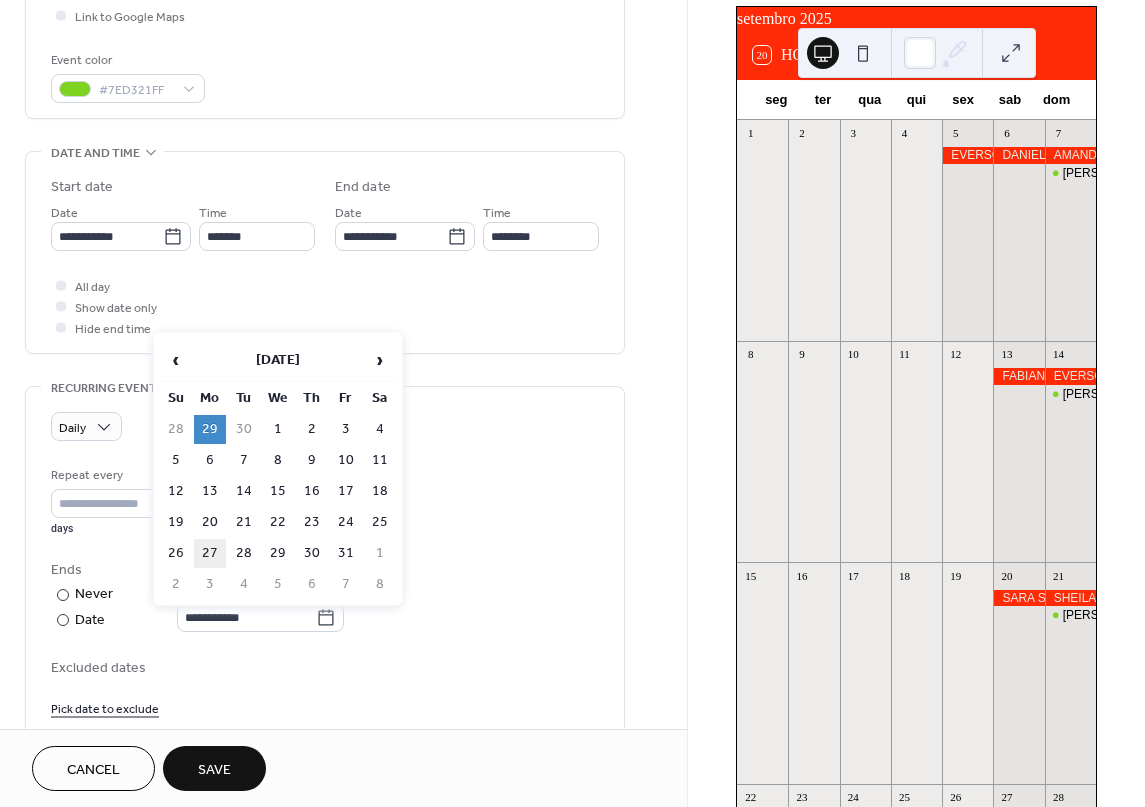 click on "27" at bounding box center (210, 553) 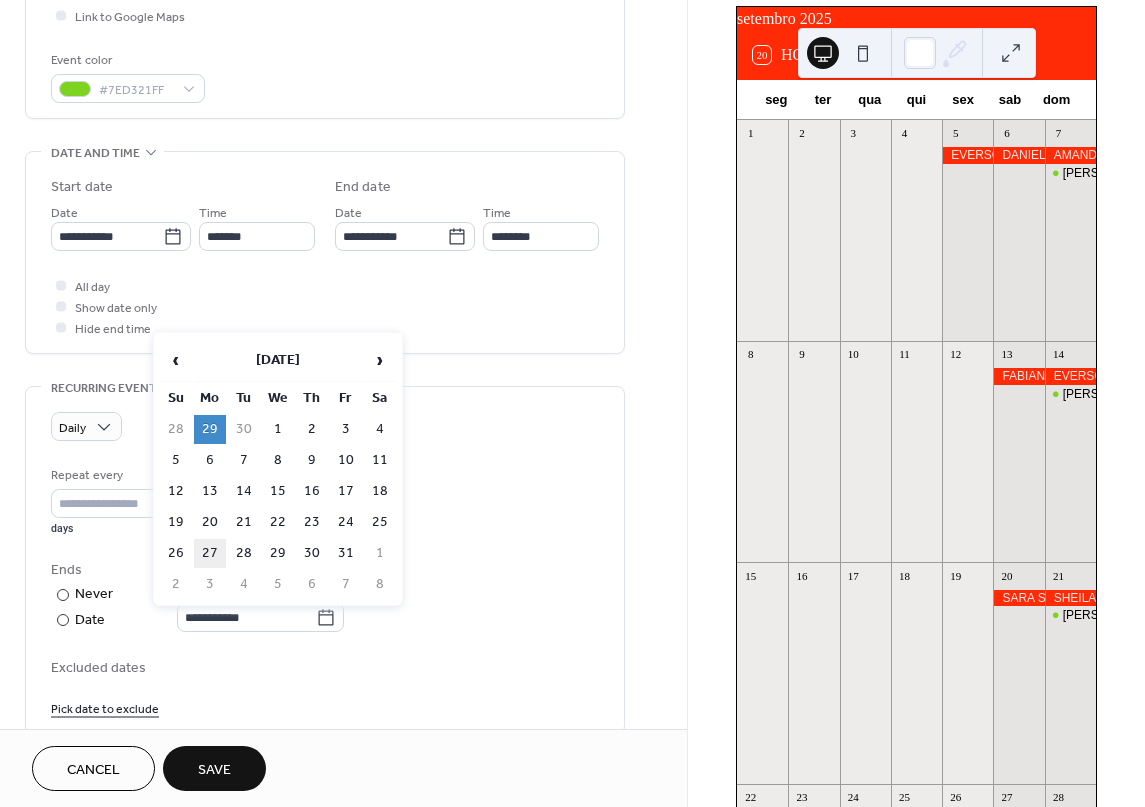 type on "**********" 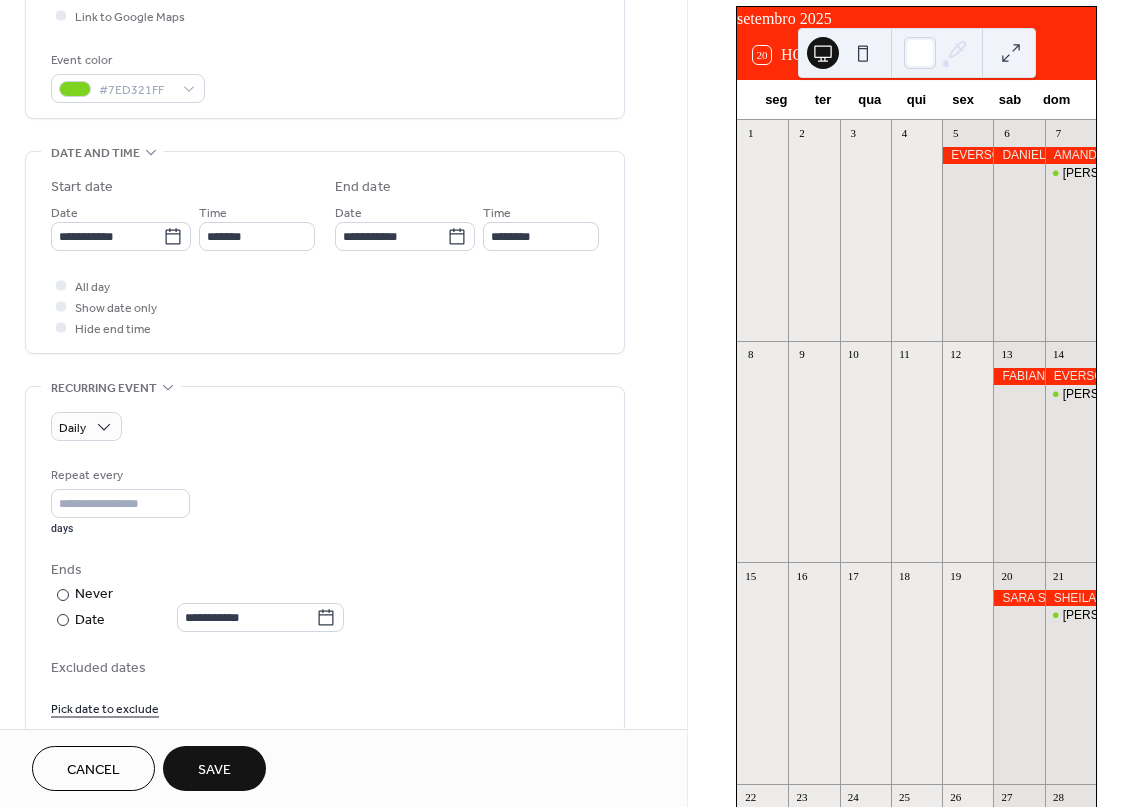 click on "Save" at bounding box center [214, 770] 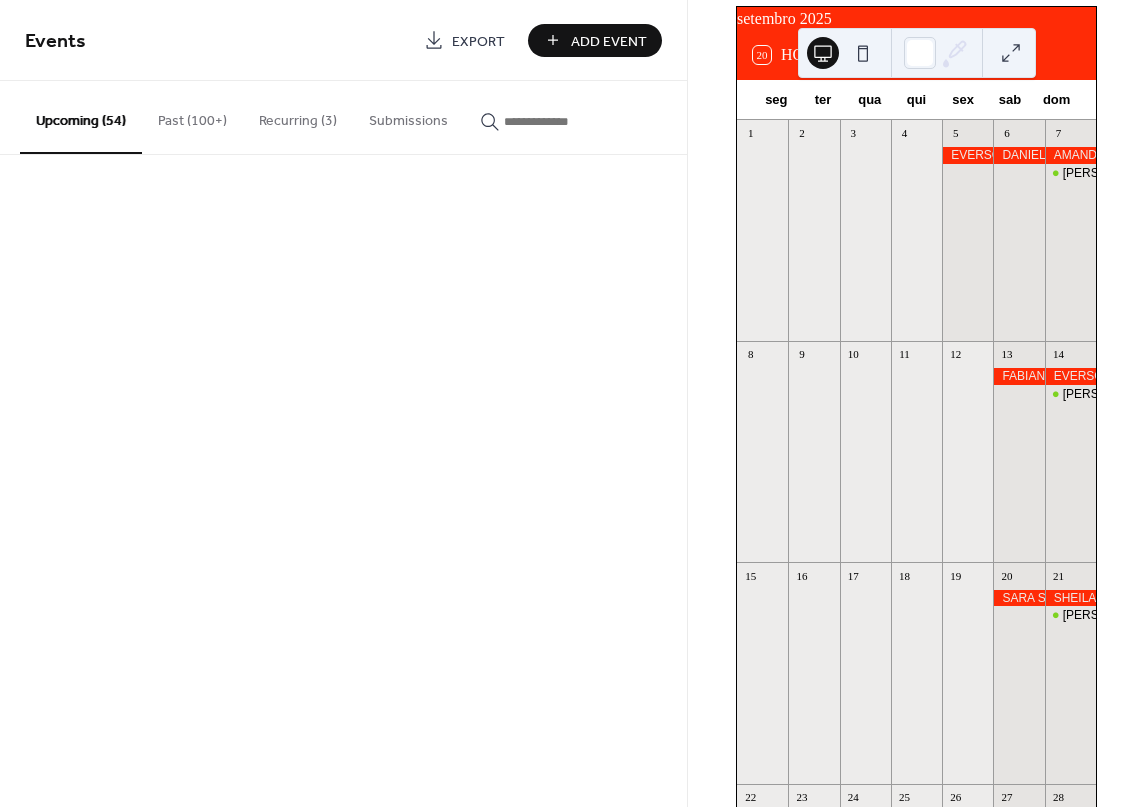 scroll, scrollTop: 0, scrollLeft: 0, axis: both 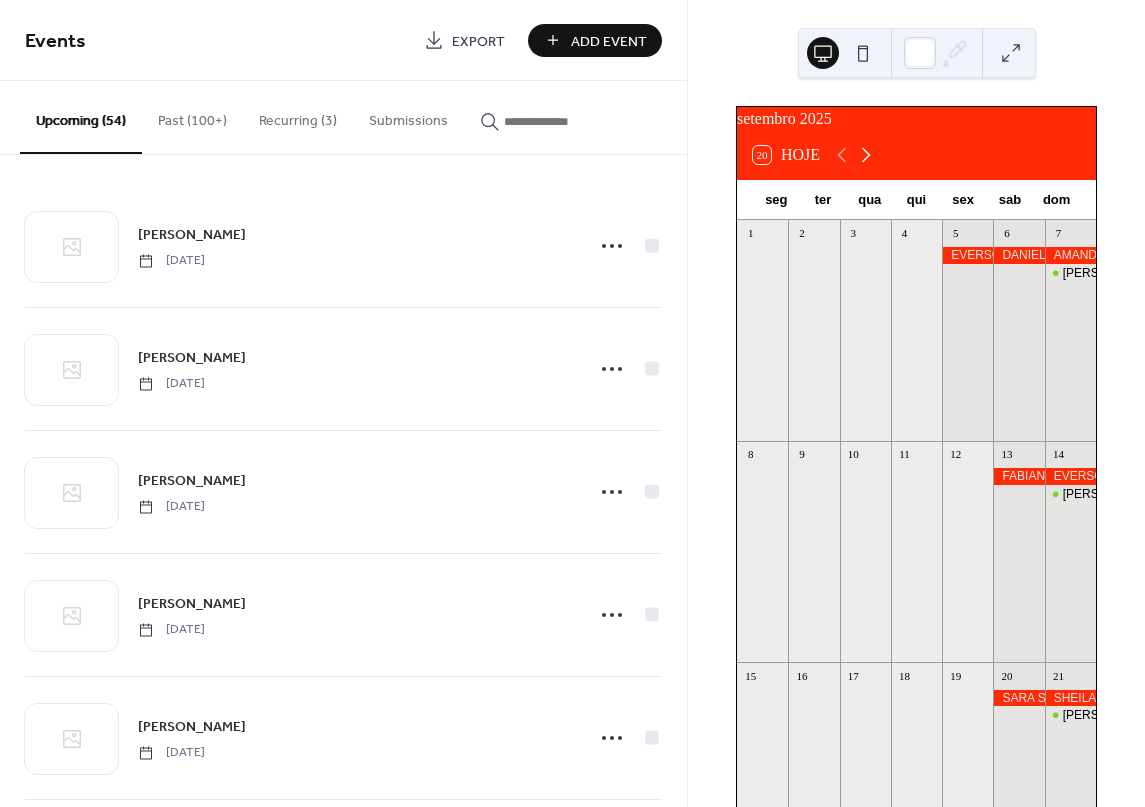 click 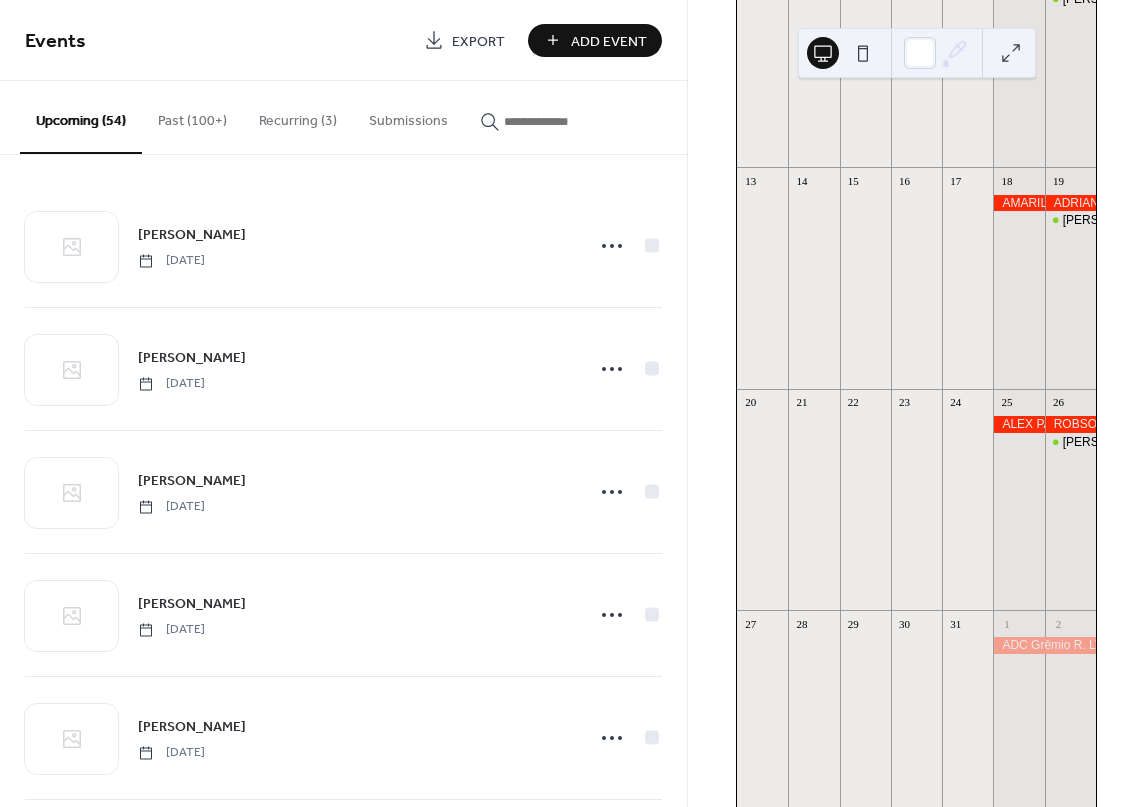 scroll, scrollTop: 500, scrollLeft: 0, axis: vertical 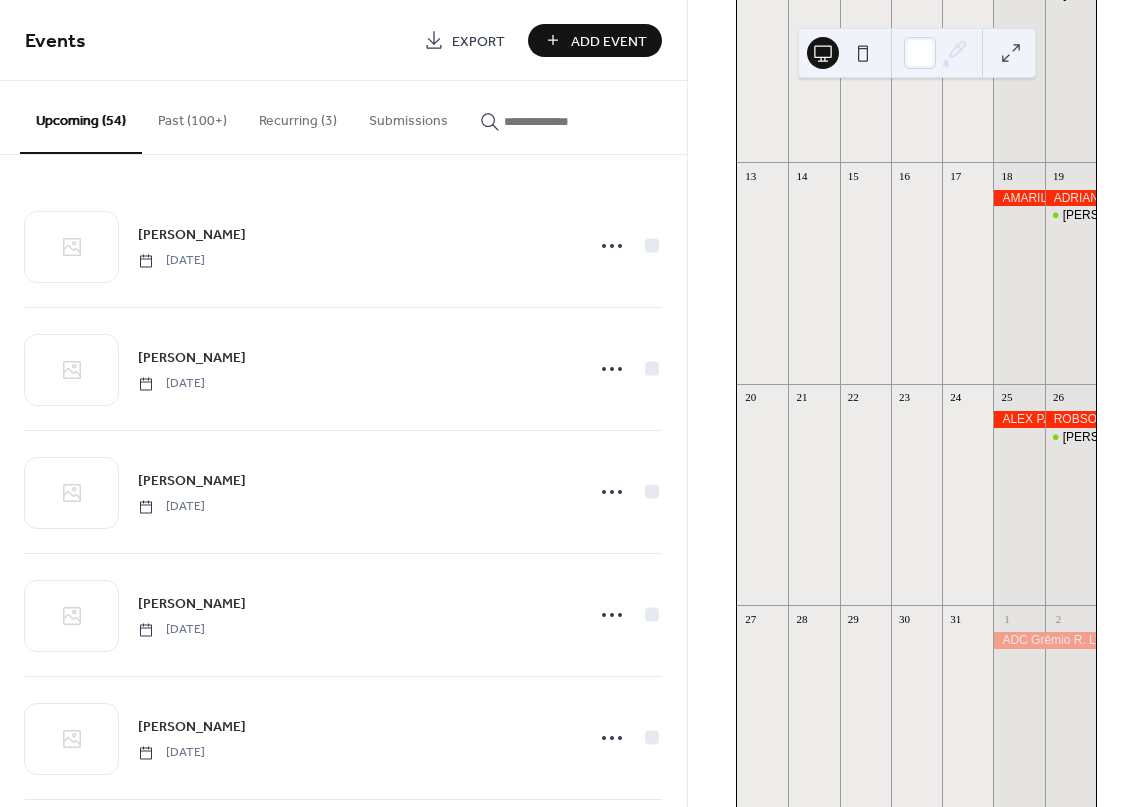 click on "Recurring (3)" at bounding box center (298, 116) 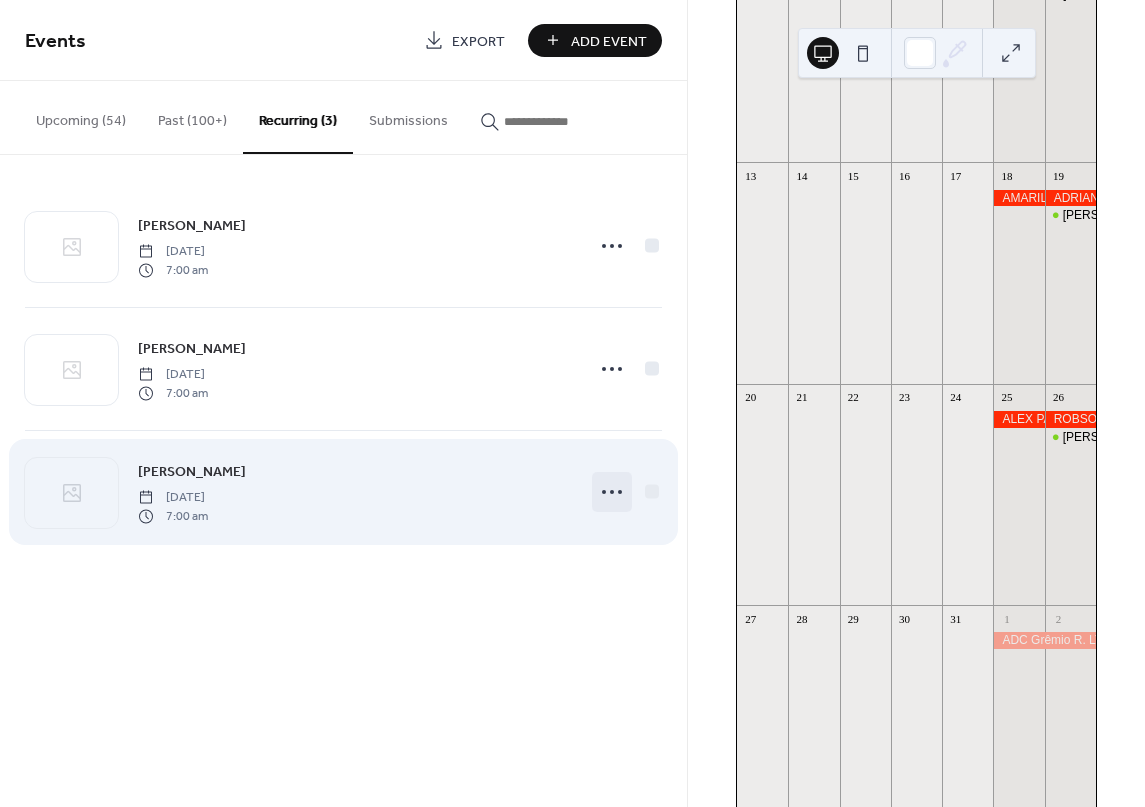 click 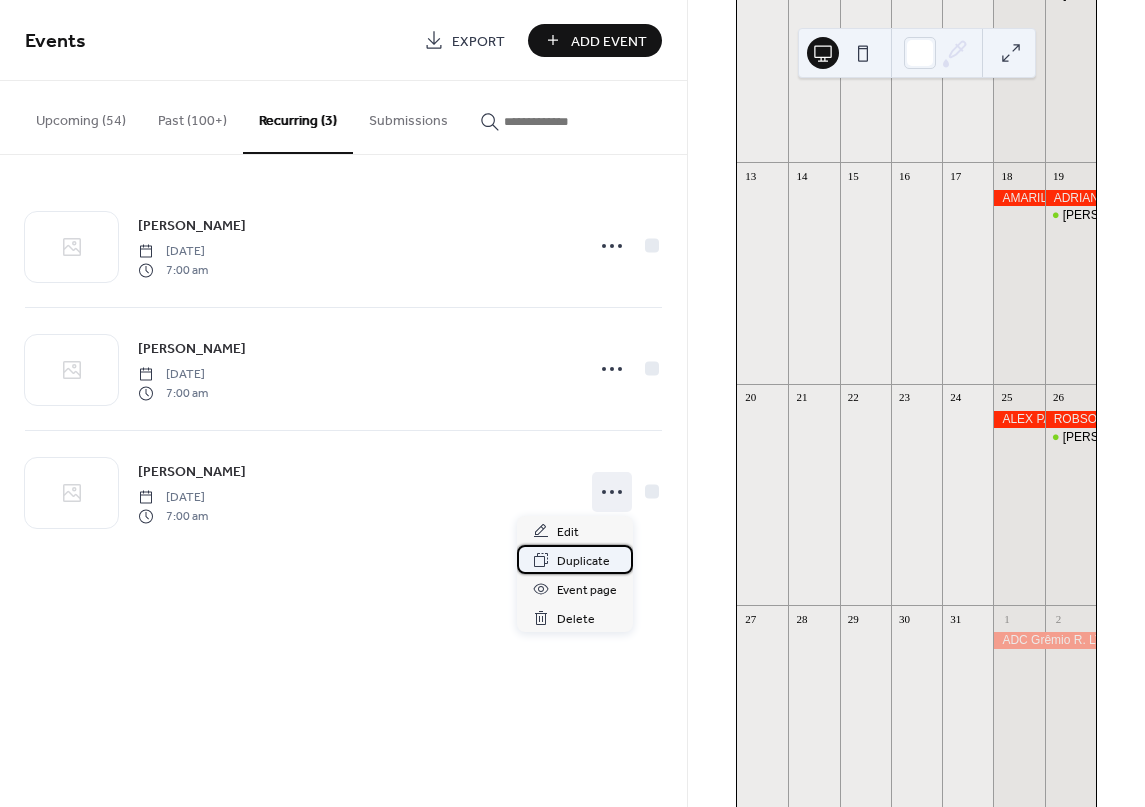 click on "Duplicate" at bounding box center (583, 561) 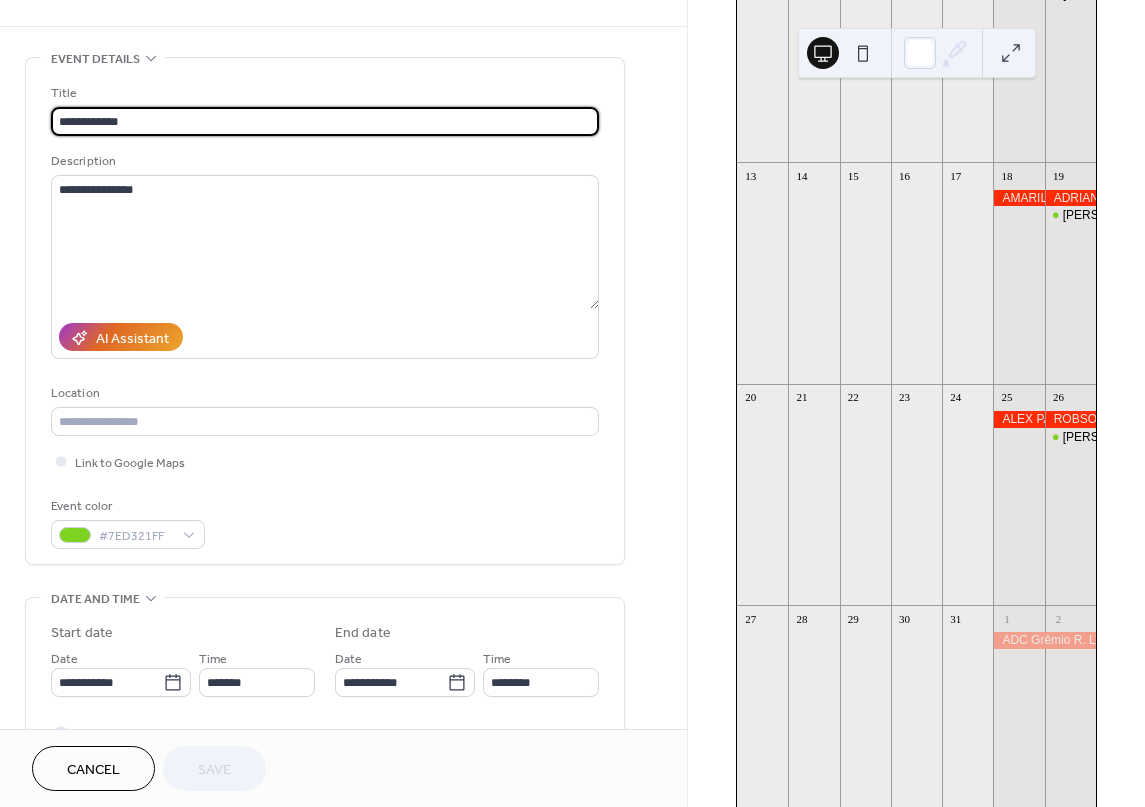 scroll, scrollTop: 200, scrollLeft: 0, axis: vertical 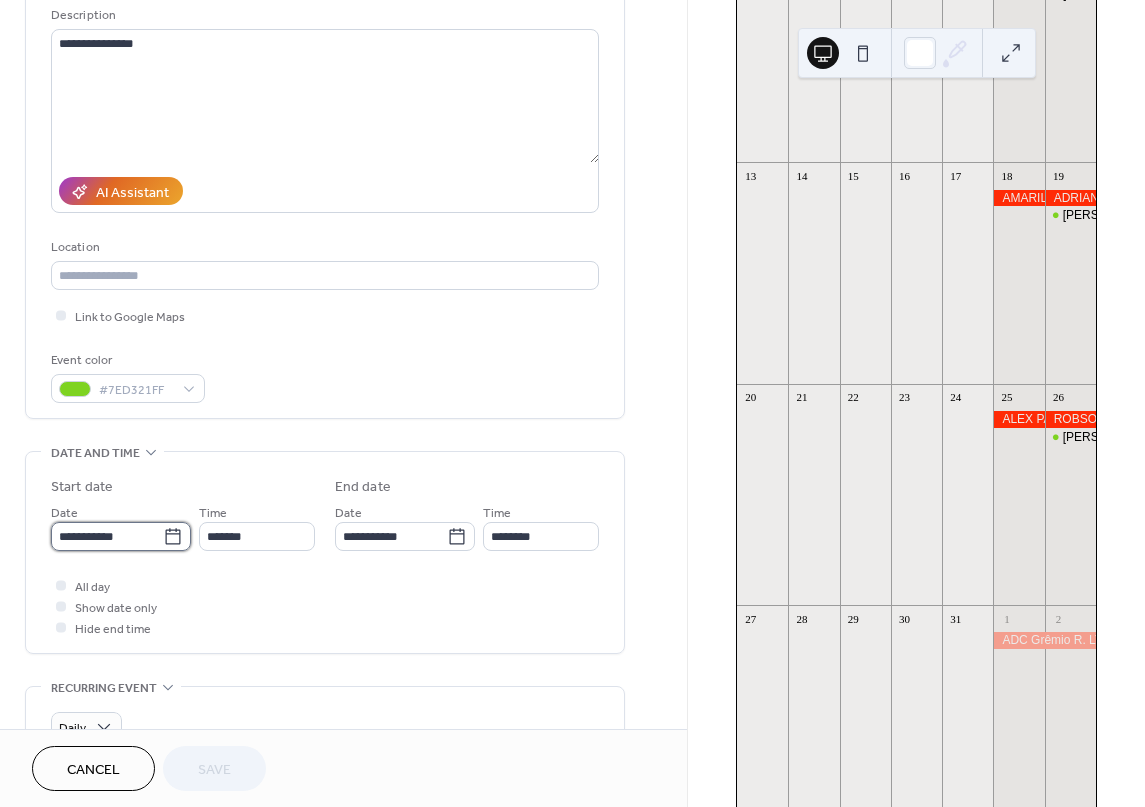 click on "**********" at bounding box center [107, 536] 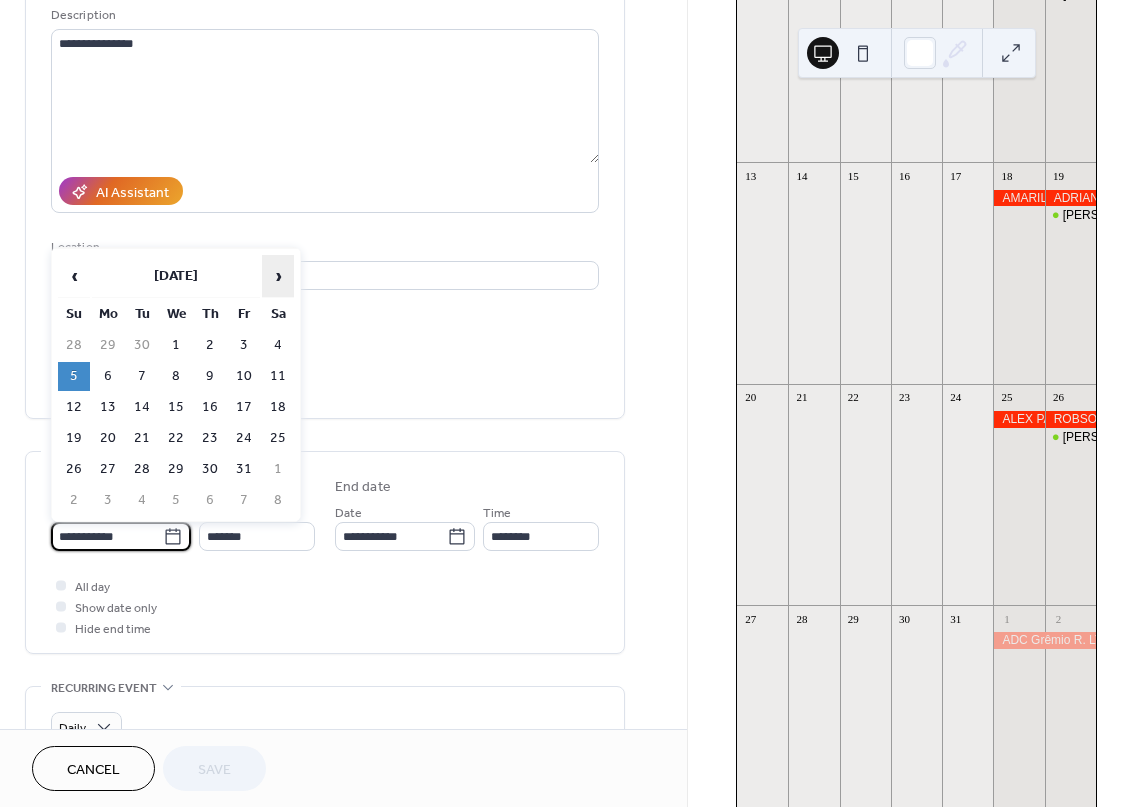 click on "›" at bounding box center (278, 276) 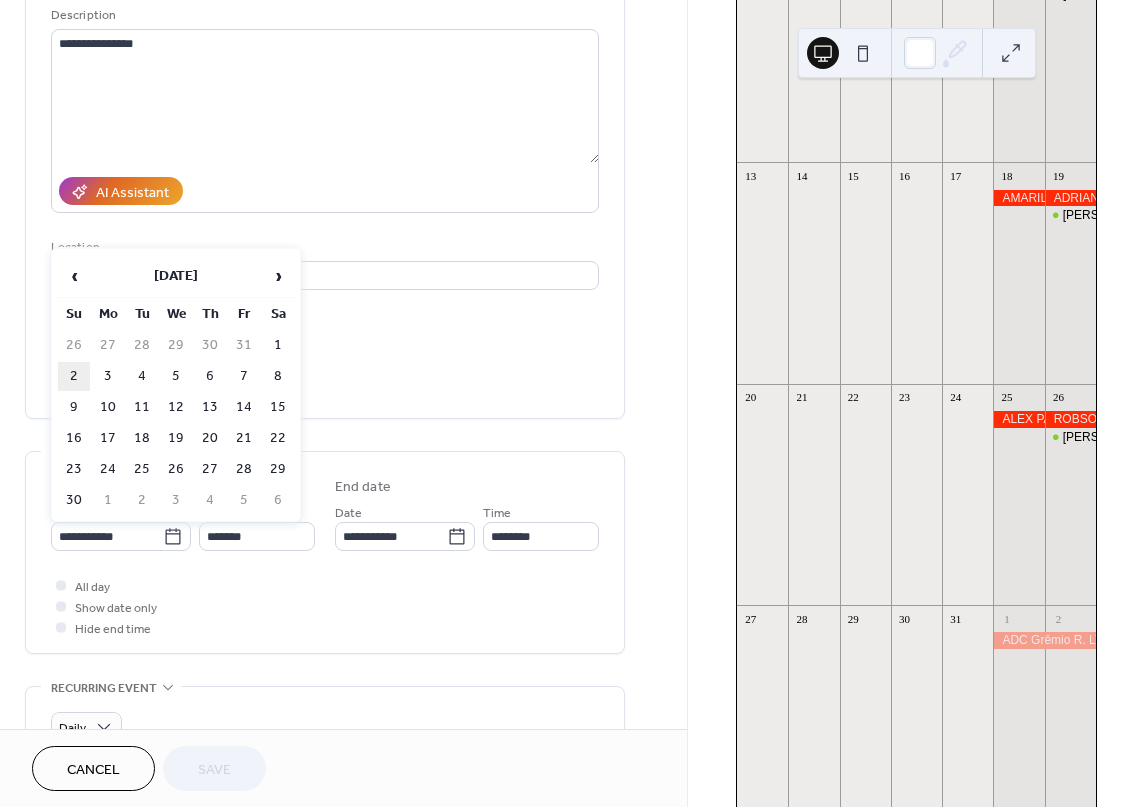 click on "2" at bounding box center [74, 376] 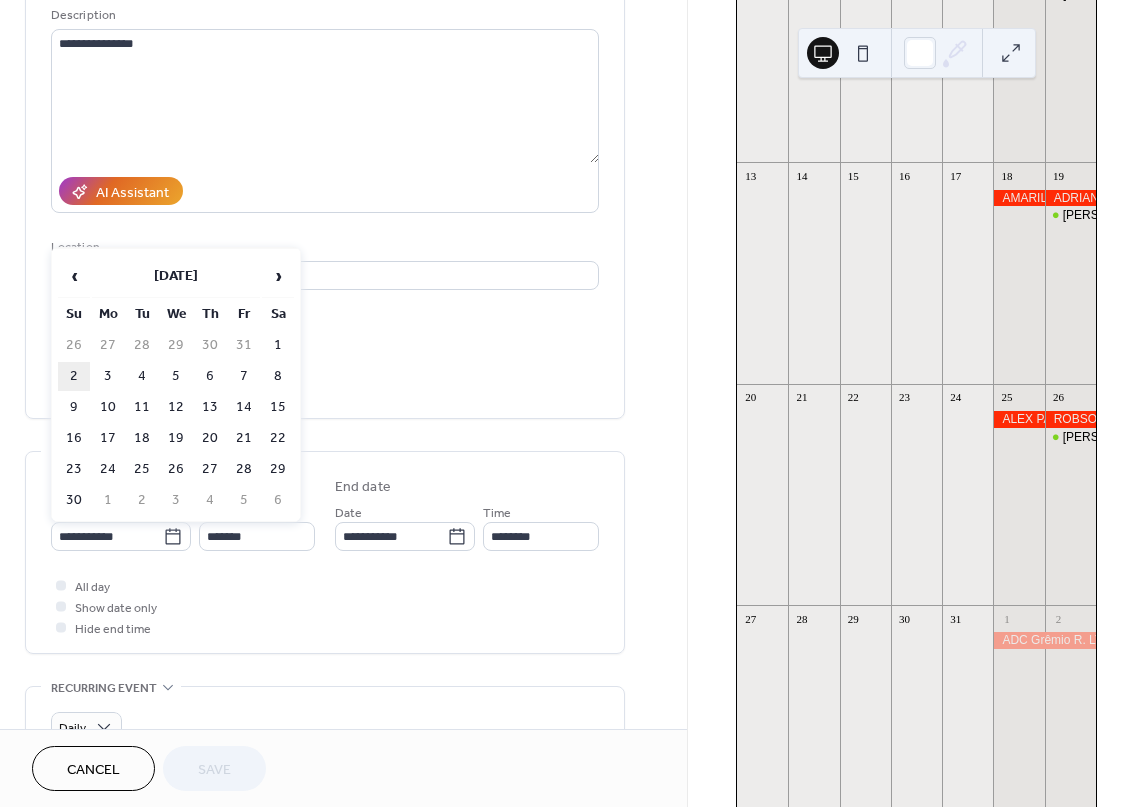 type on "**********" 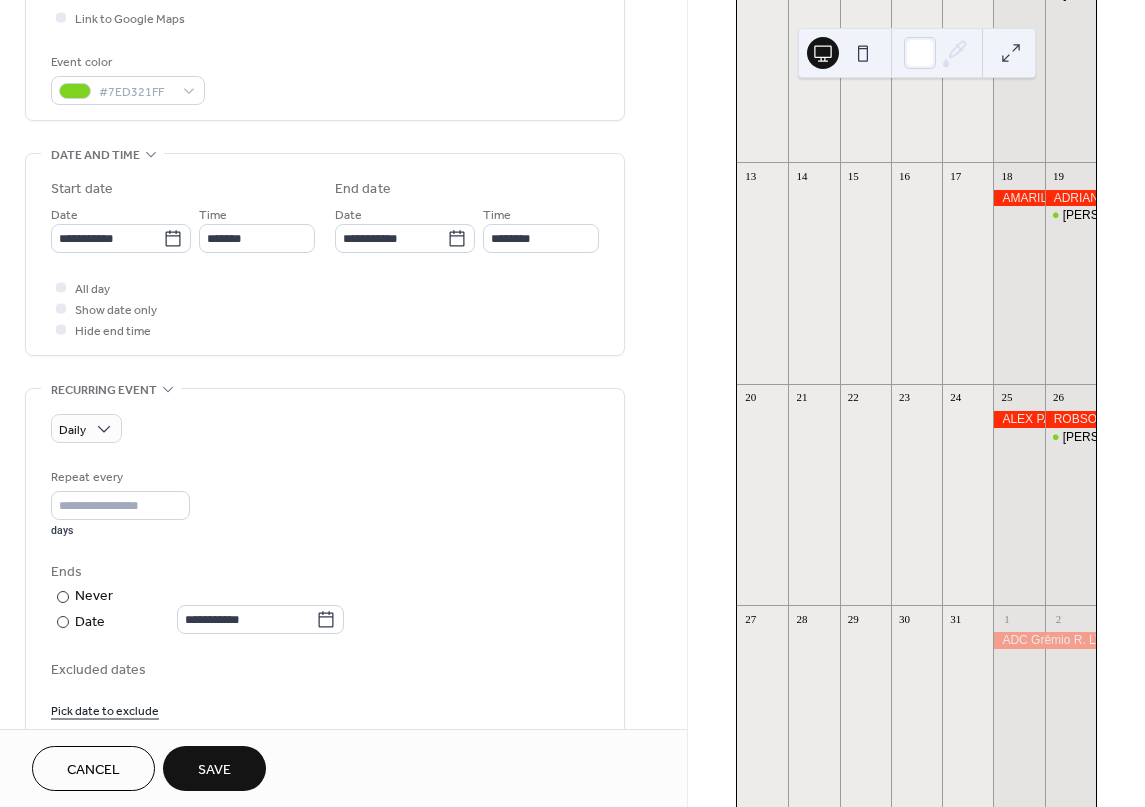 scroll, scrollTop: 500, scrollLeft: 0, axis: vertical 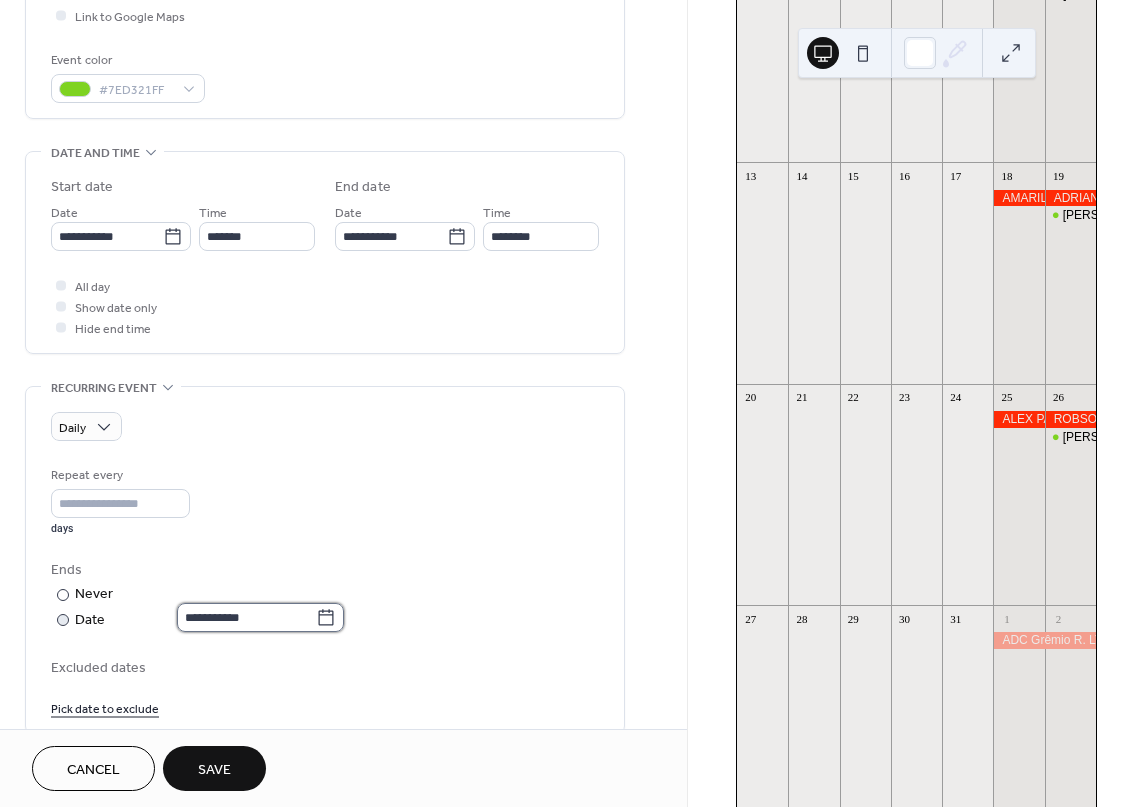 click on "**********" at bounding box center (246, 617) 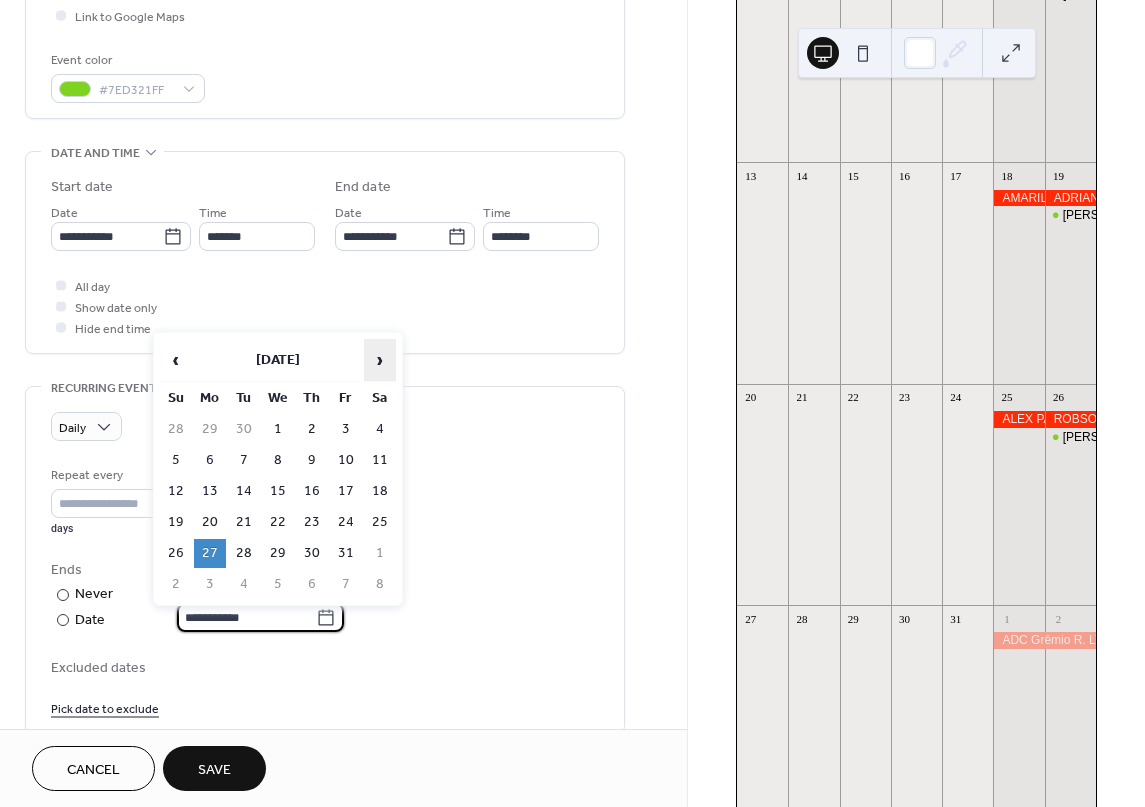 click on "›" at bounding box center (380, 360) 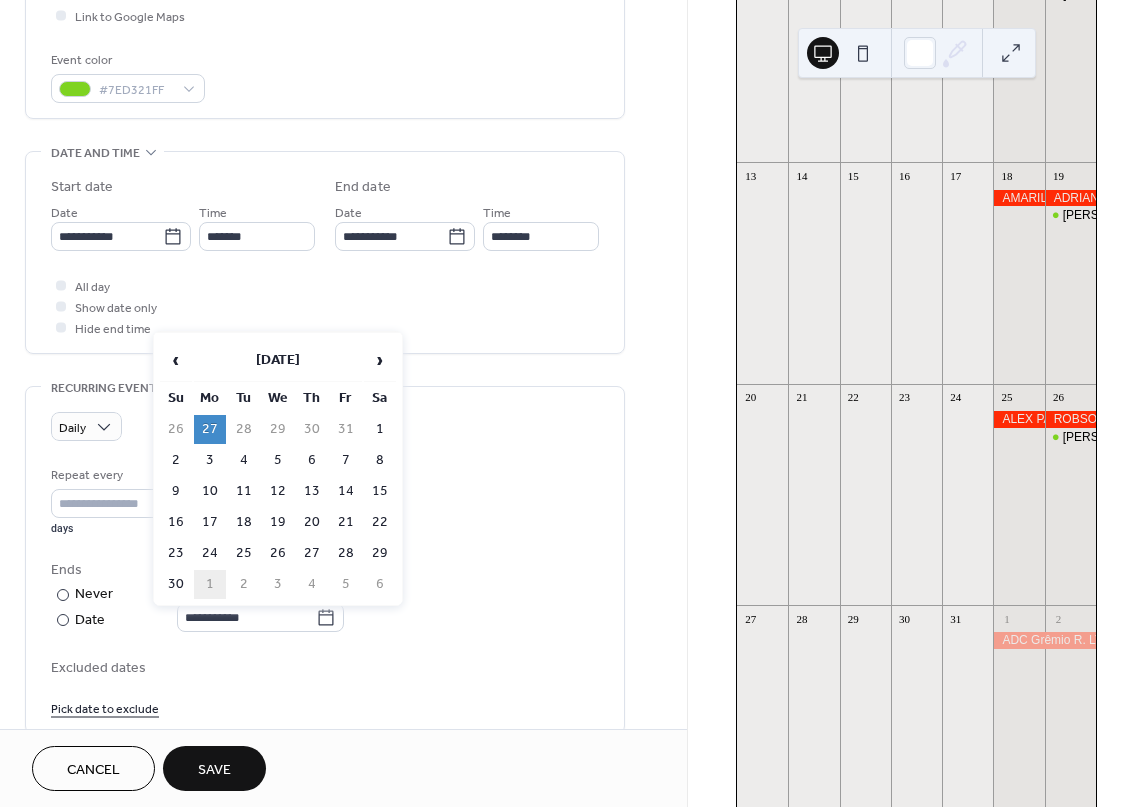 click on "1" at bounding box center (210, 584) 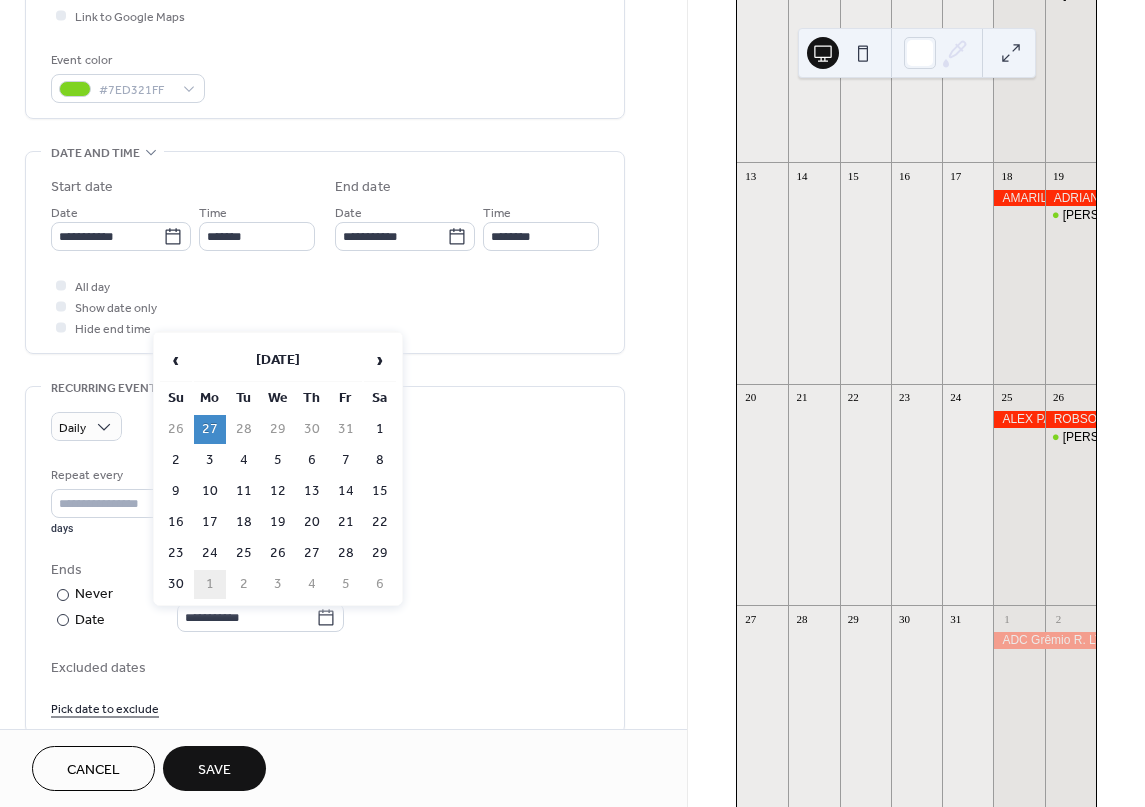 type on "**********" 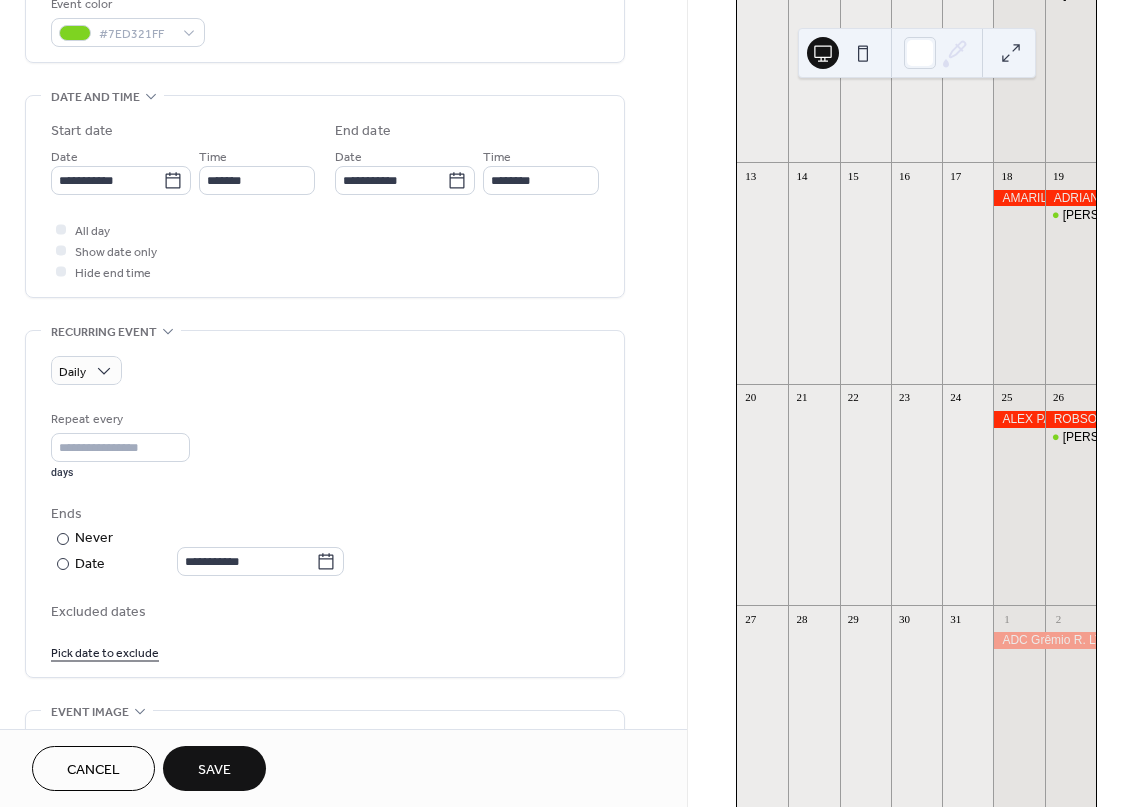scroll, scrollTop: 600, scrollLeft: 0, axis: vertical 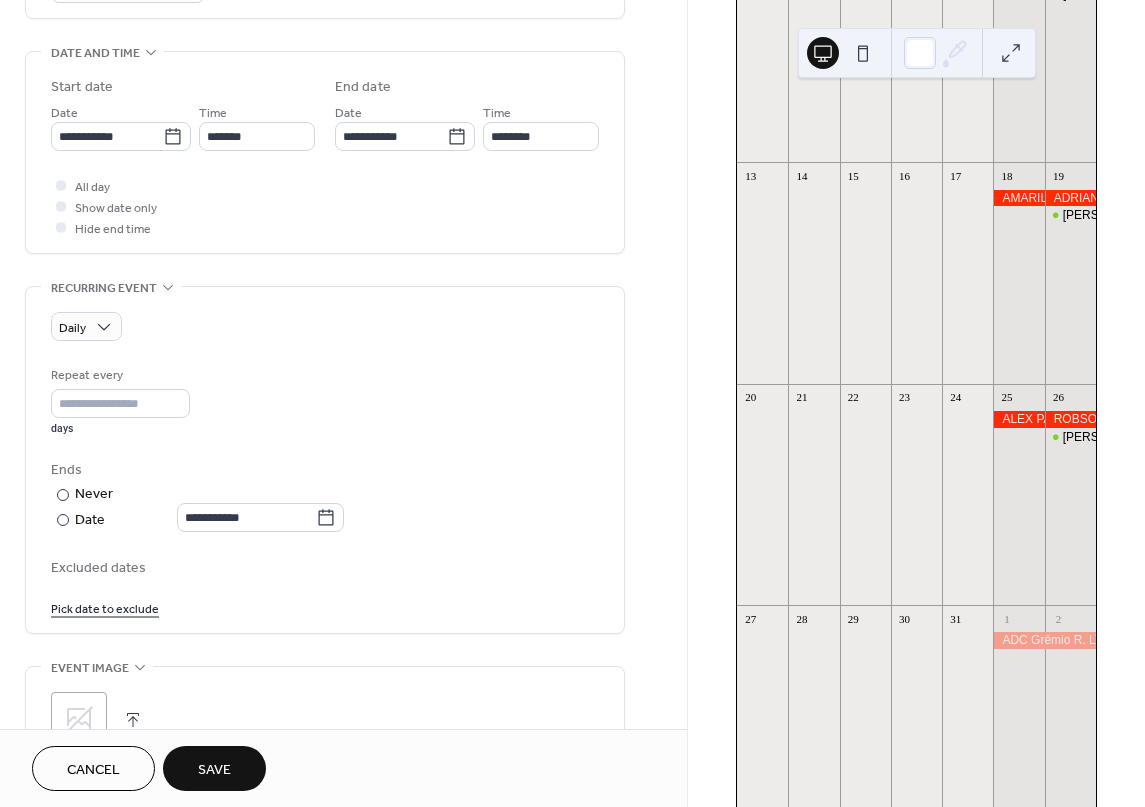 click on "Save" at bounding box center (214, 770) 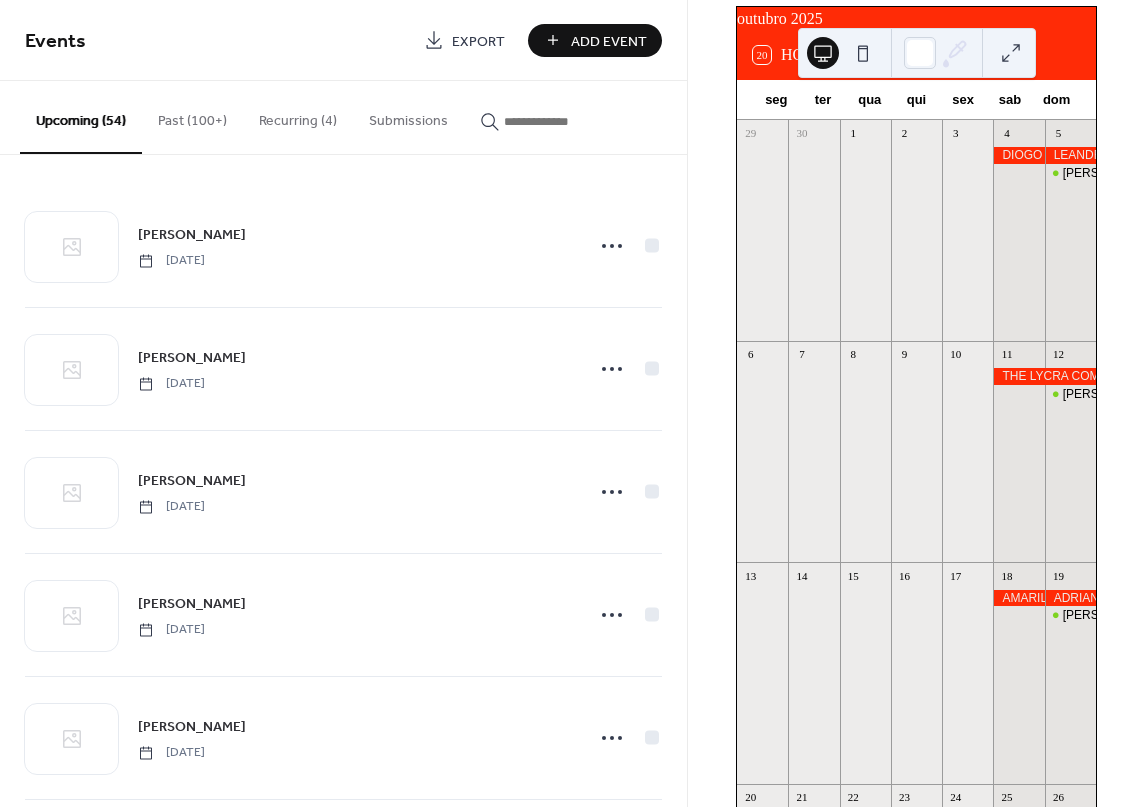 scroll, scrollTop: 0, scrollLeft: 0, axis: both 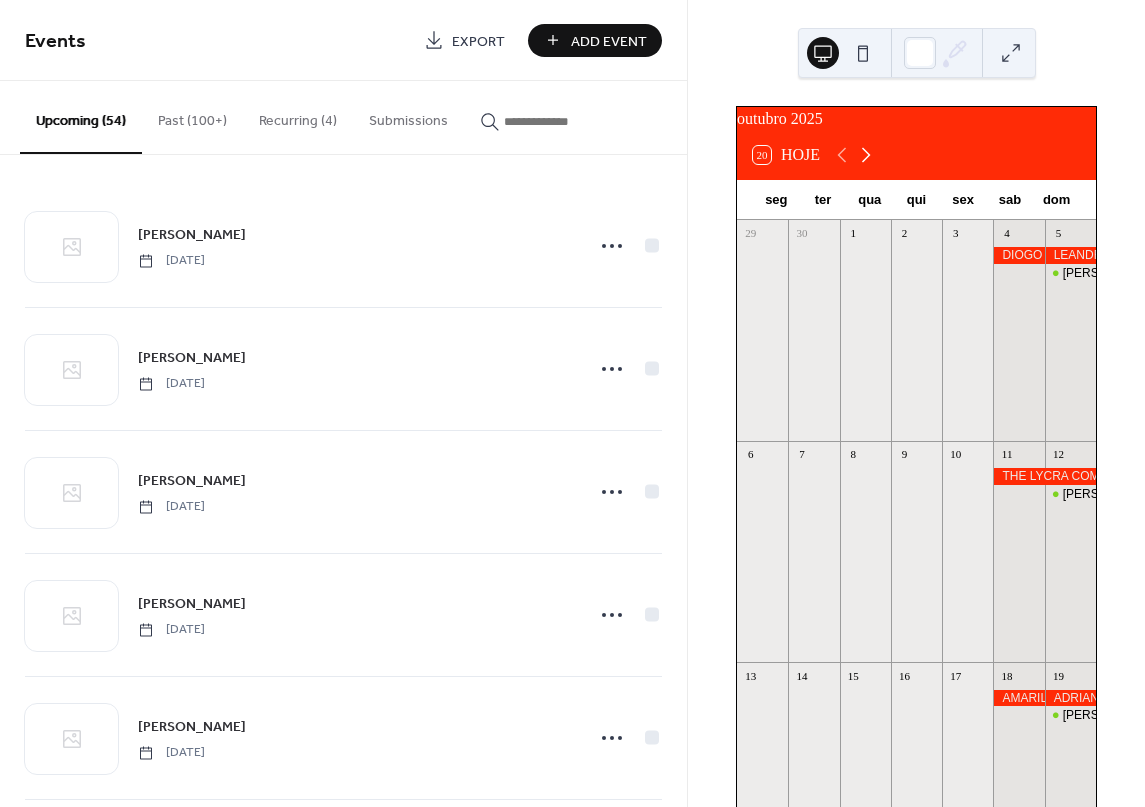 click 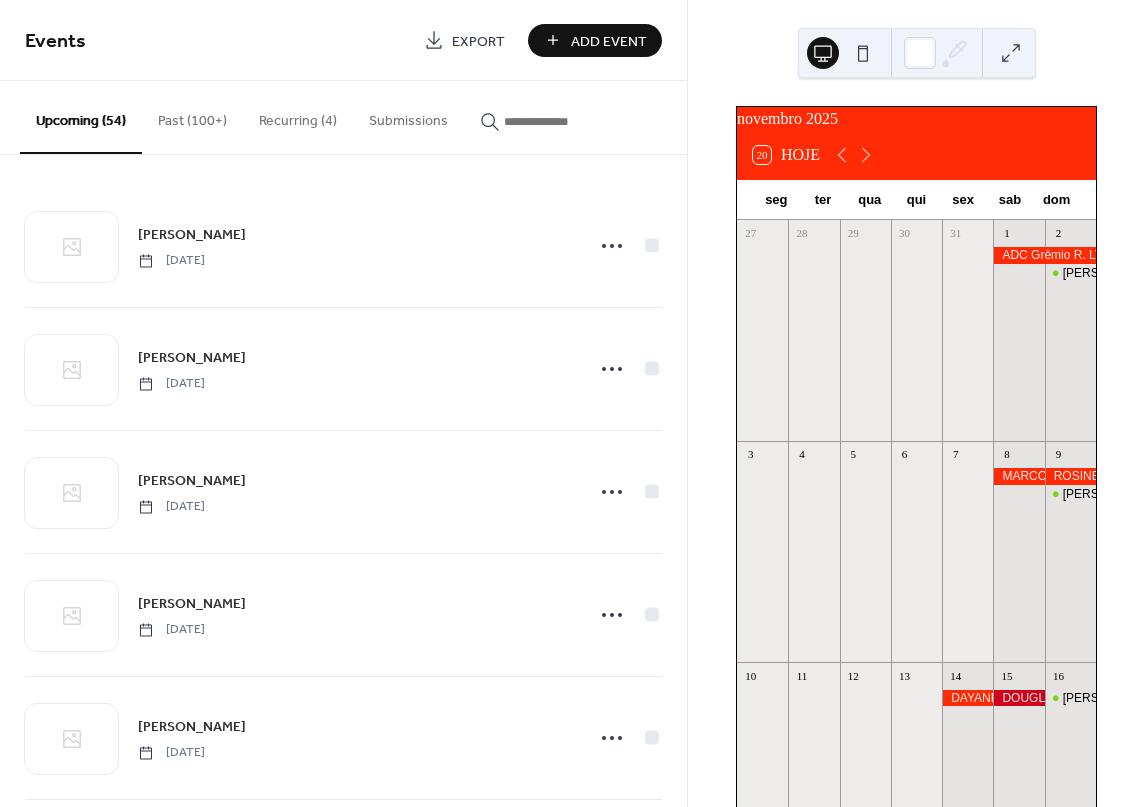 click on "Recurring (4)" at bounding box center [298, 116] 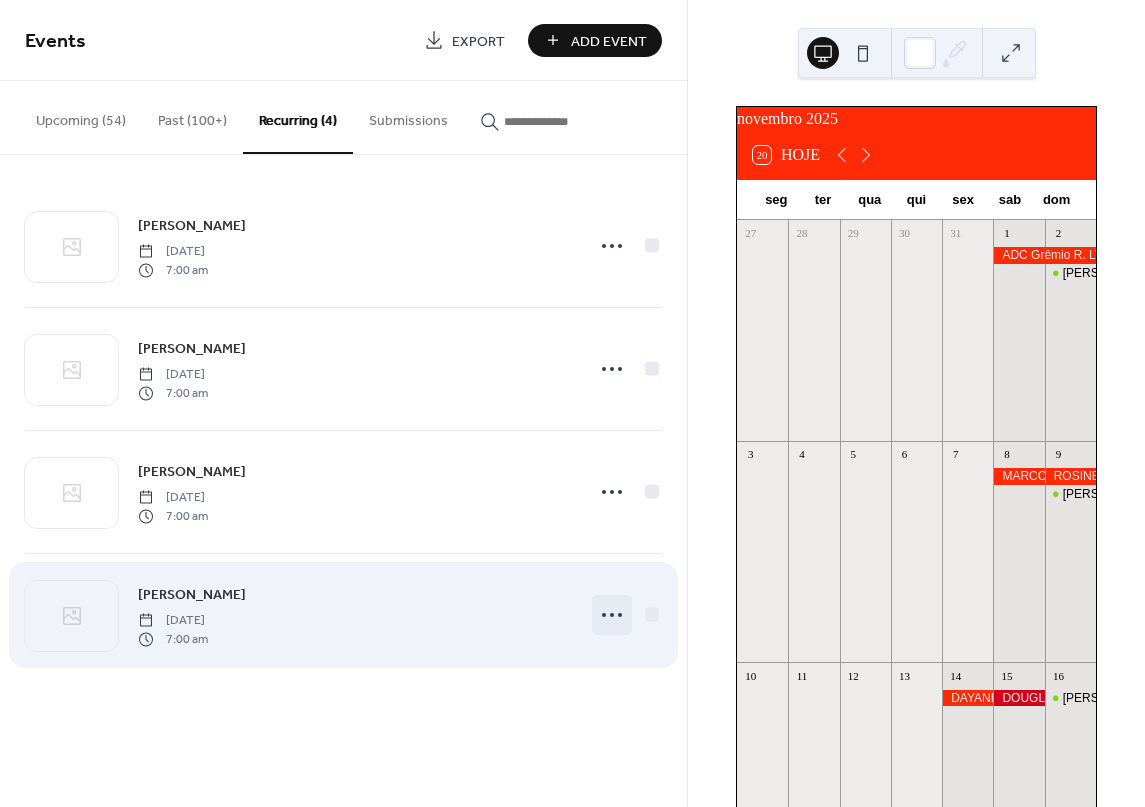 click 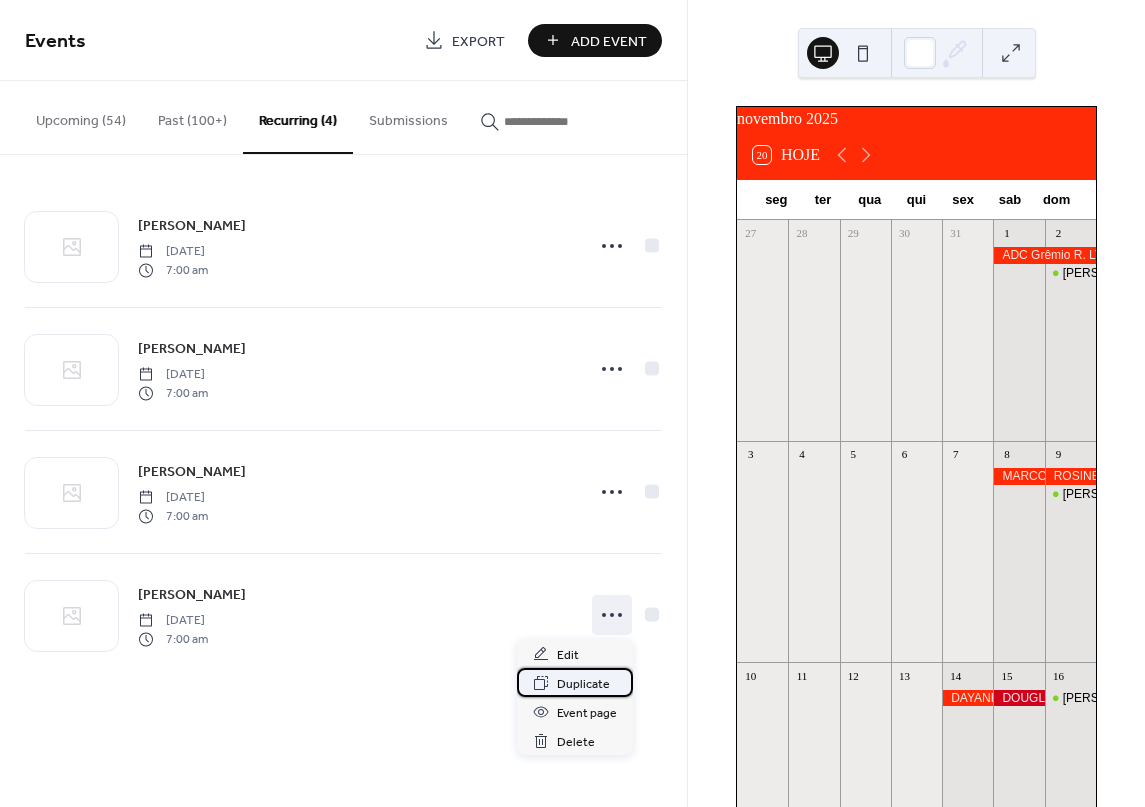 click on "Duplicate" at bounding box center [583, 684] 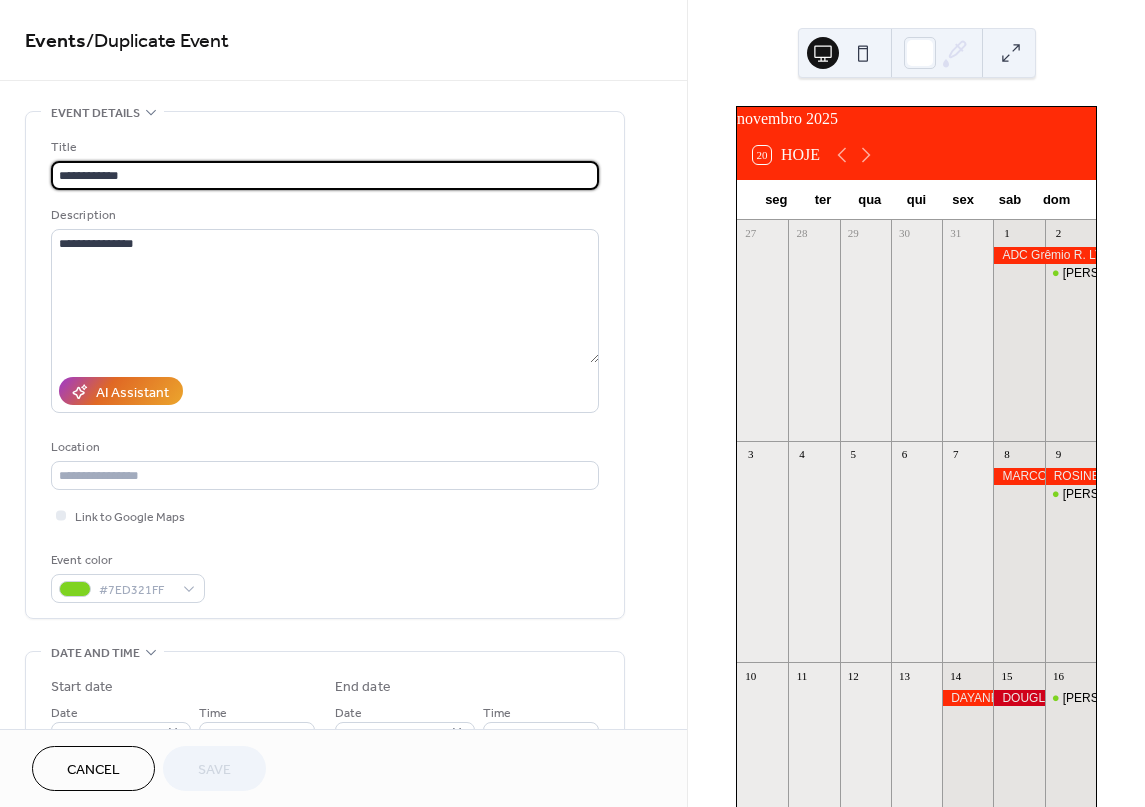 type on "**********" 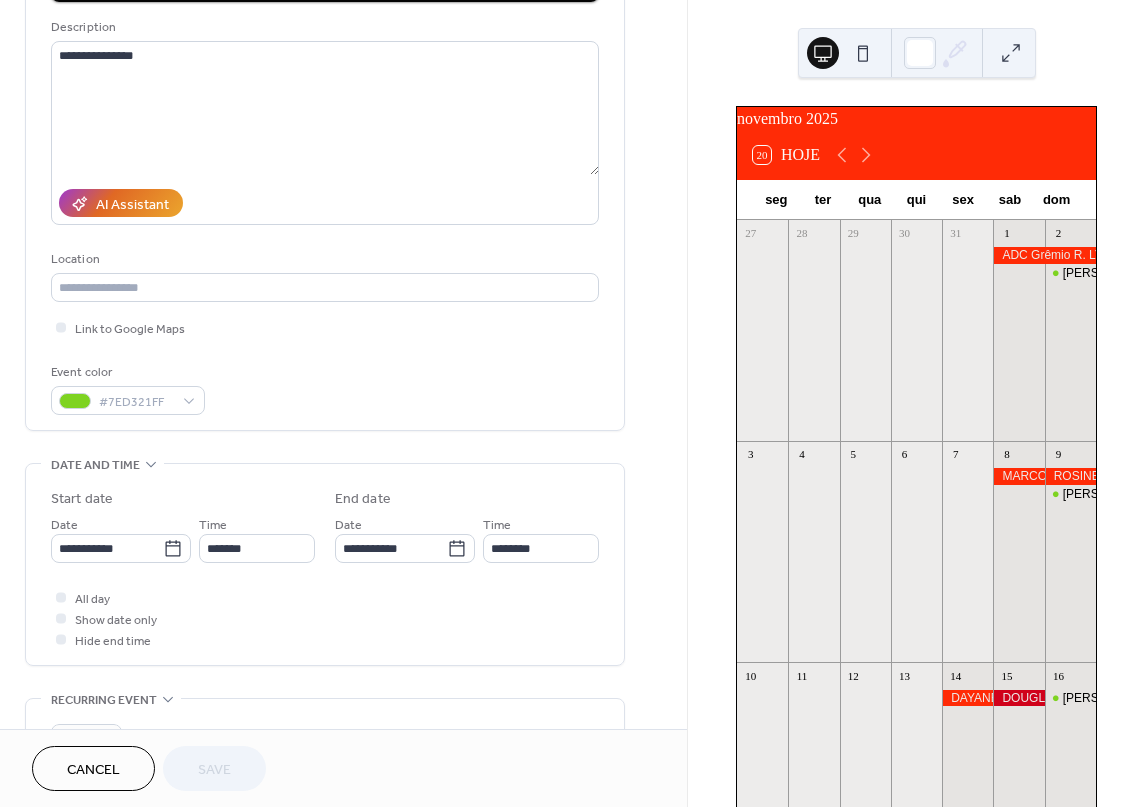 scroll, scrollTop: 200, scrollLeft: 0, axis: vertical 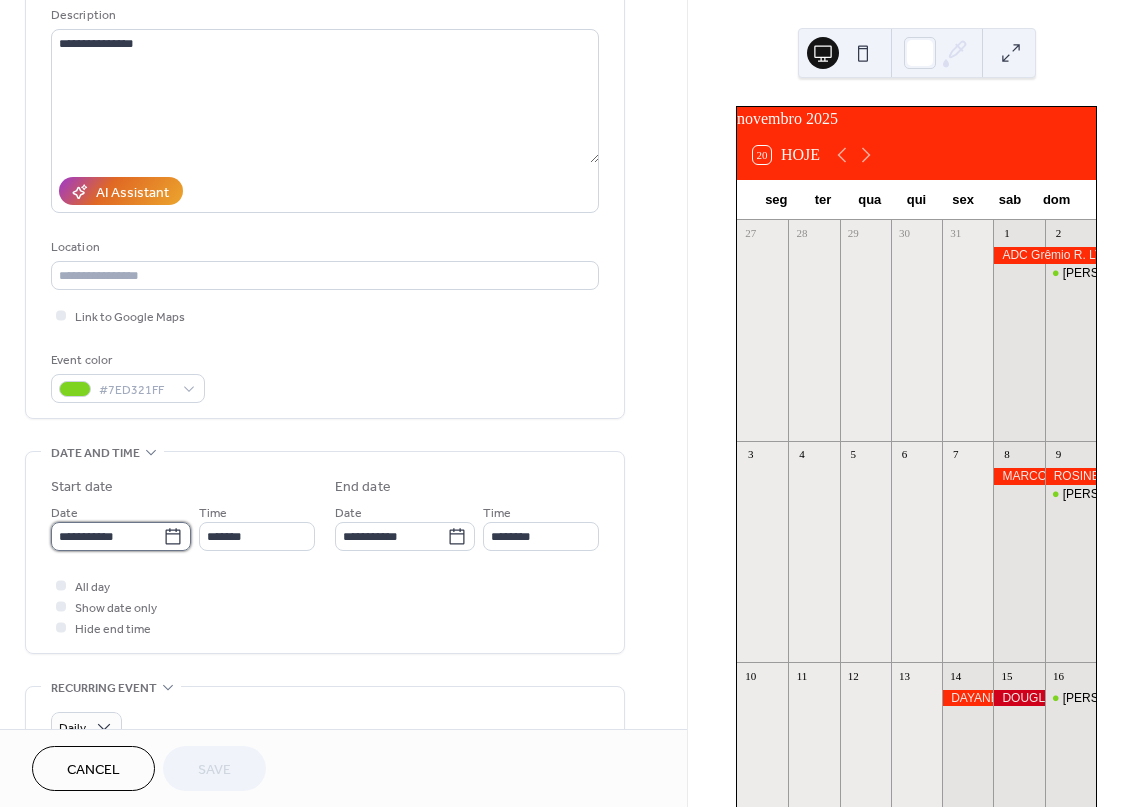click on "**********" at bounding box center [107, 536] 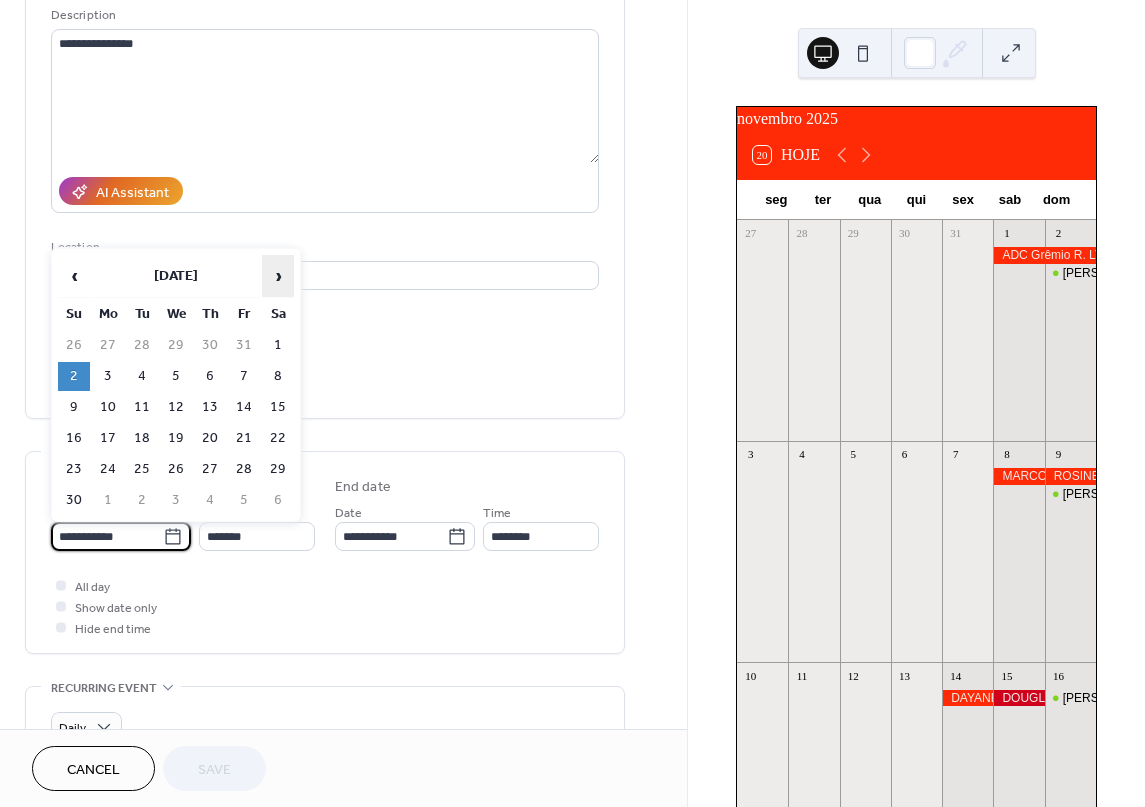 click on "›" at bounding box center (278, 276) 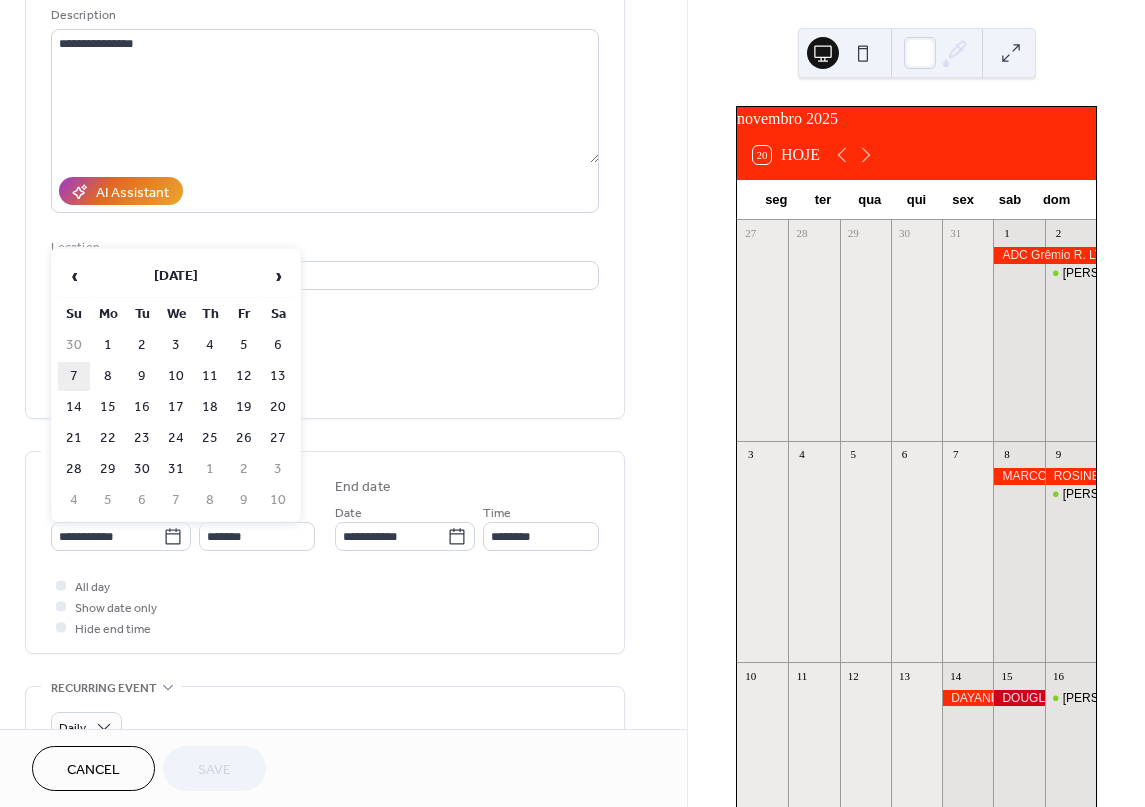 click on "7" at bounding box center (74, 376) 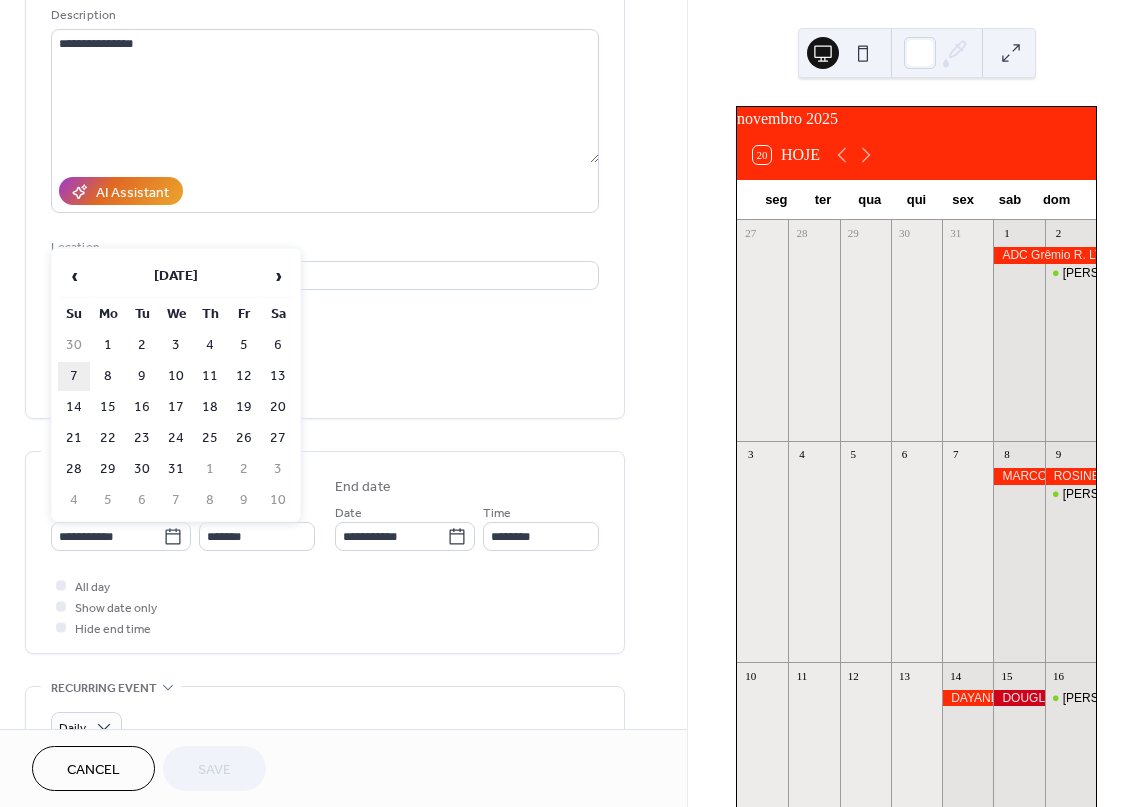 type on "**********" 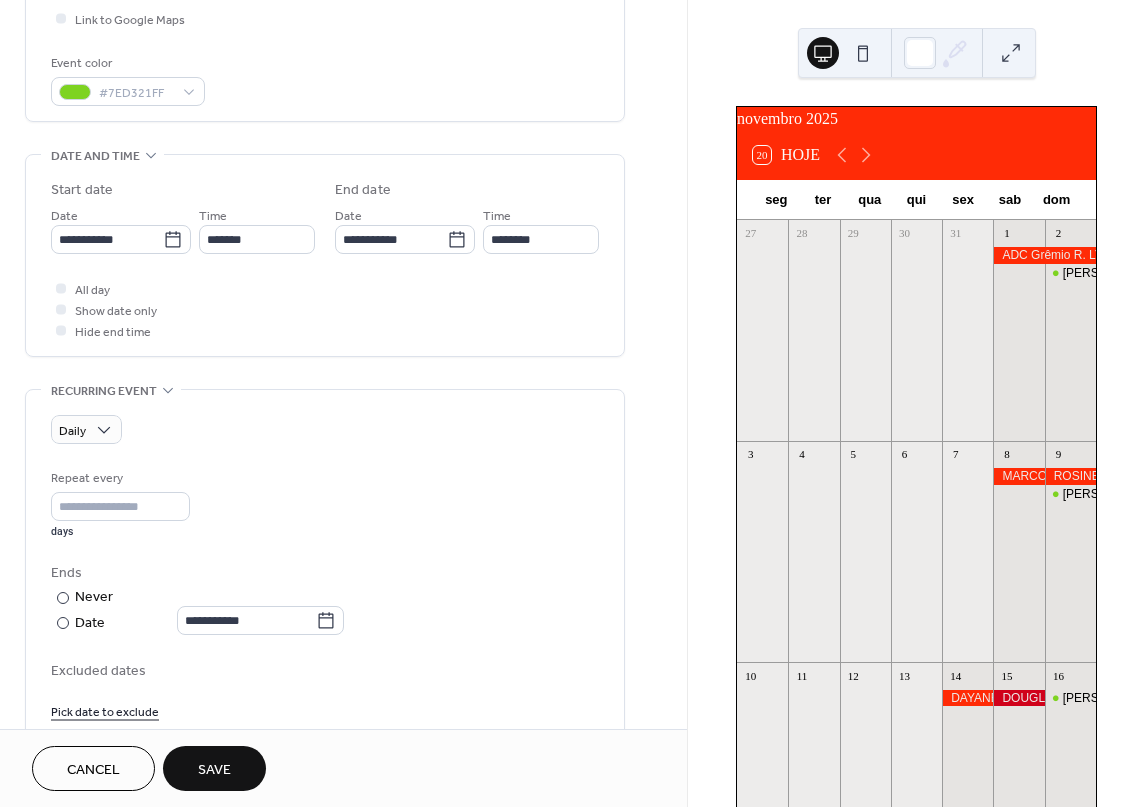 scroll, scrollTop: 500, scrollLeft: 0, axis: vertical 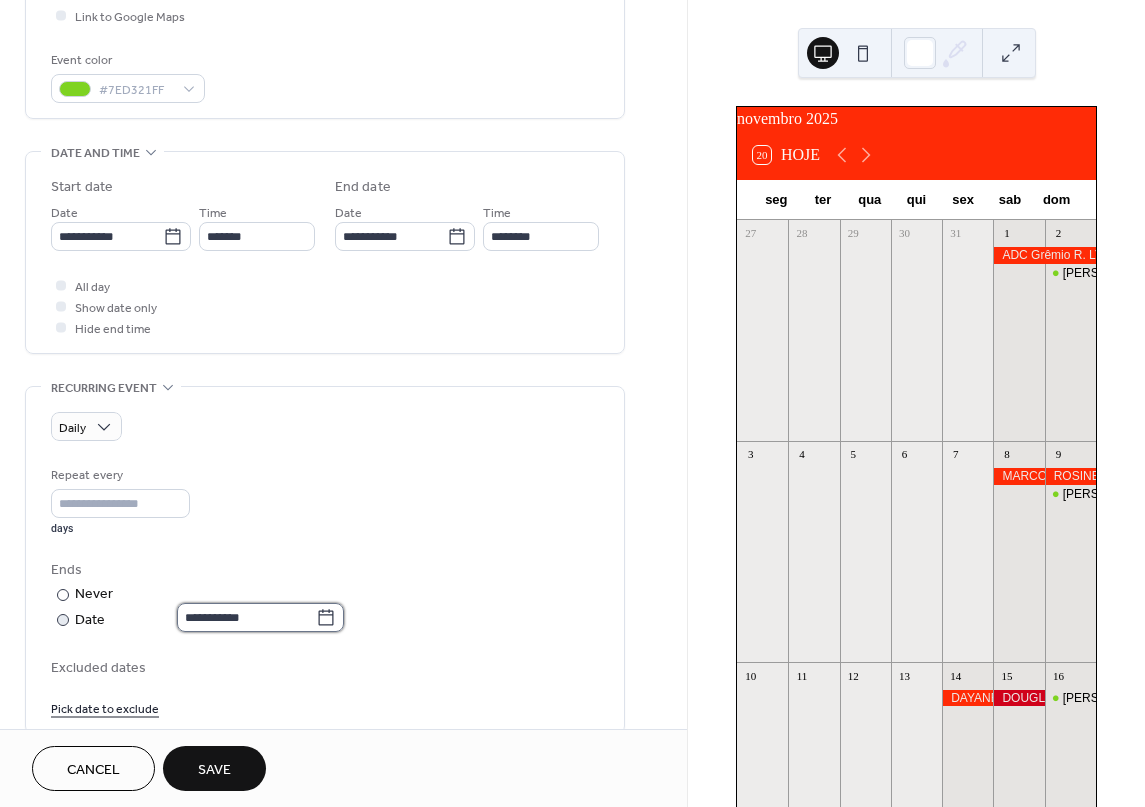 click on "**********" at bounding box center [246, 617] 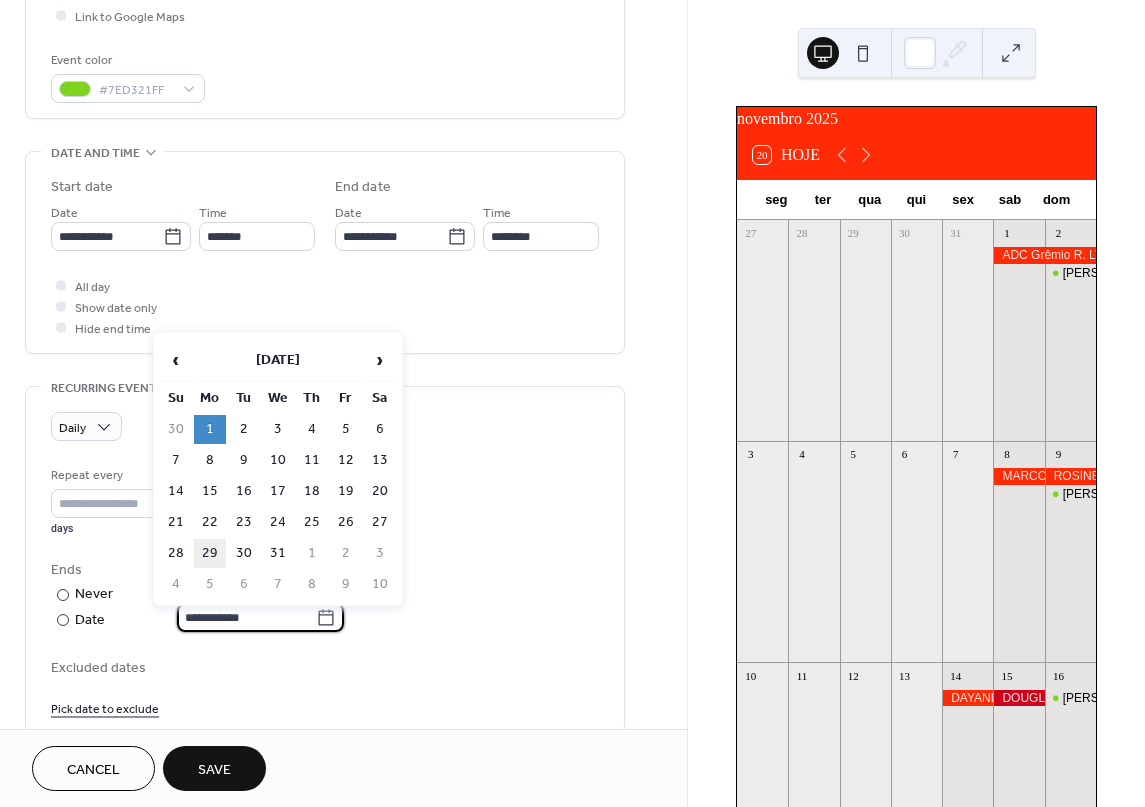 click on "29" at bounding box center (210, 553) 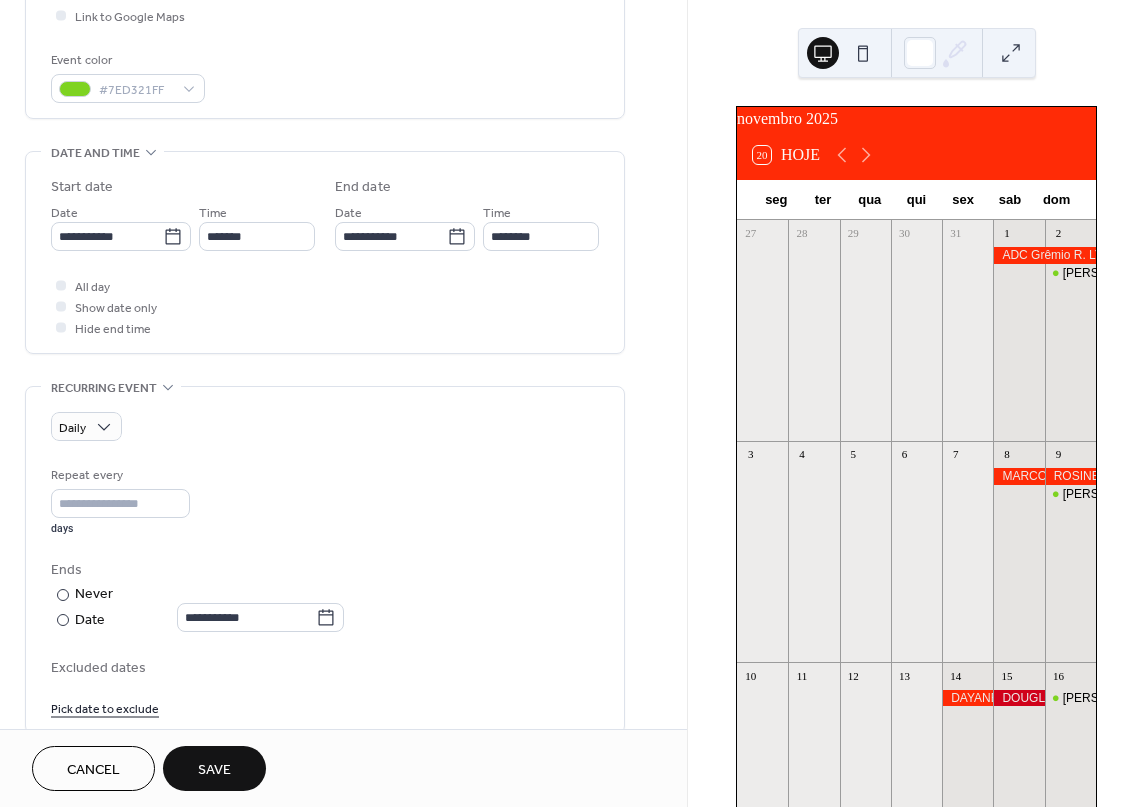 click on "Save" at bounding box center (214, 770) 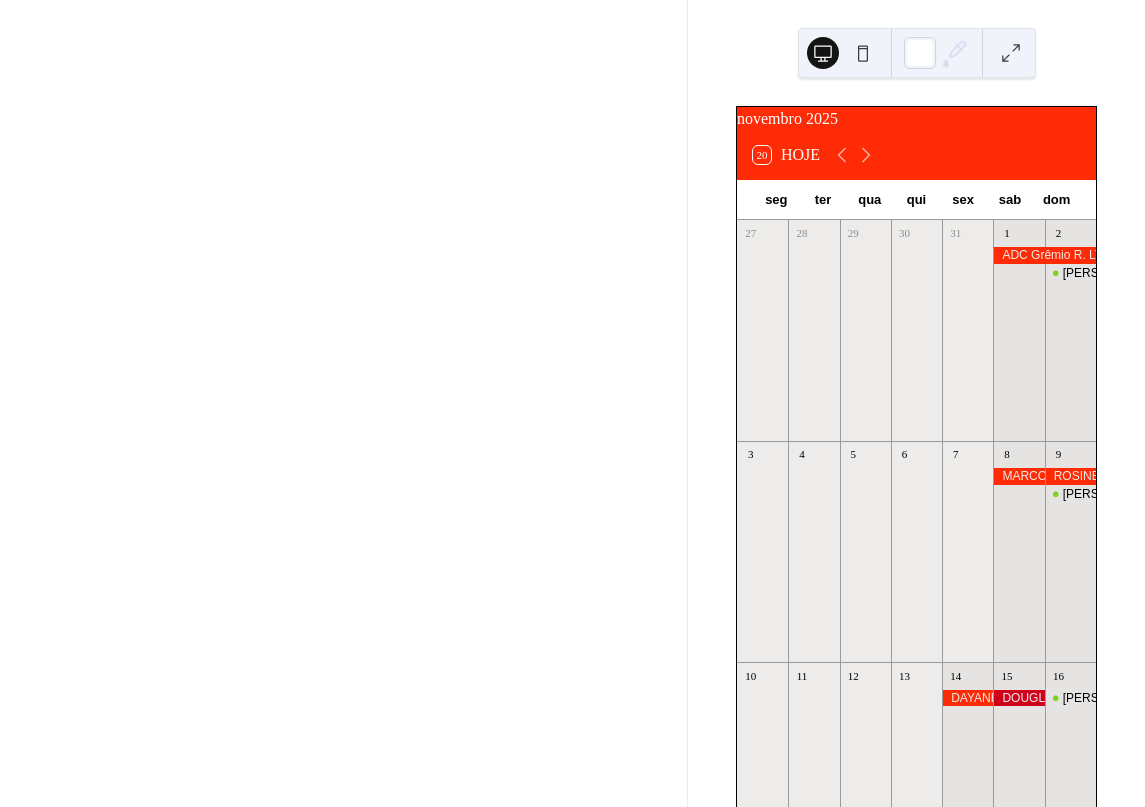 click 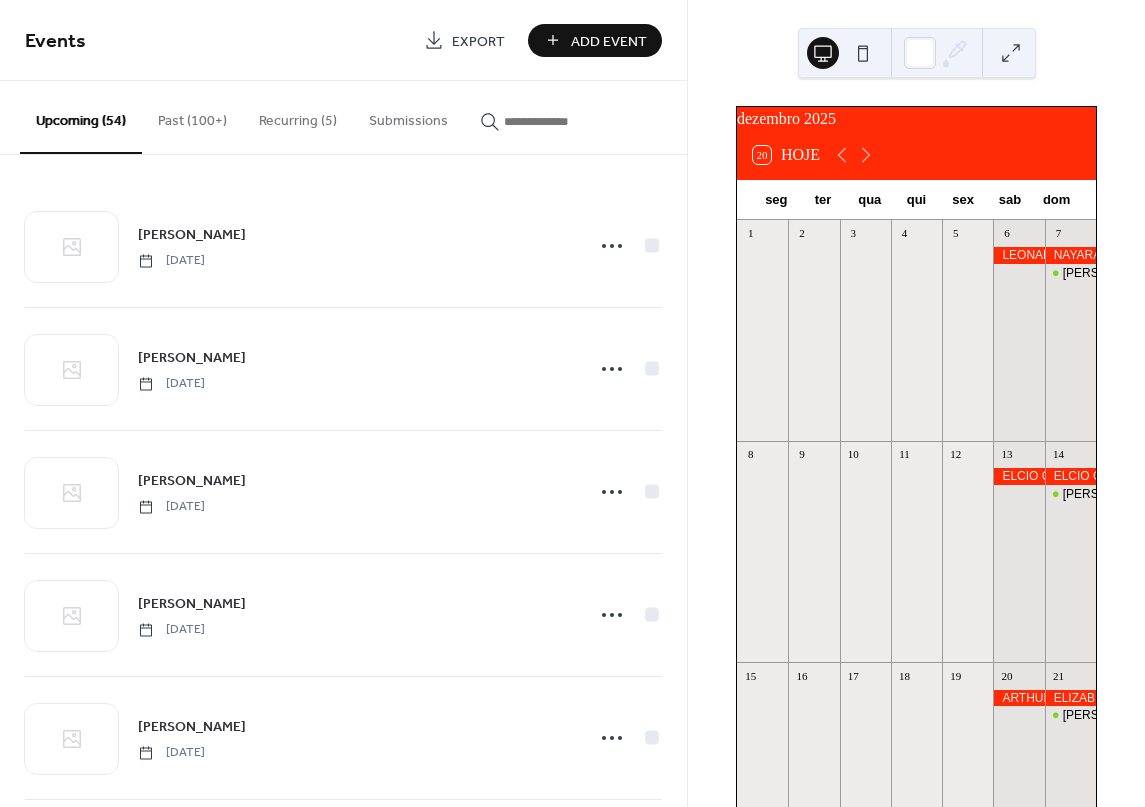 click on "Past (100+)" at bounding box center [192, 116] 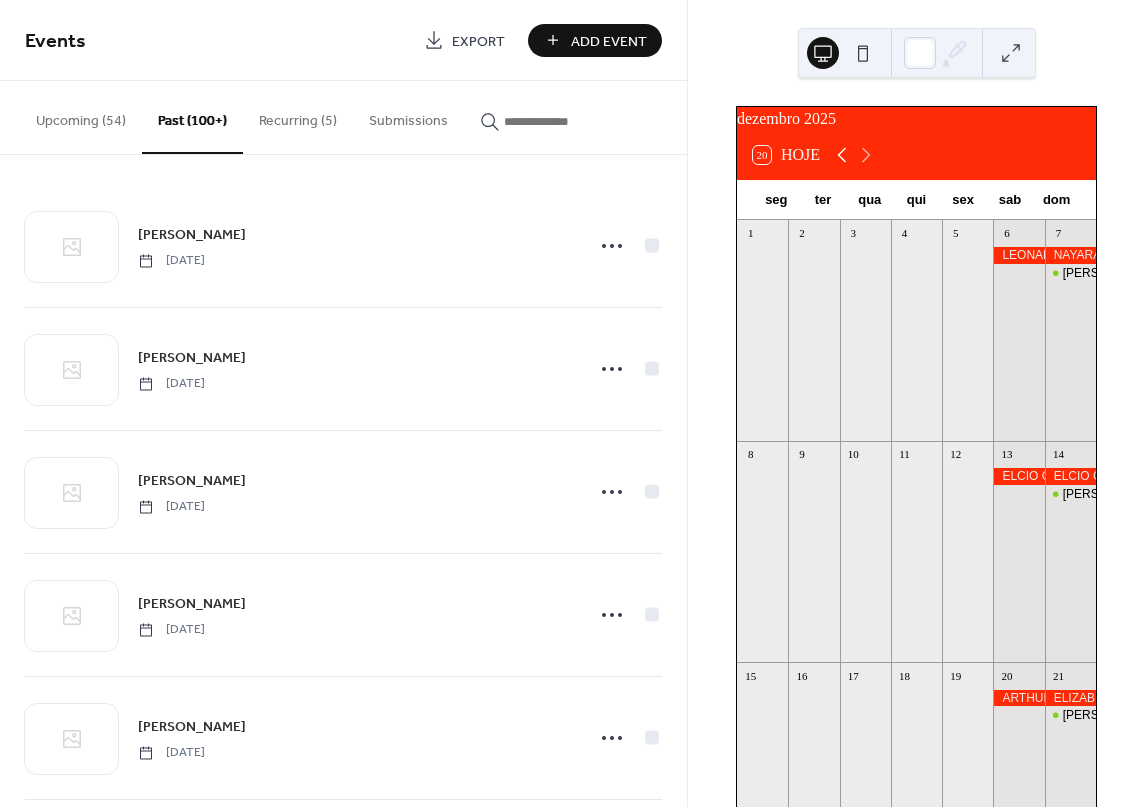 click 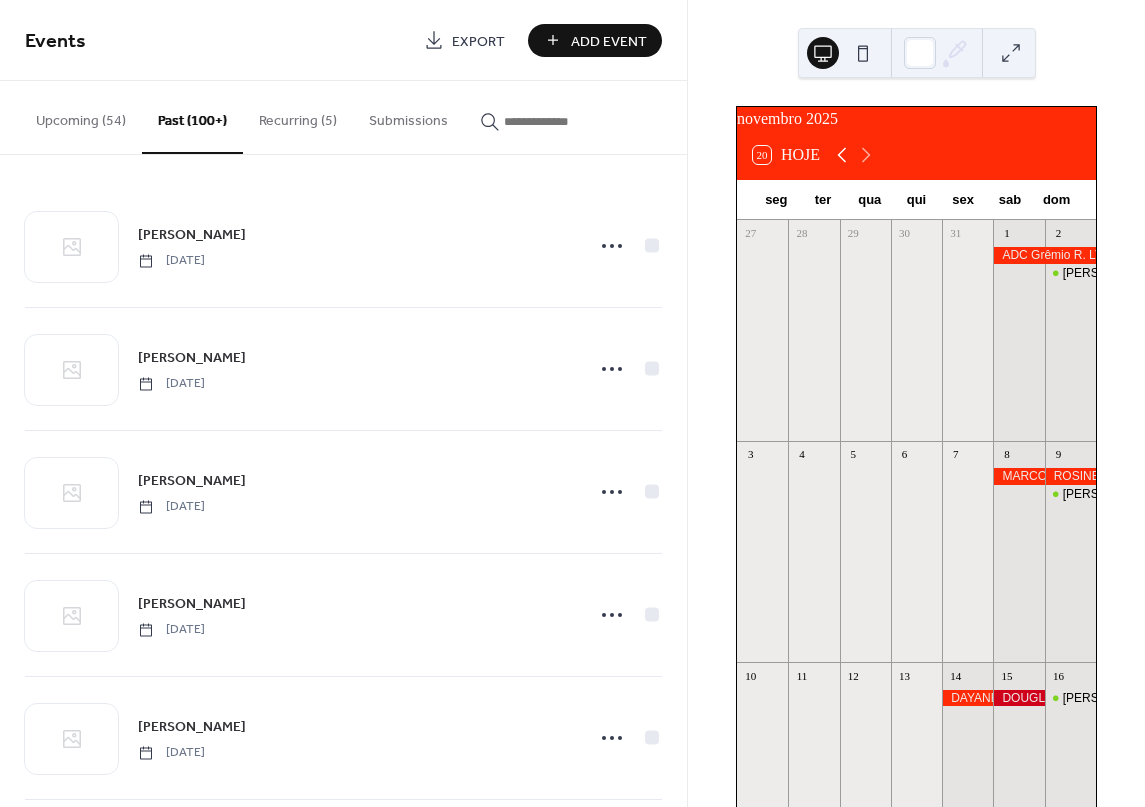 click 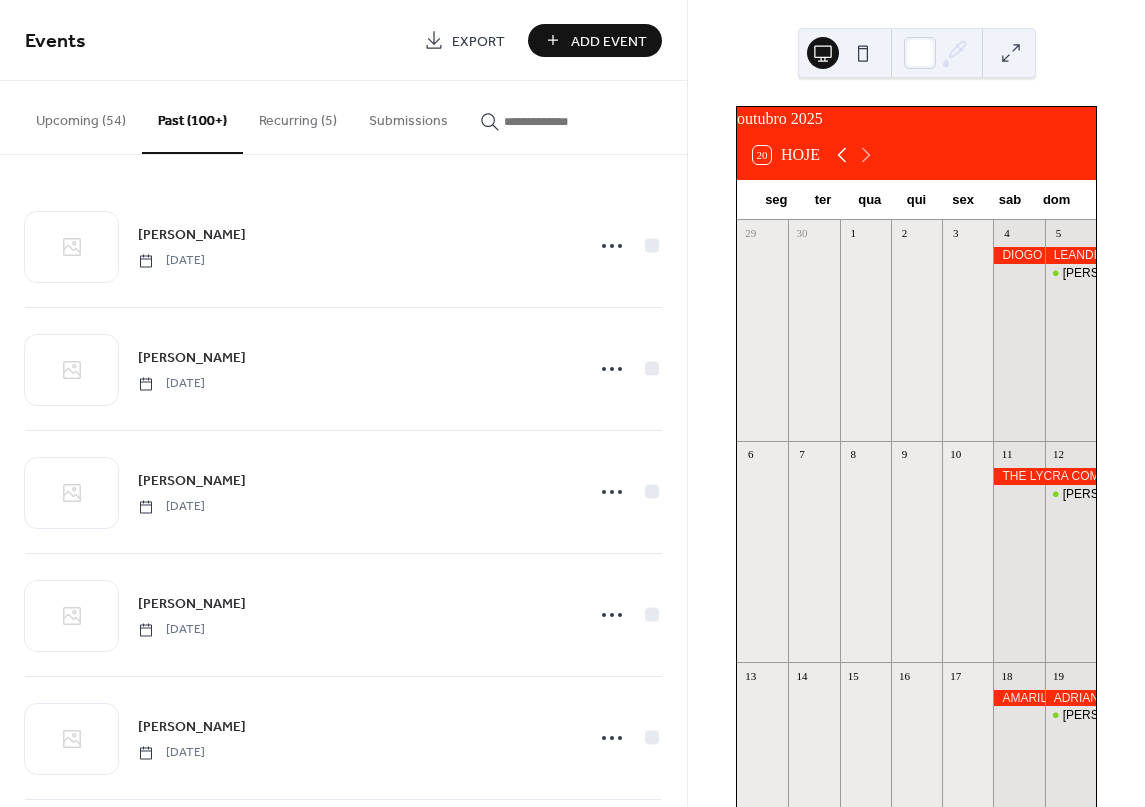 click 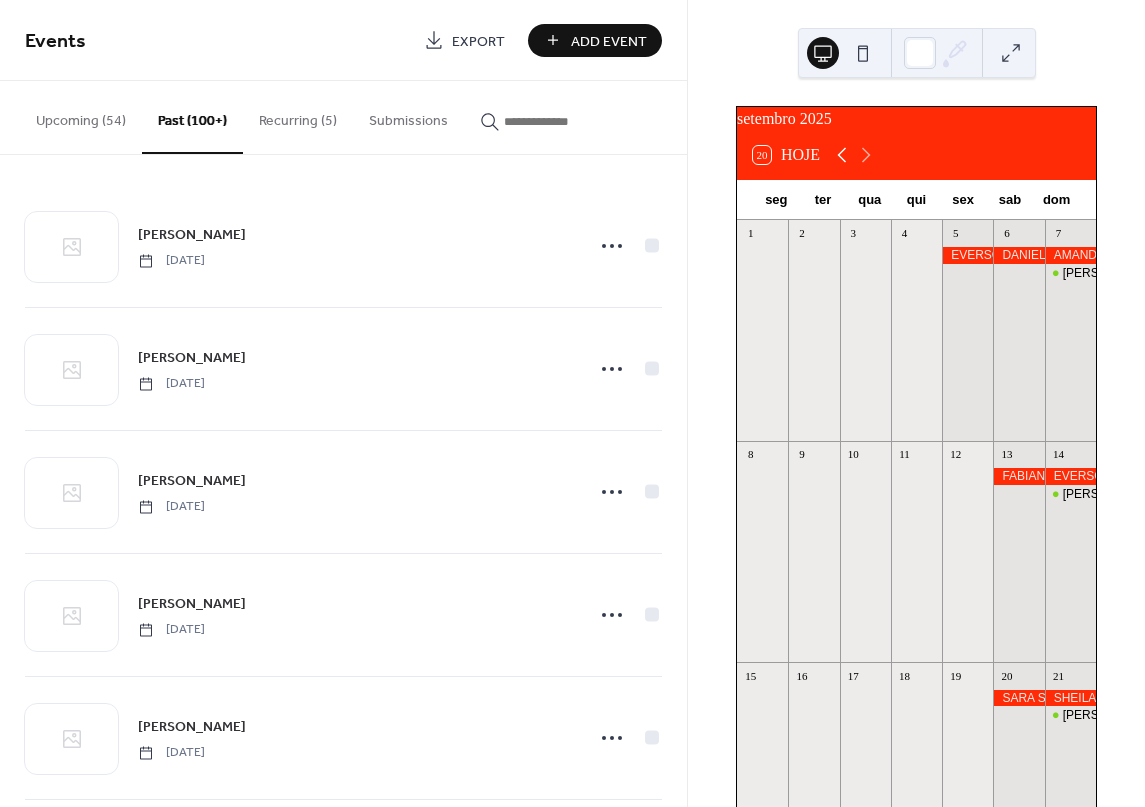 click 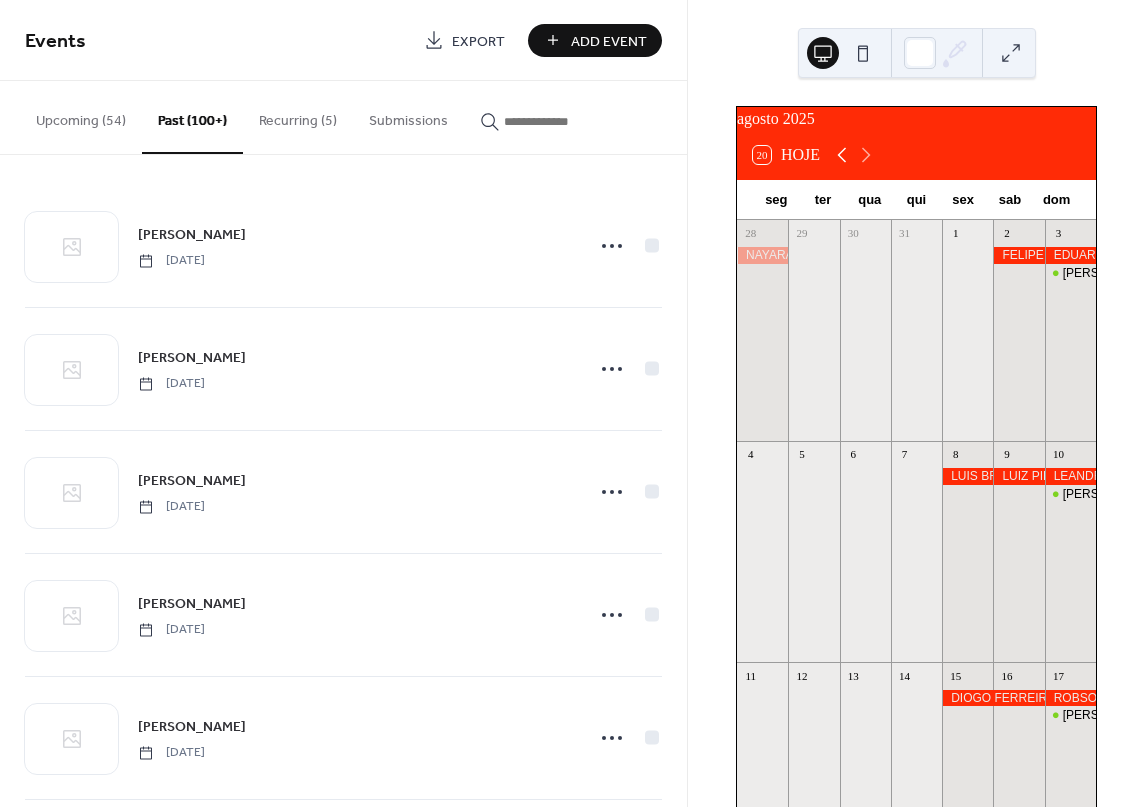 click 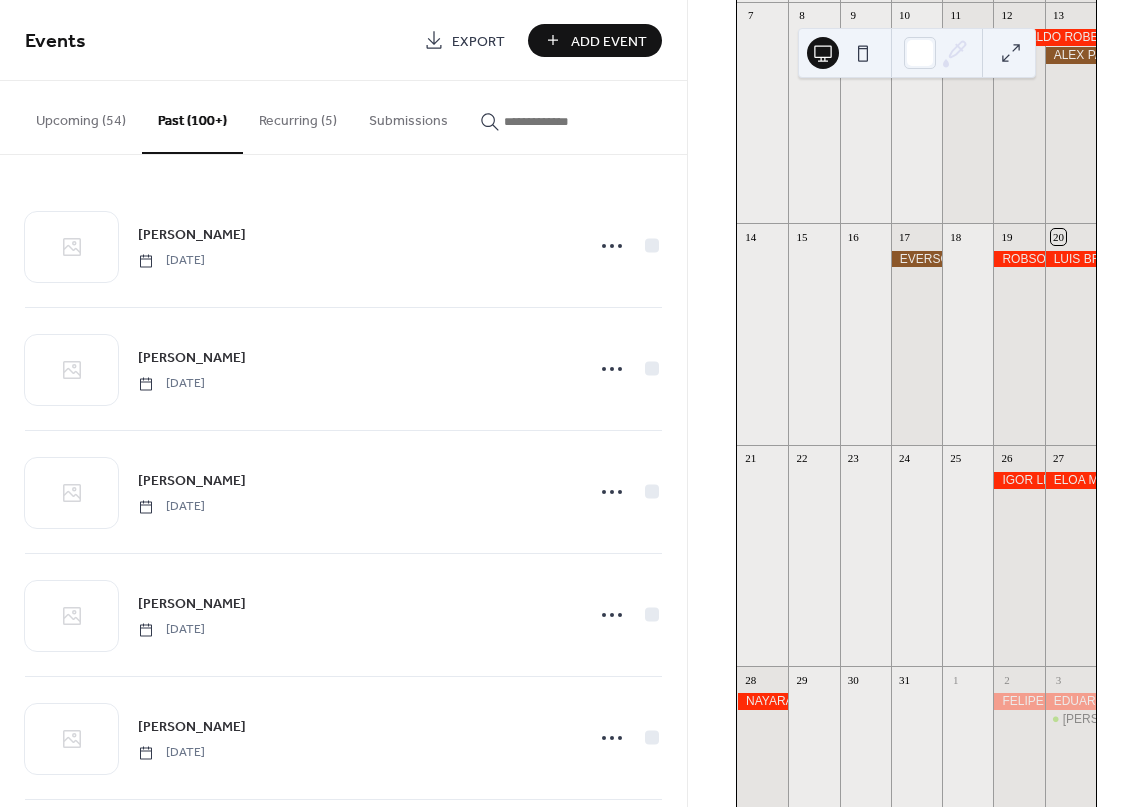 scroll, scrollTop: 500, scrollLeft: 0, axis: vertical 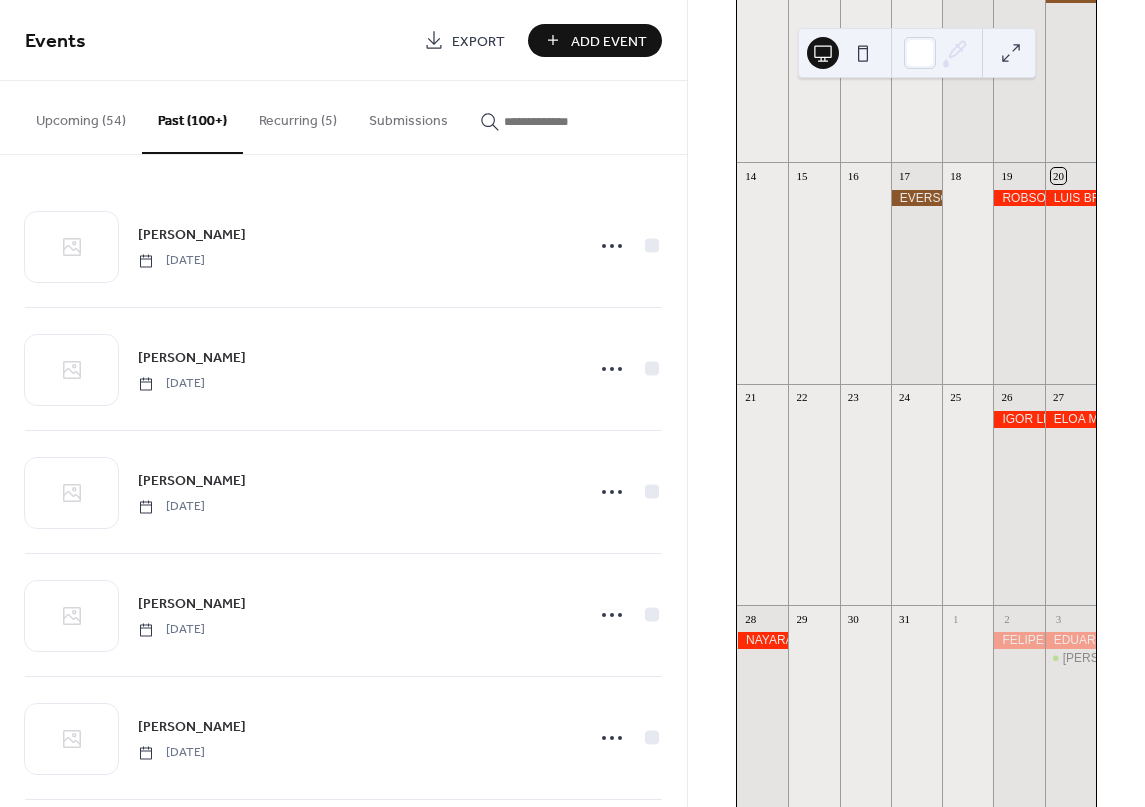 click on "Add Event" at bounding box center (609, 41) 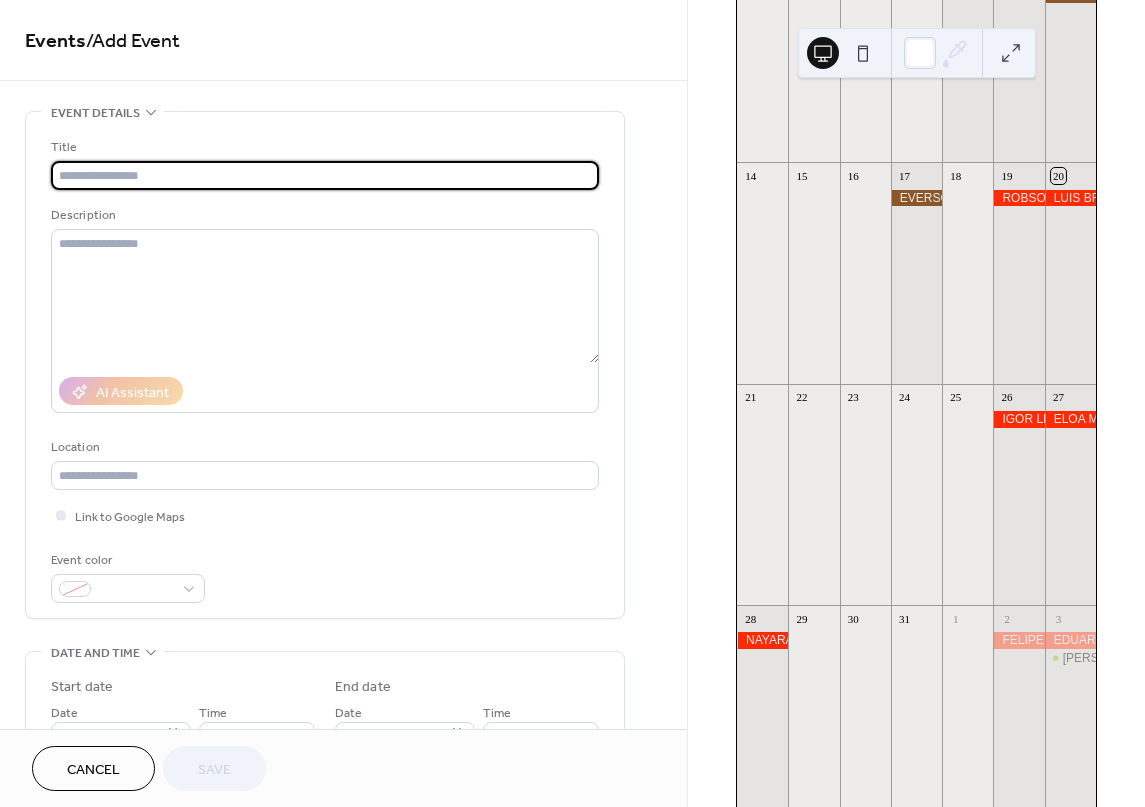 click at bounding box center (325, 175) 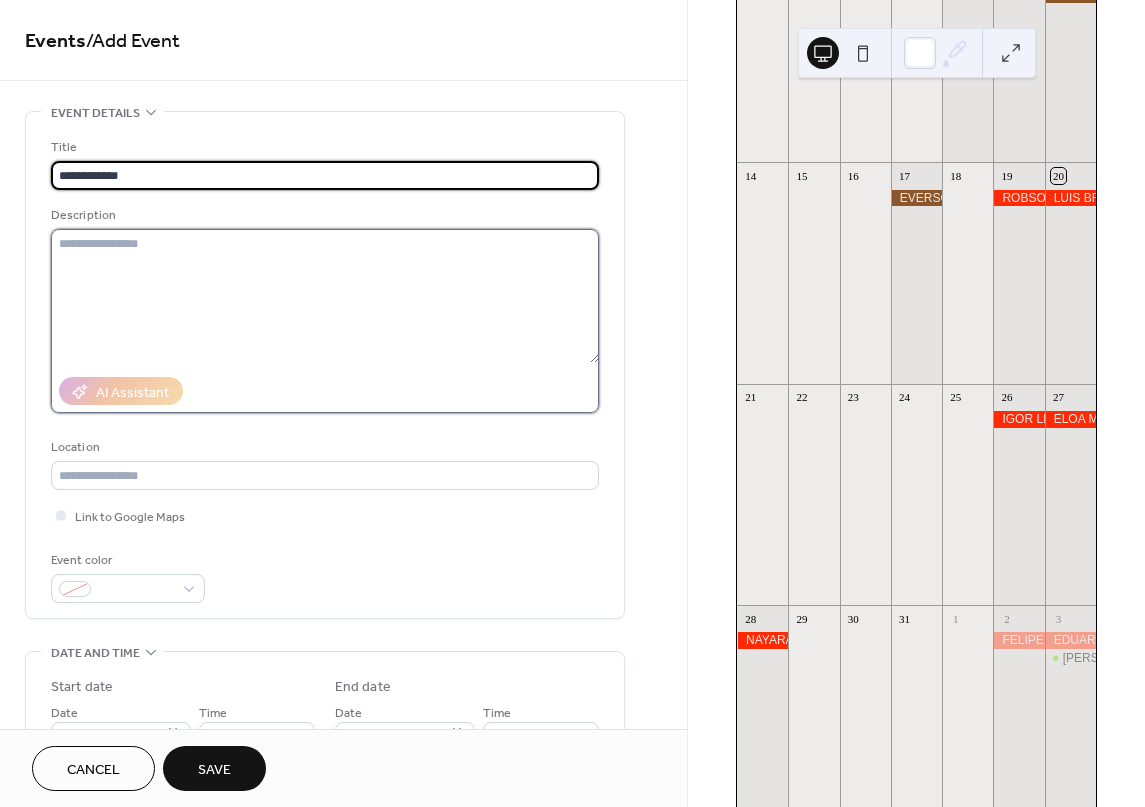click at bounding box center [325, 296] 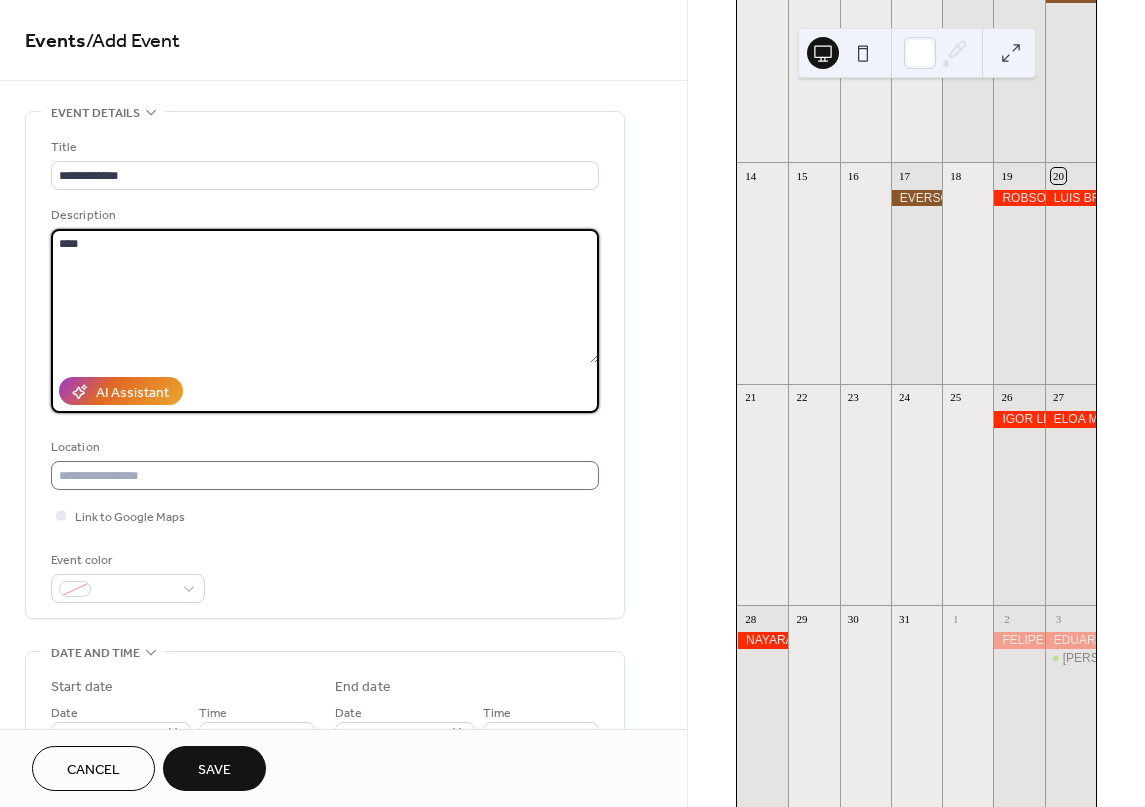 type on "****" 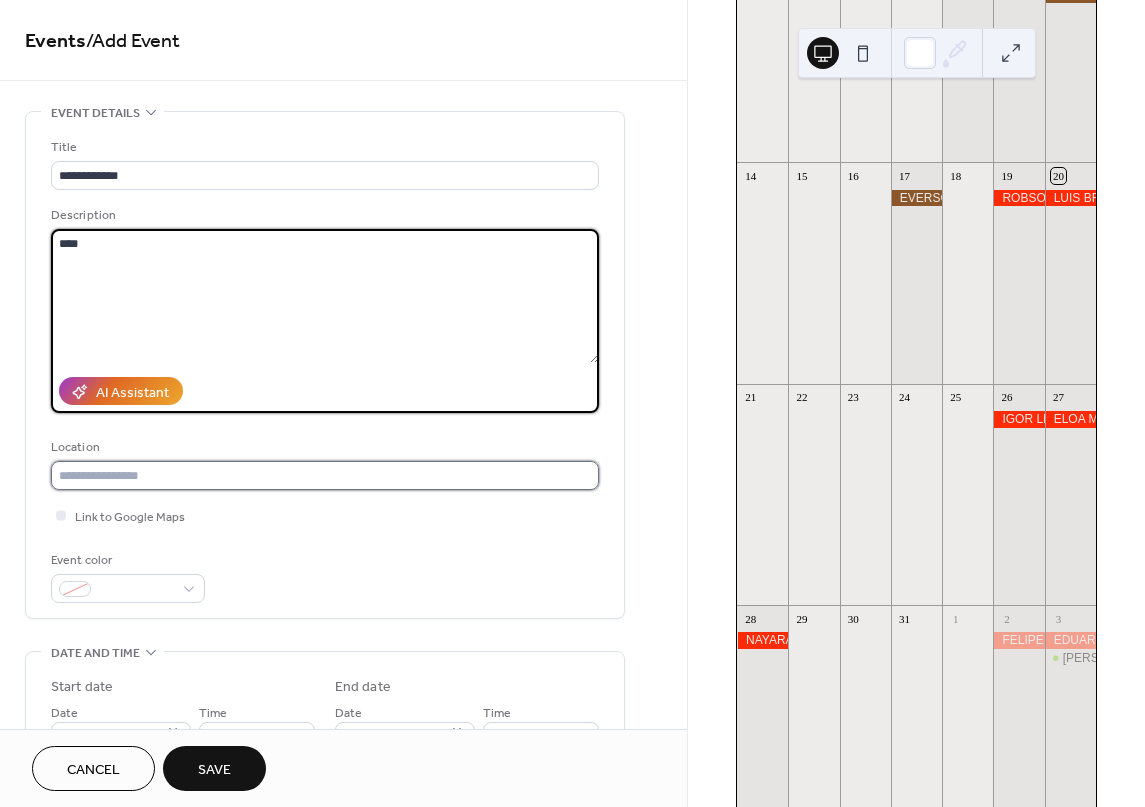 click at bounding box center (325, 475) 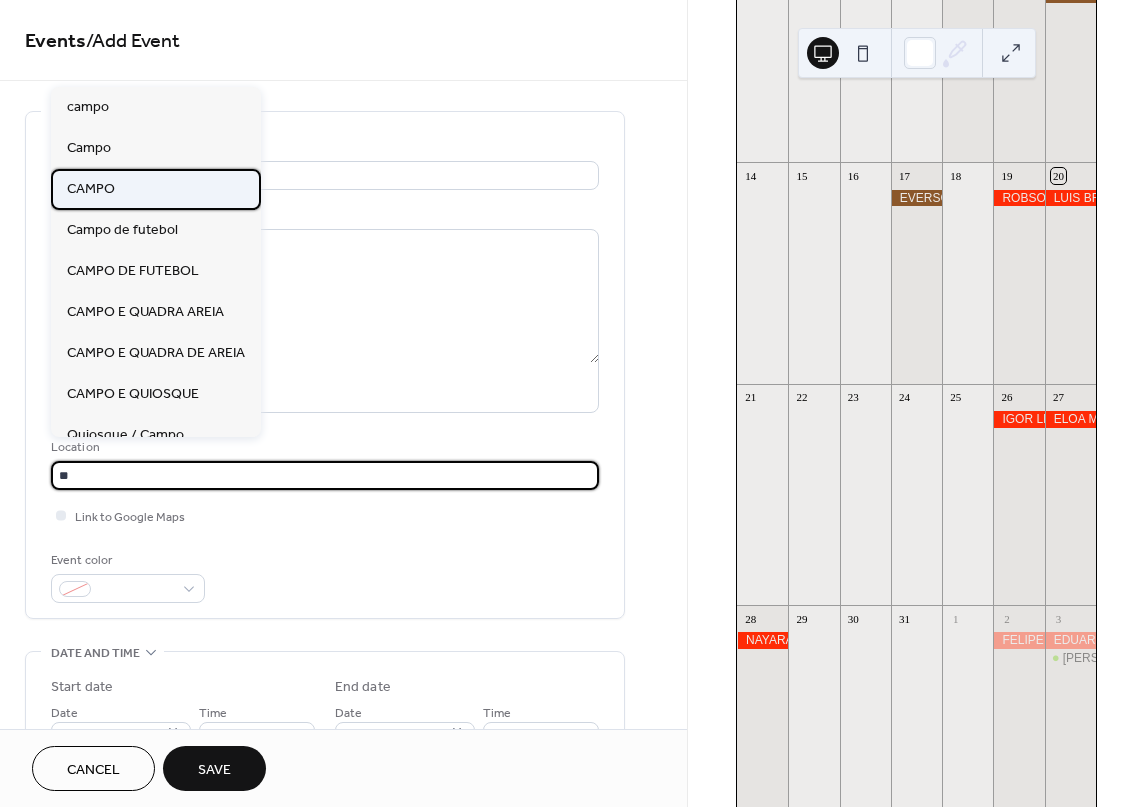 click on "CAMPO" at bounding box center [91, 189] 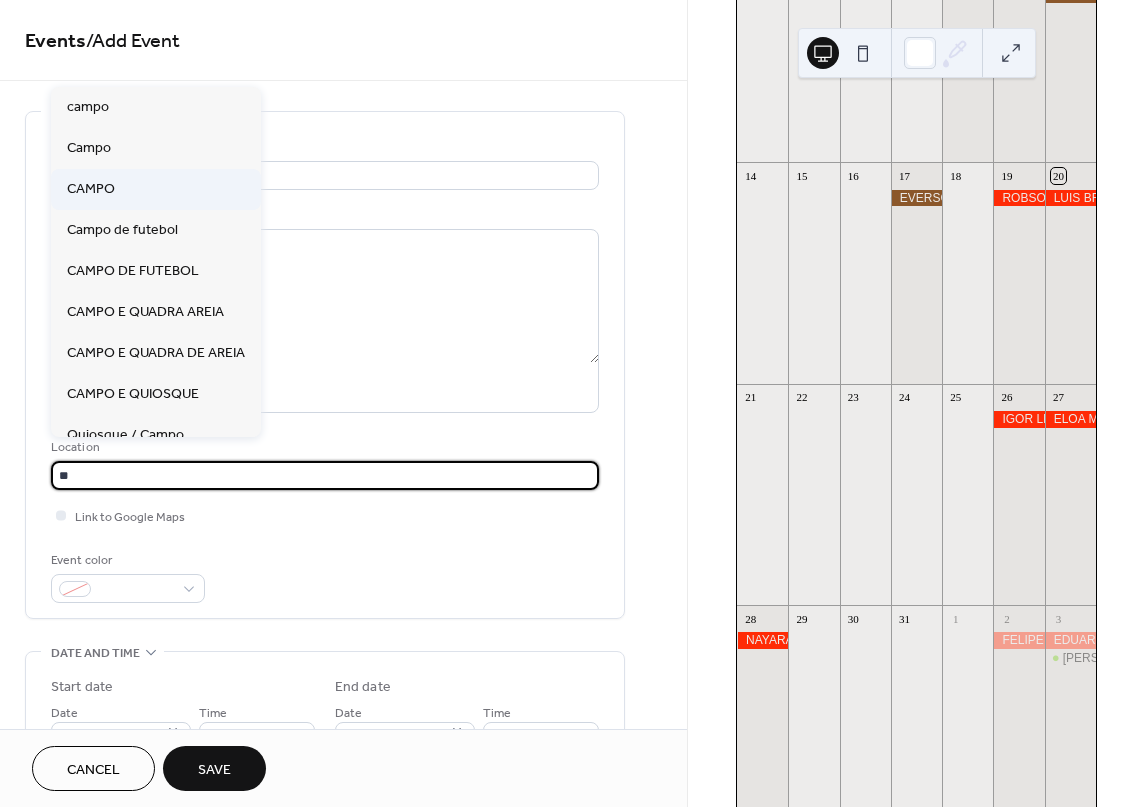 type on "*****" 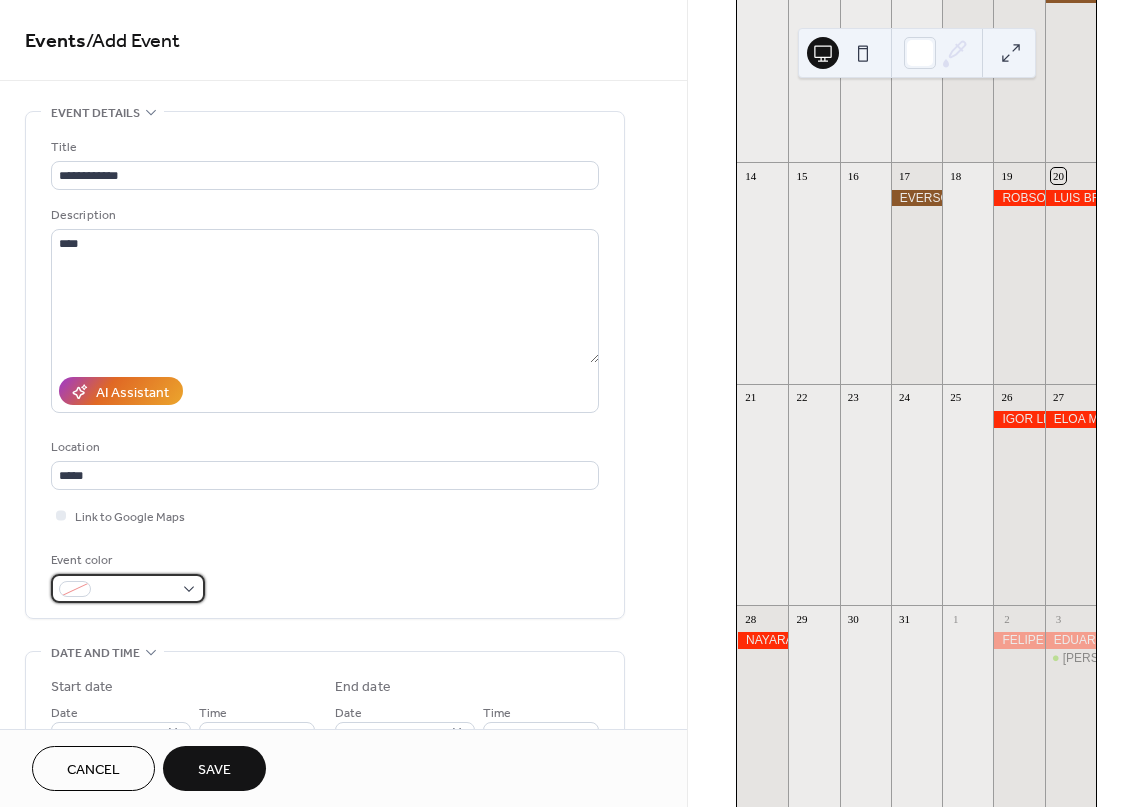click at bounding box center (136, 590) 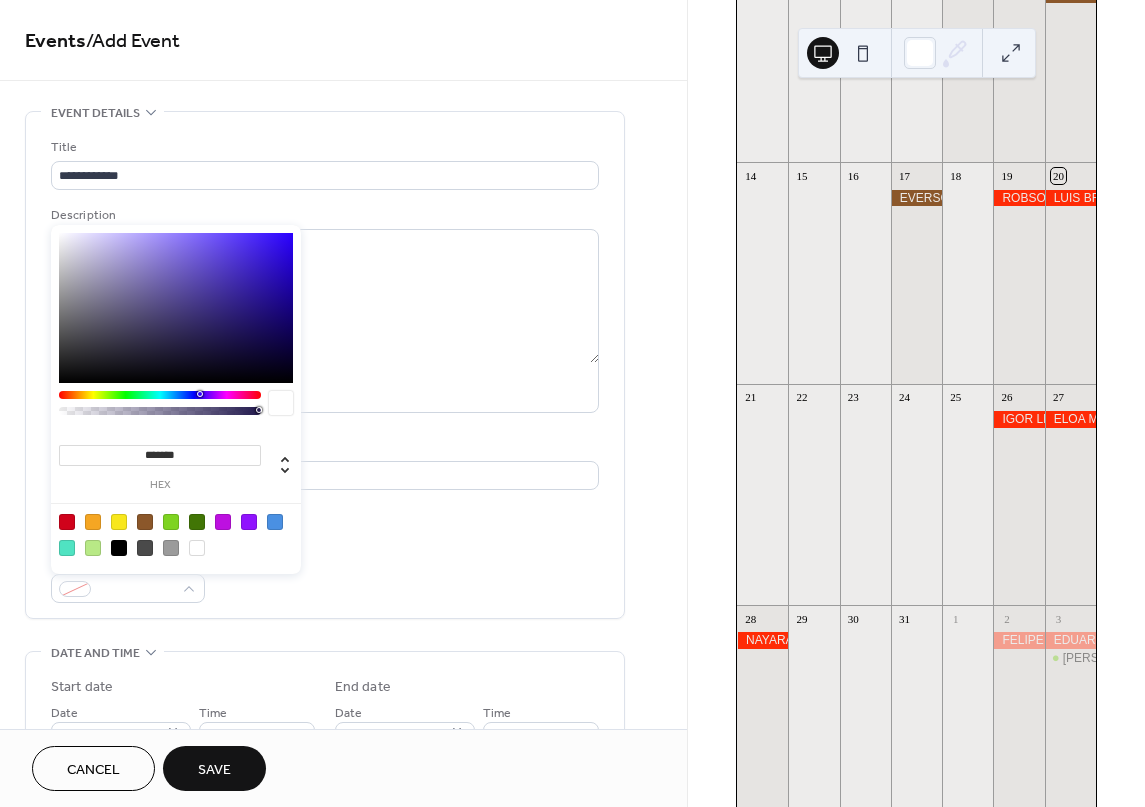 click at bounding box center [171, 522] 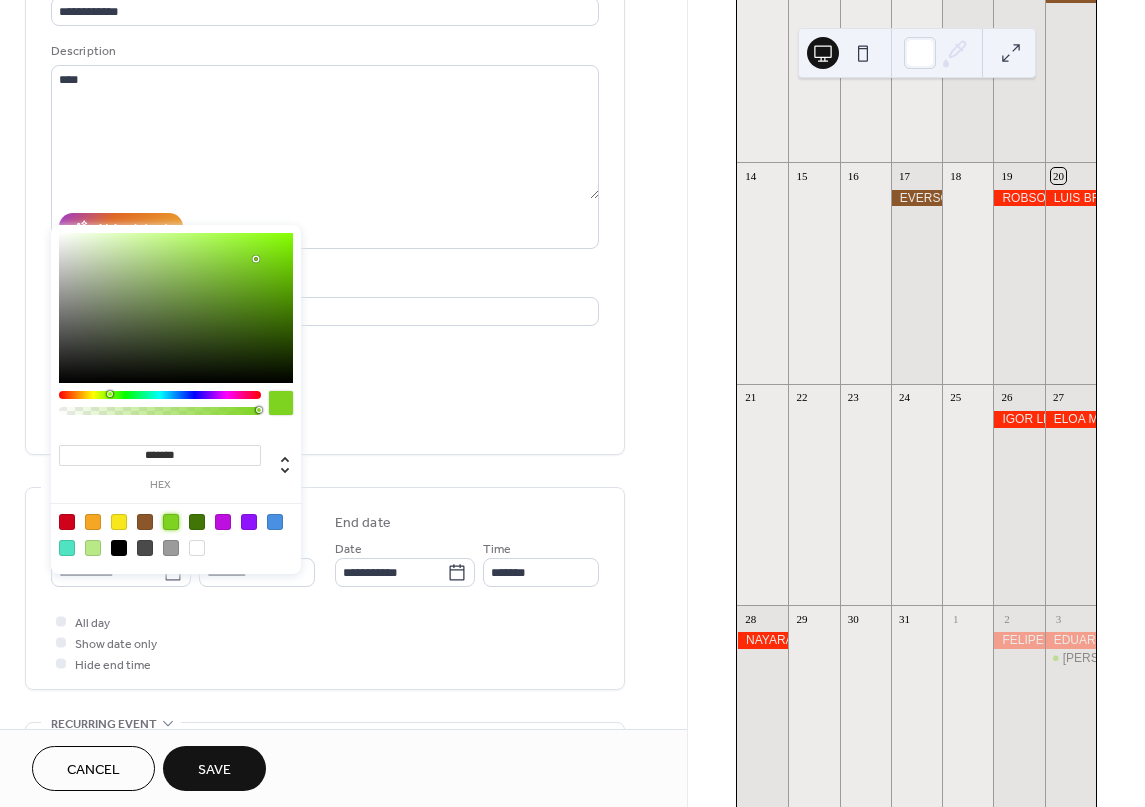 scroll, scrollTop: 200, scrollLeft: 0, axis: vertical 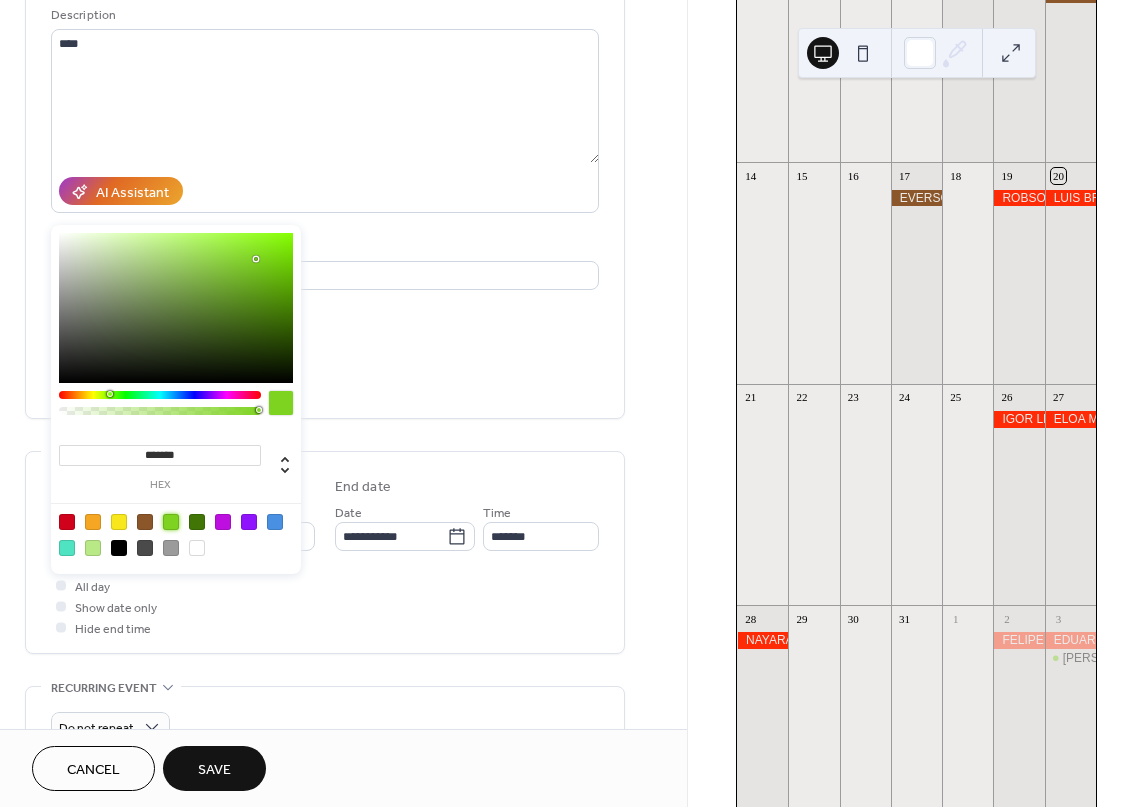 click on "All day Show date only Hide end time" at bounding box center (325, 606) 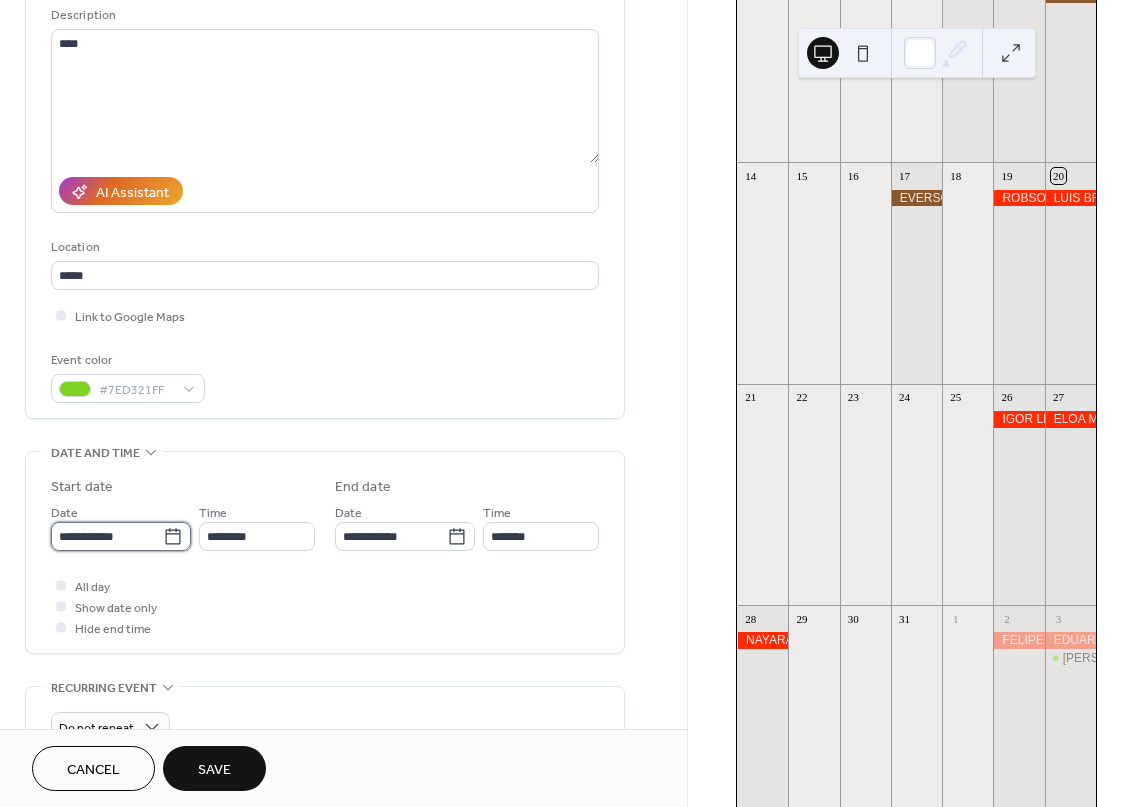 click on "**********" at bounding box center (107, 536) 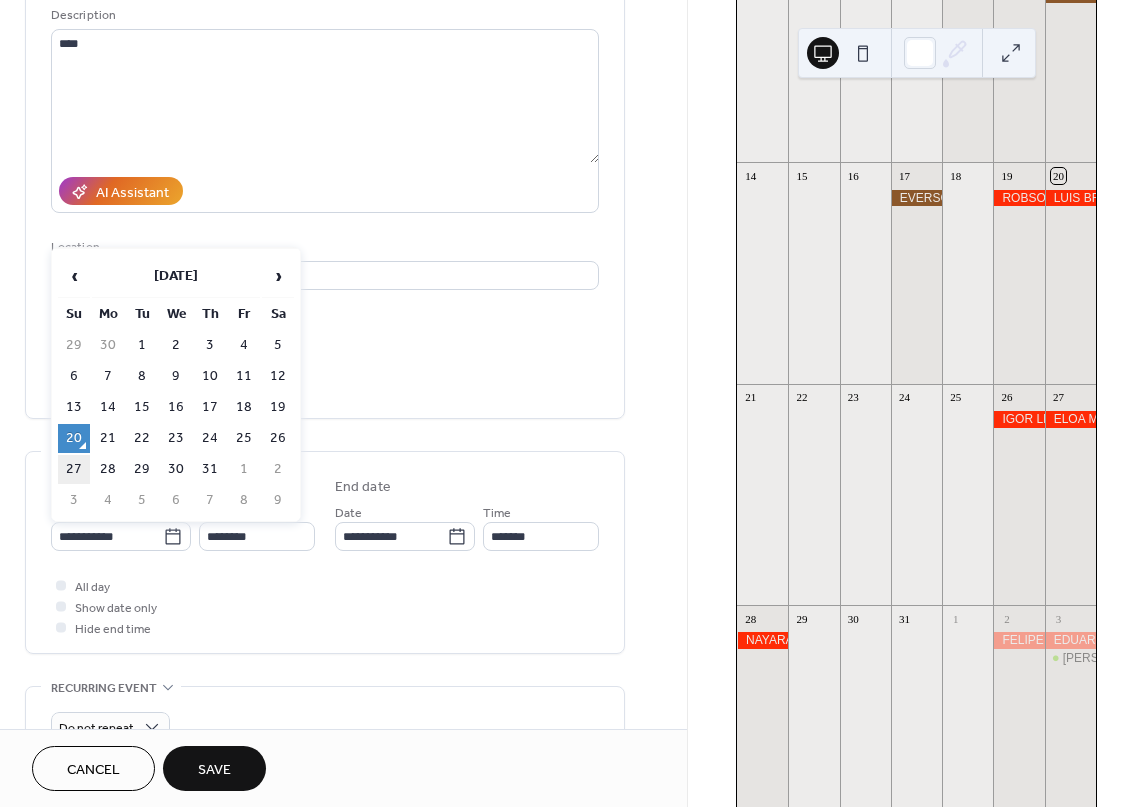 click on "27" at bounding box center (74, 469) 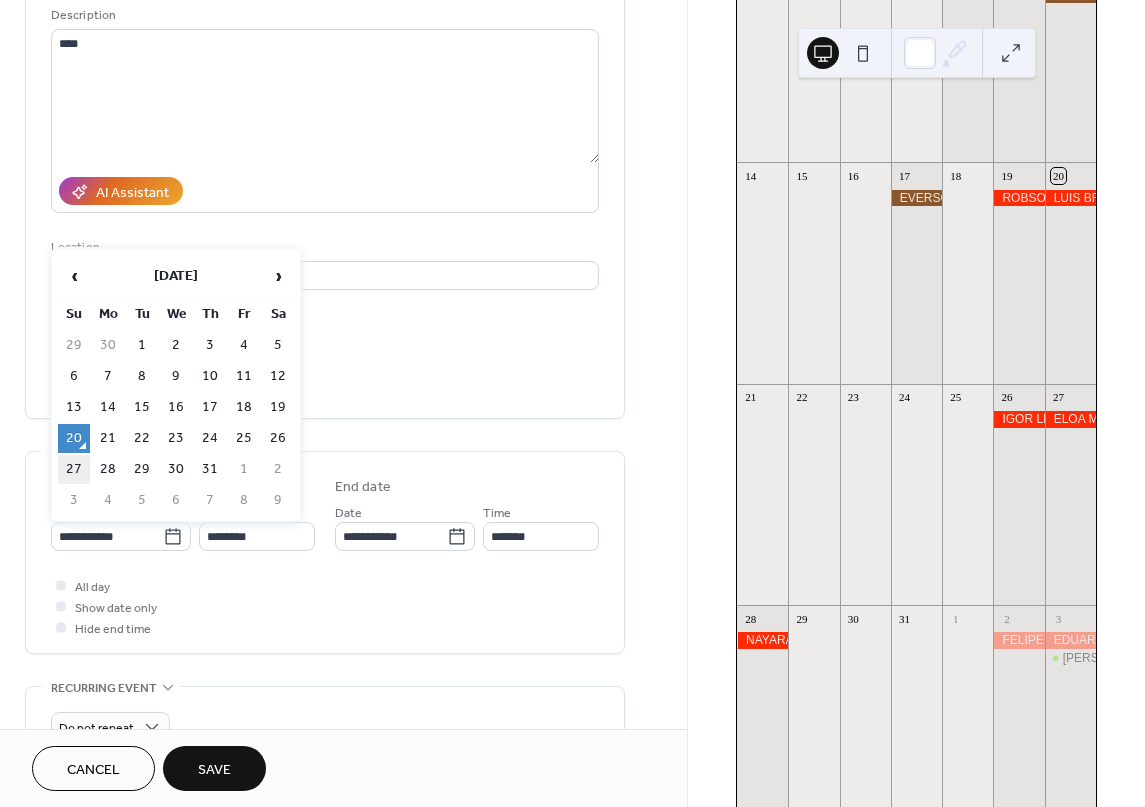 type on "**********" 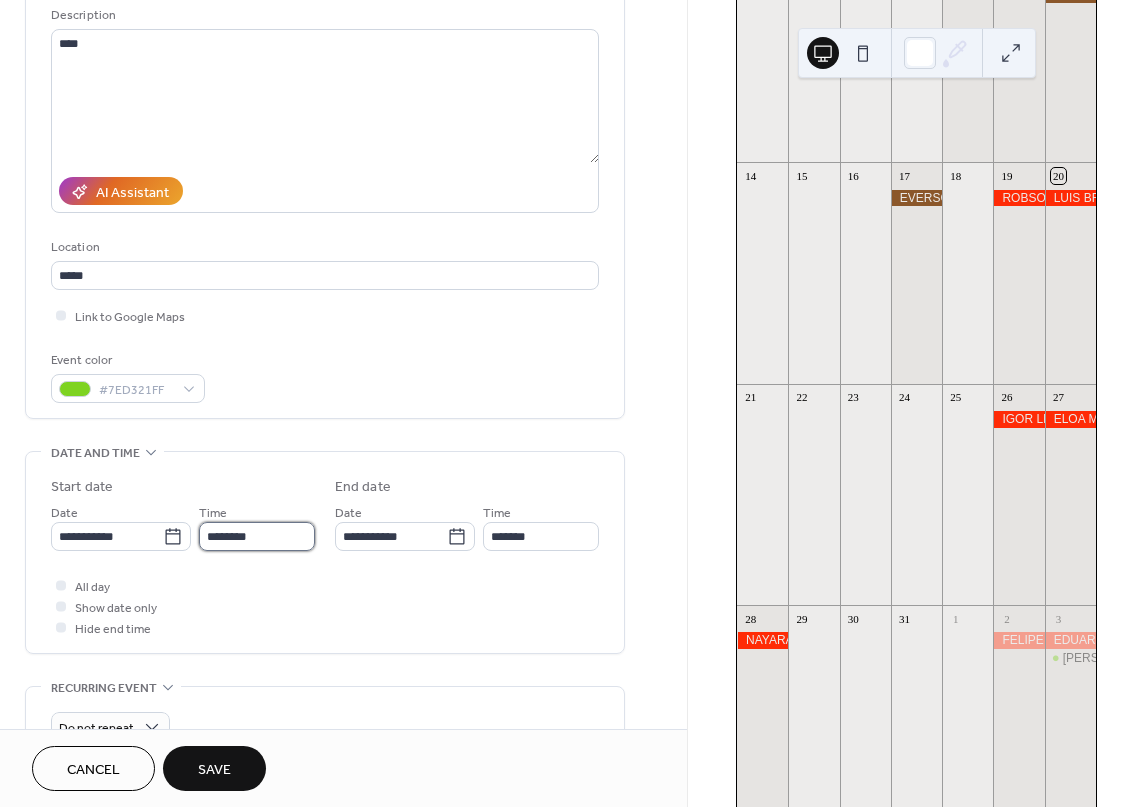 click on "********" at bounding box center [257, 536] 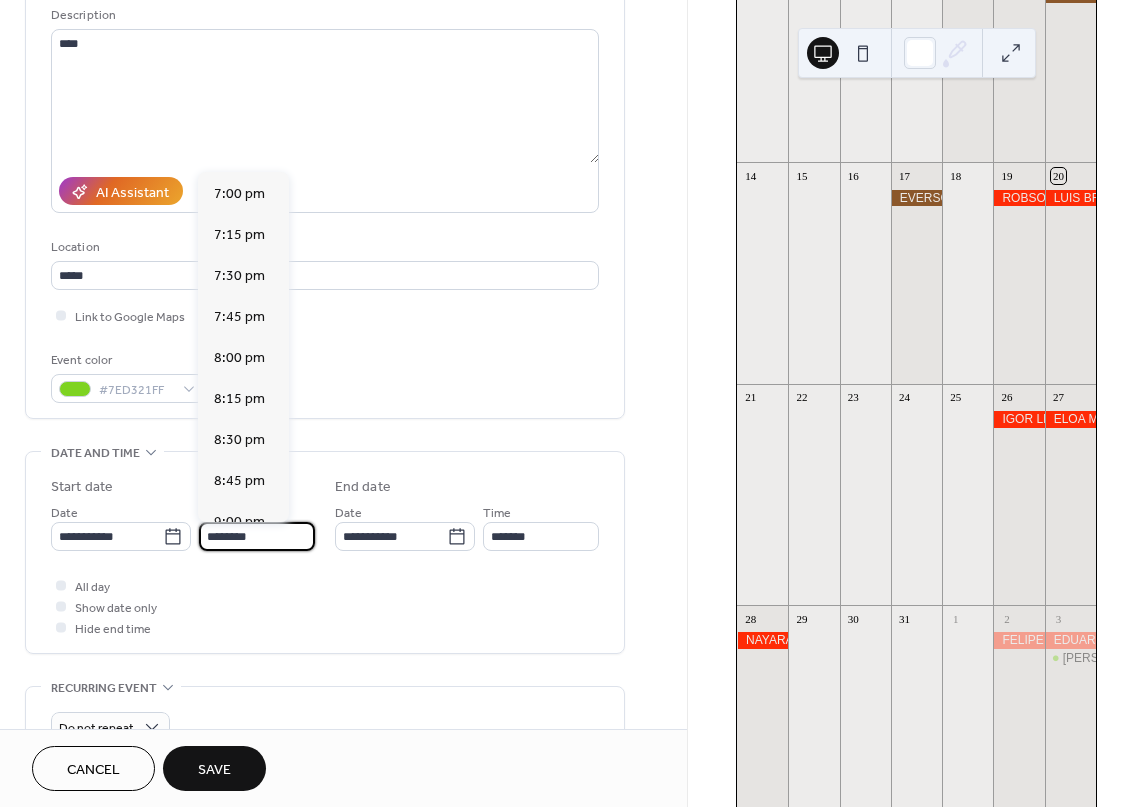 scroll, scrollTop: 3168, scrollLeft: 0, axis: vertical 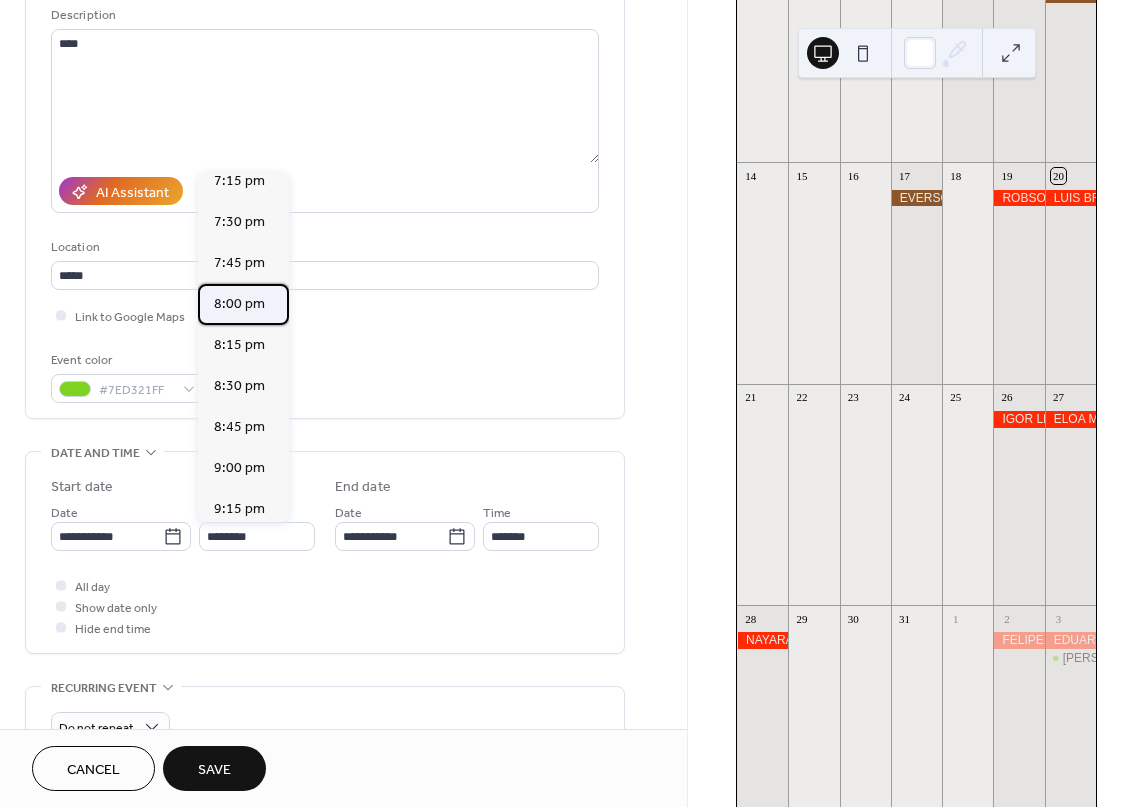 click on "8:00 pm" at bounding box center [239, 304] 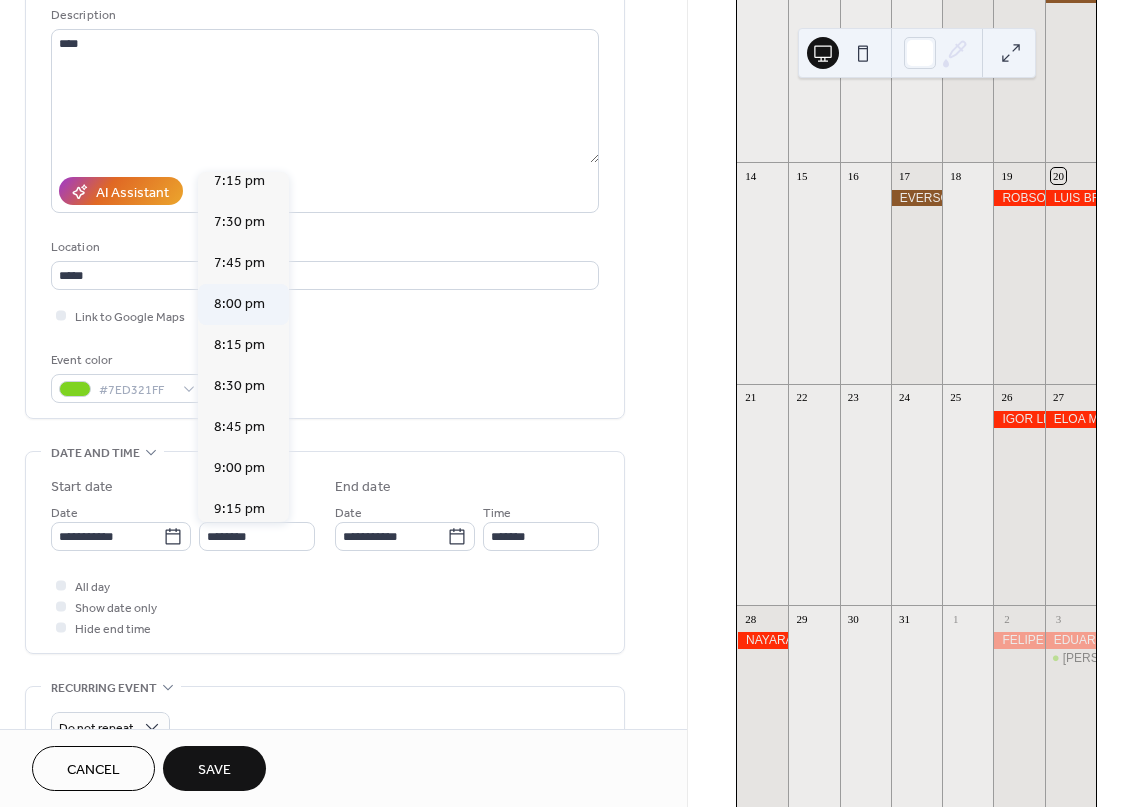 type on "*******" 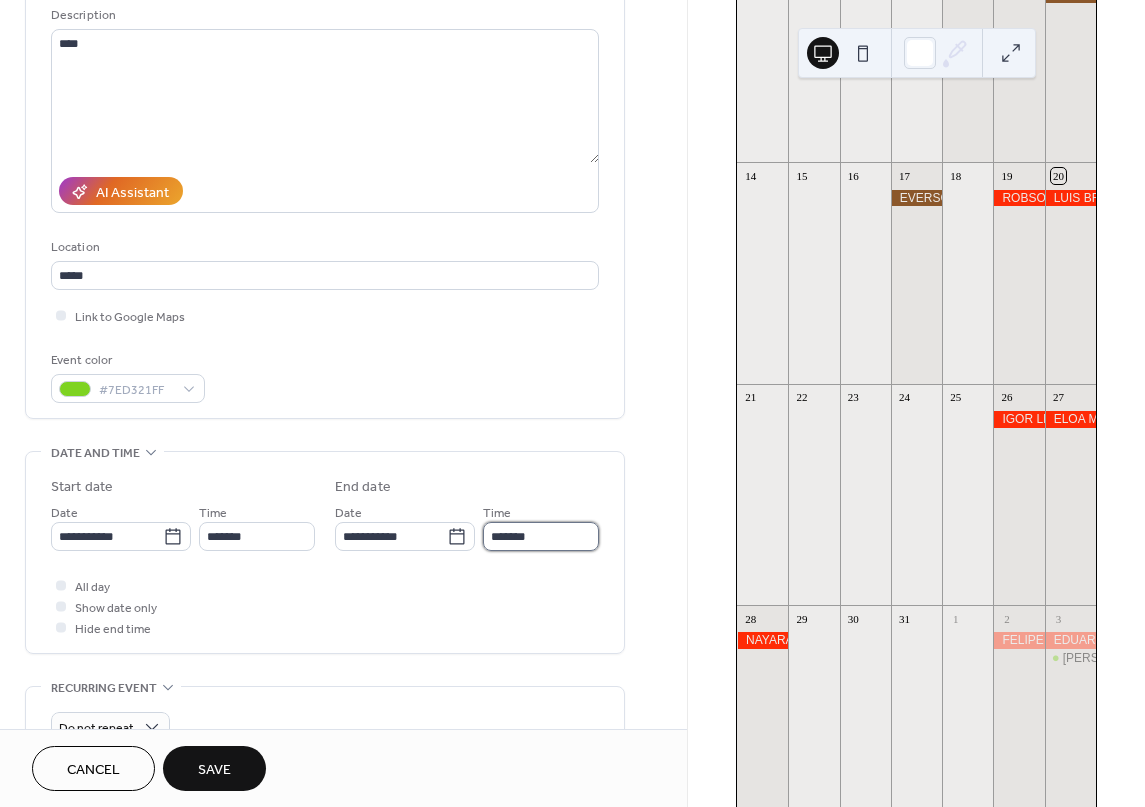 click on "*******" at bounding box center (541, 536) 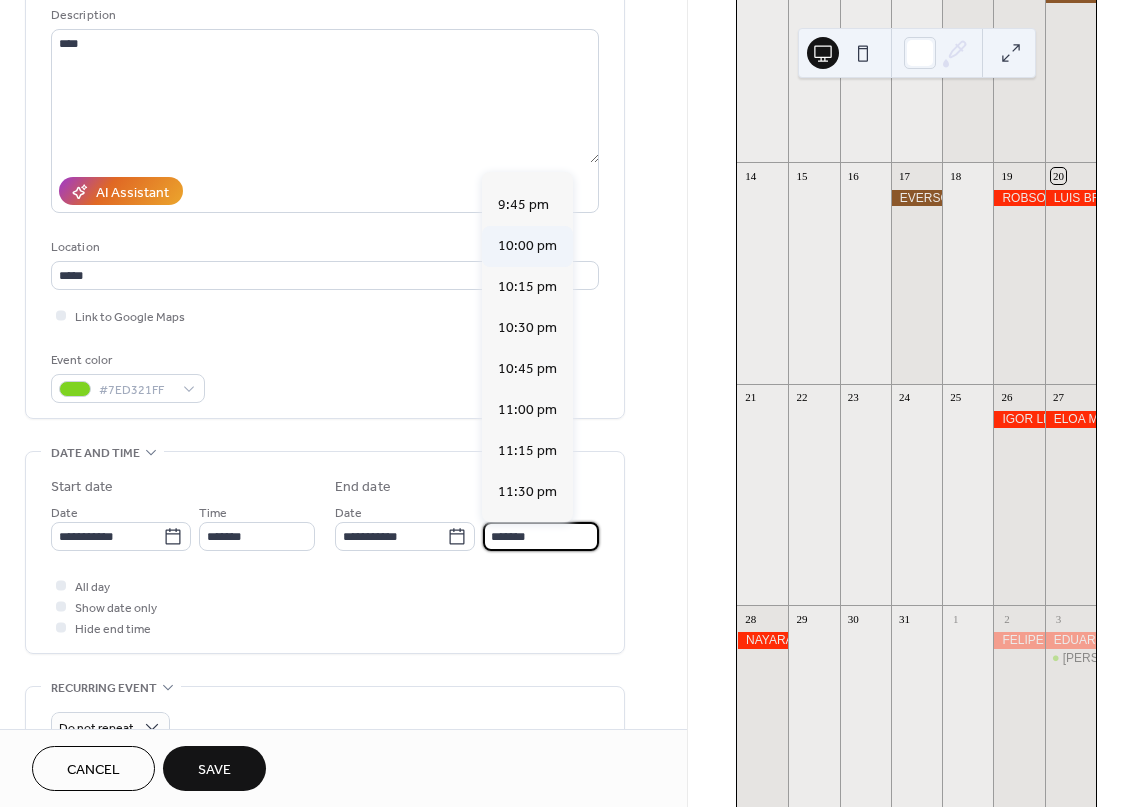 scroll, scrollTop: 265, scrollLeft: 0, axis: vertical 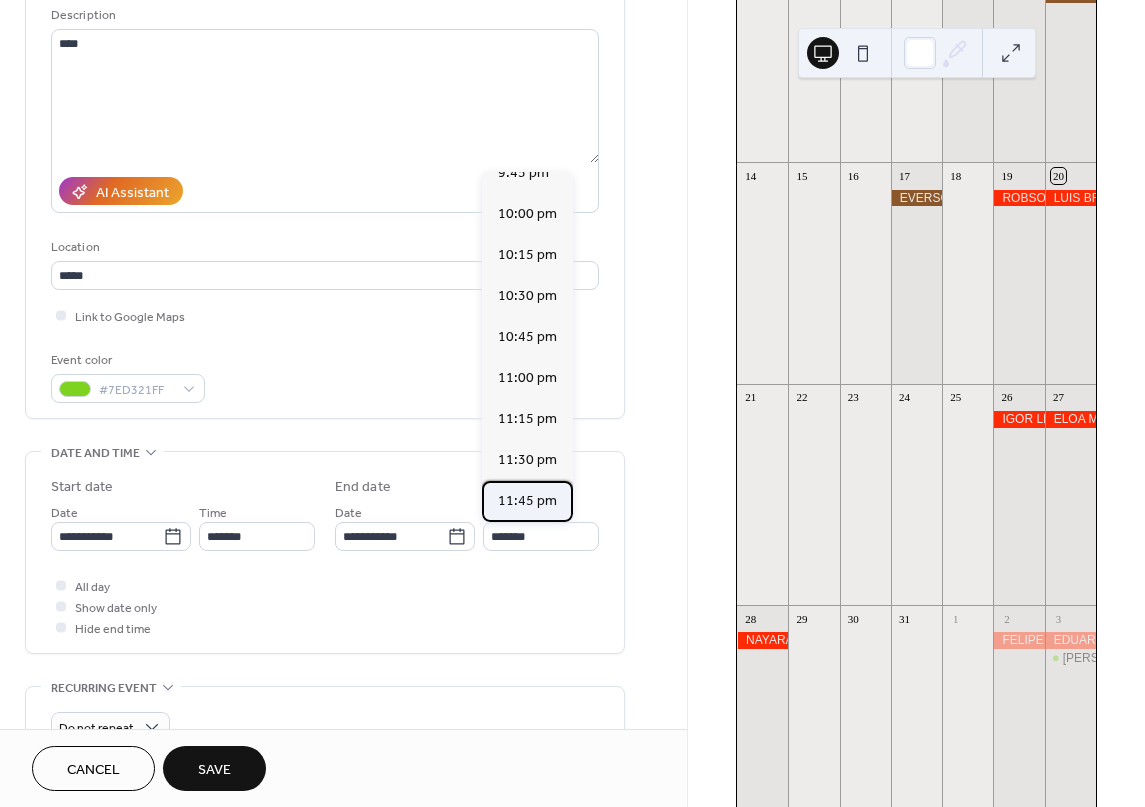 click on "11:45 pm" at bounding box center [527, 501] 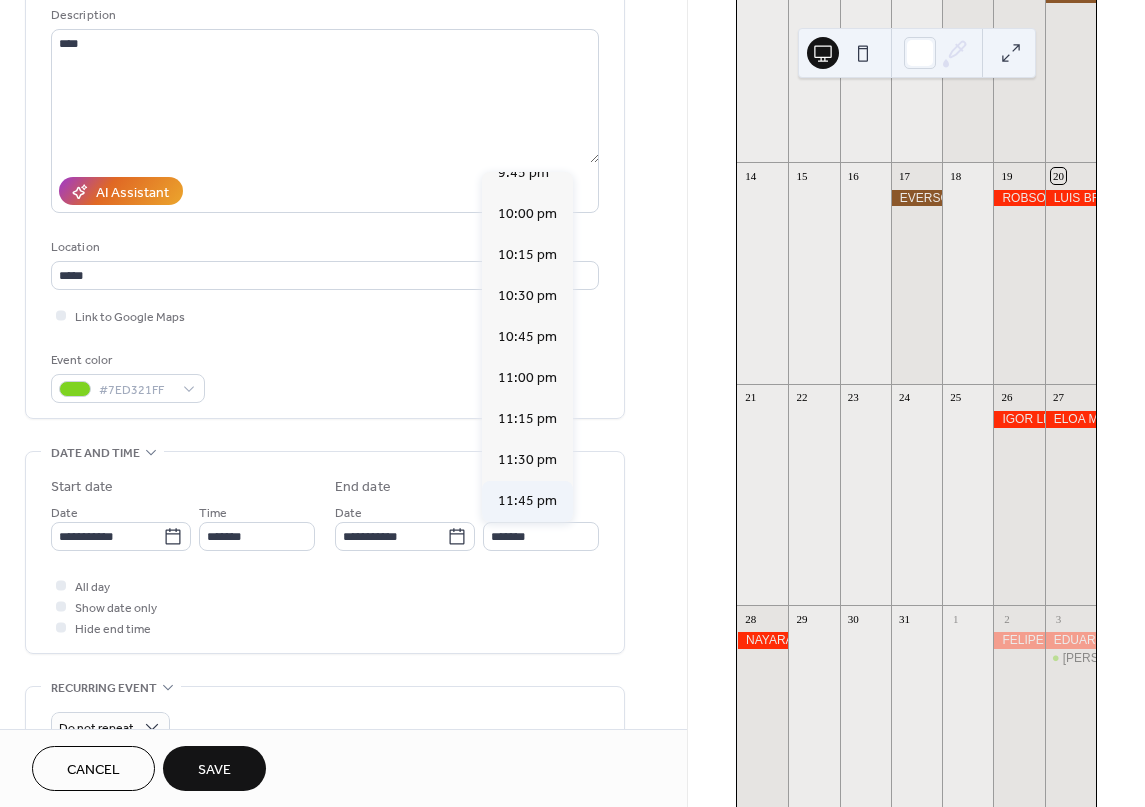 type on "********" 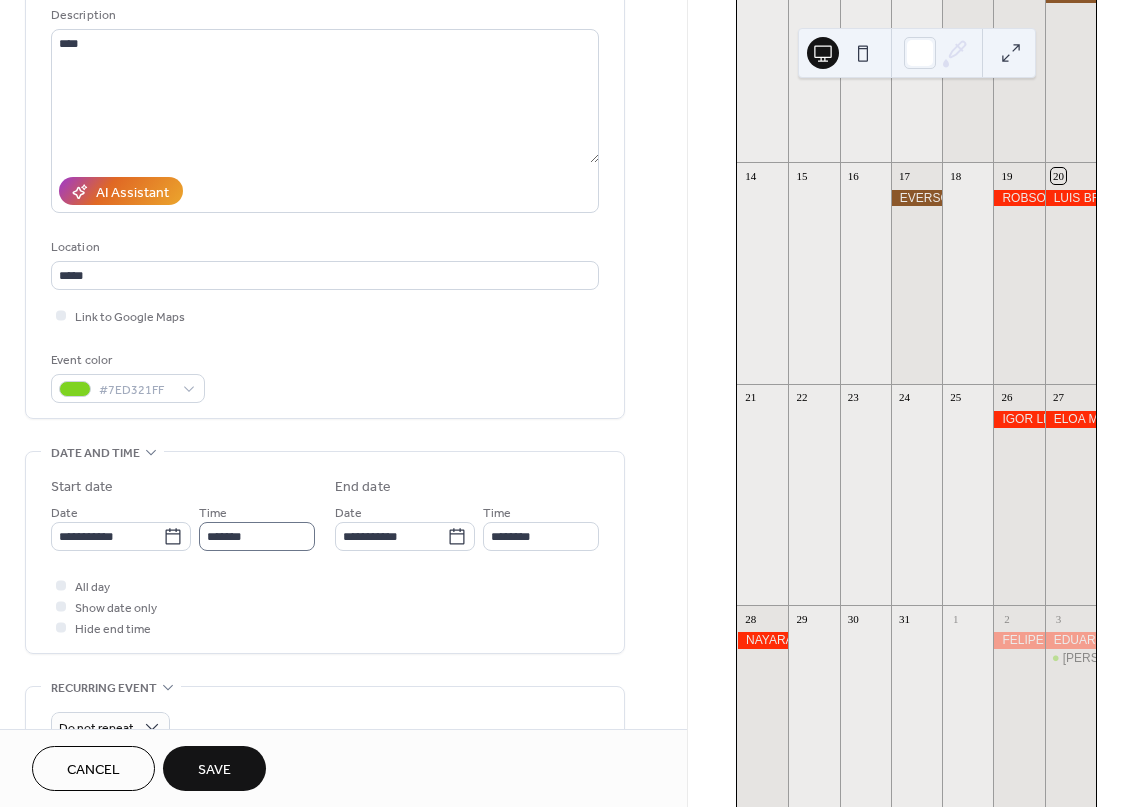scroll, scrollTop: 1, scrollLeft: 0, axis: vertical 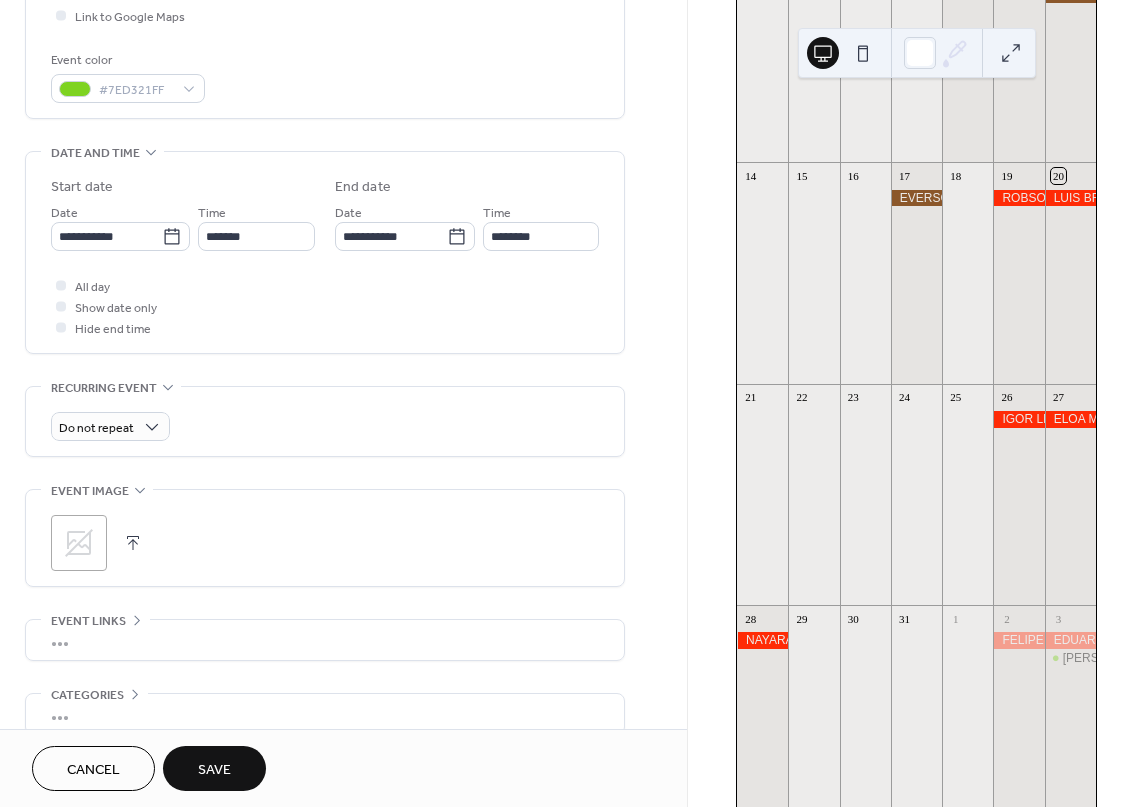 click on "Save" at bounding box center [214, 770] 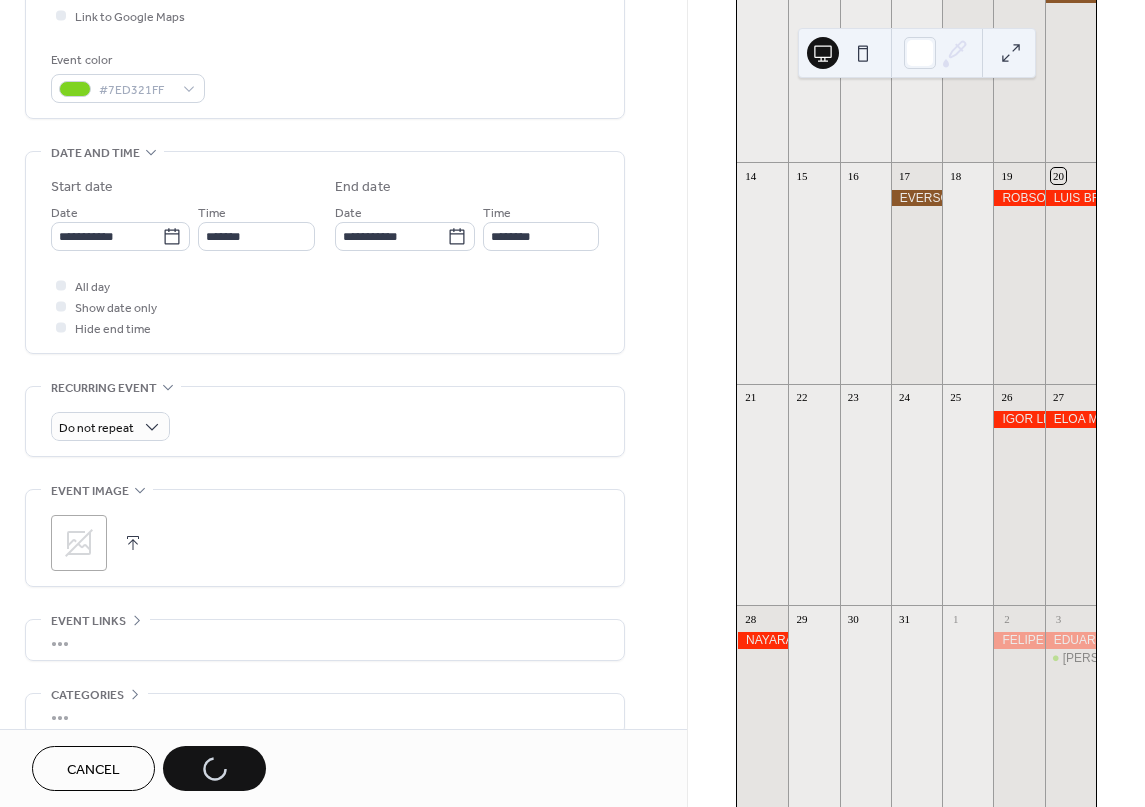 click on "Cancel Save" at bounding box center [149, 768] 